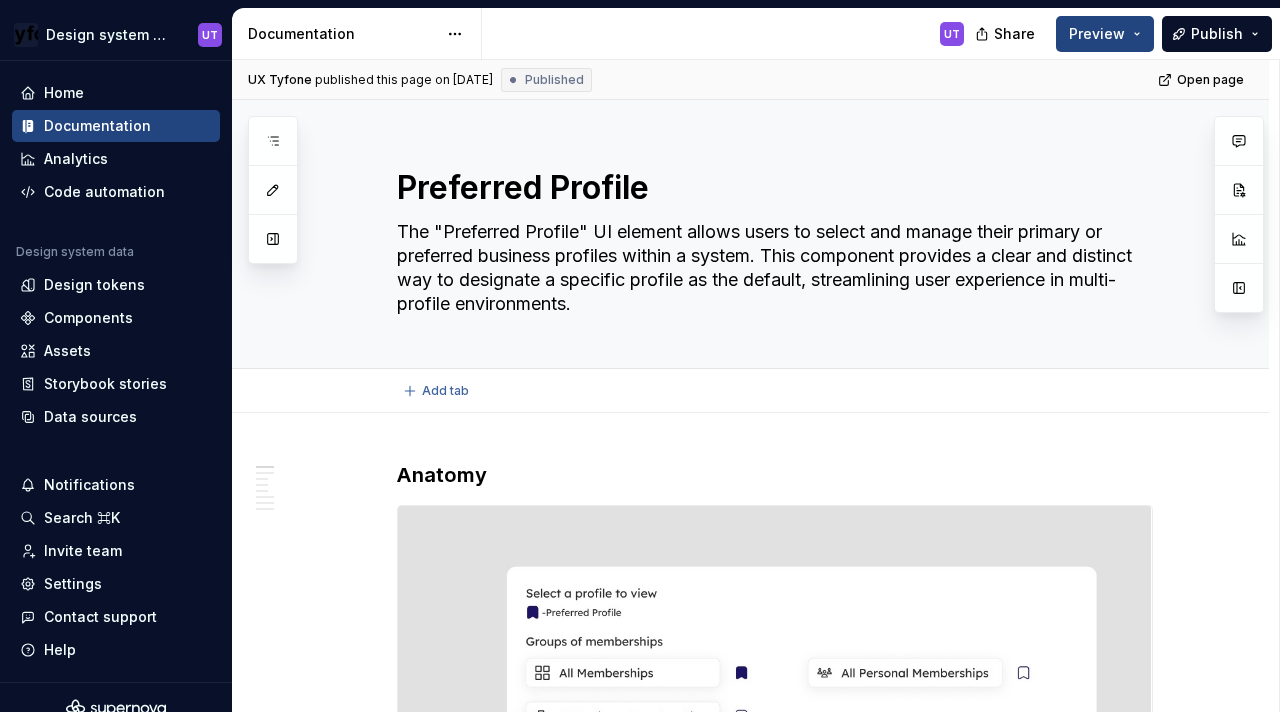 scroll, scrollTop: 0, scrollLeft: 0, axis: both 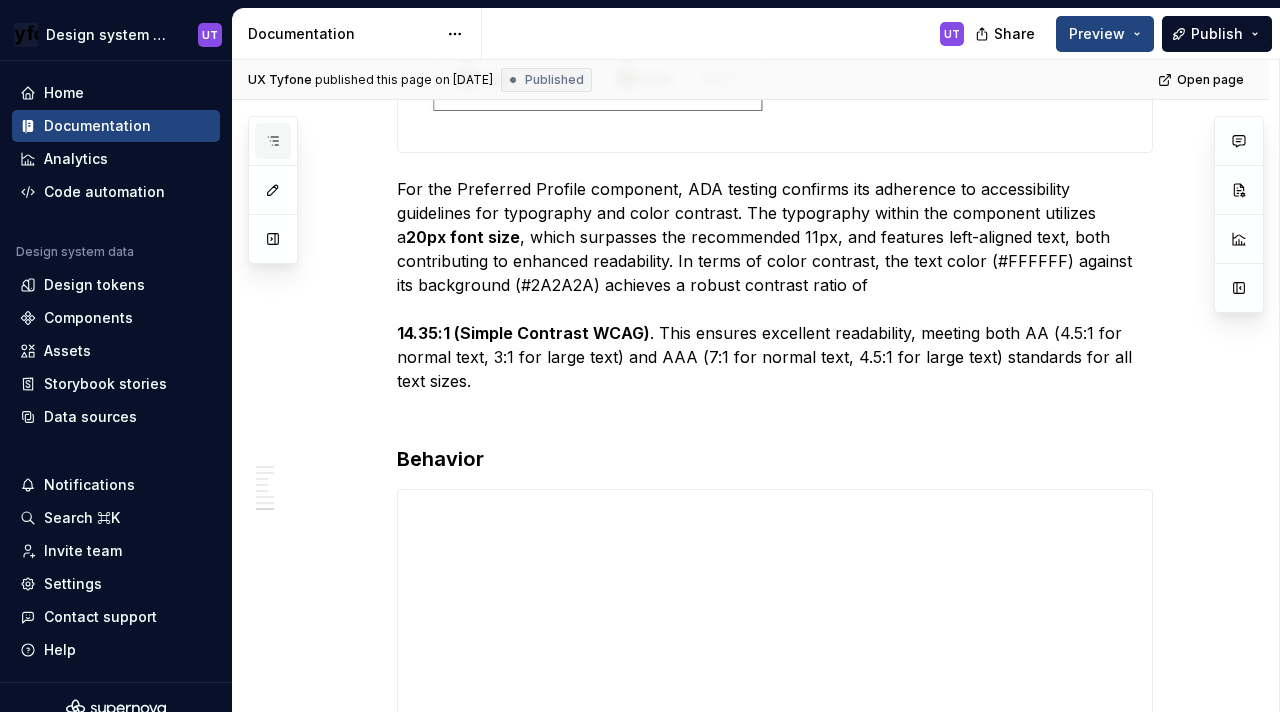 click at bounding box center [273, 141] 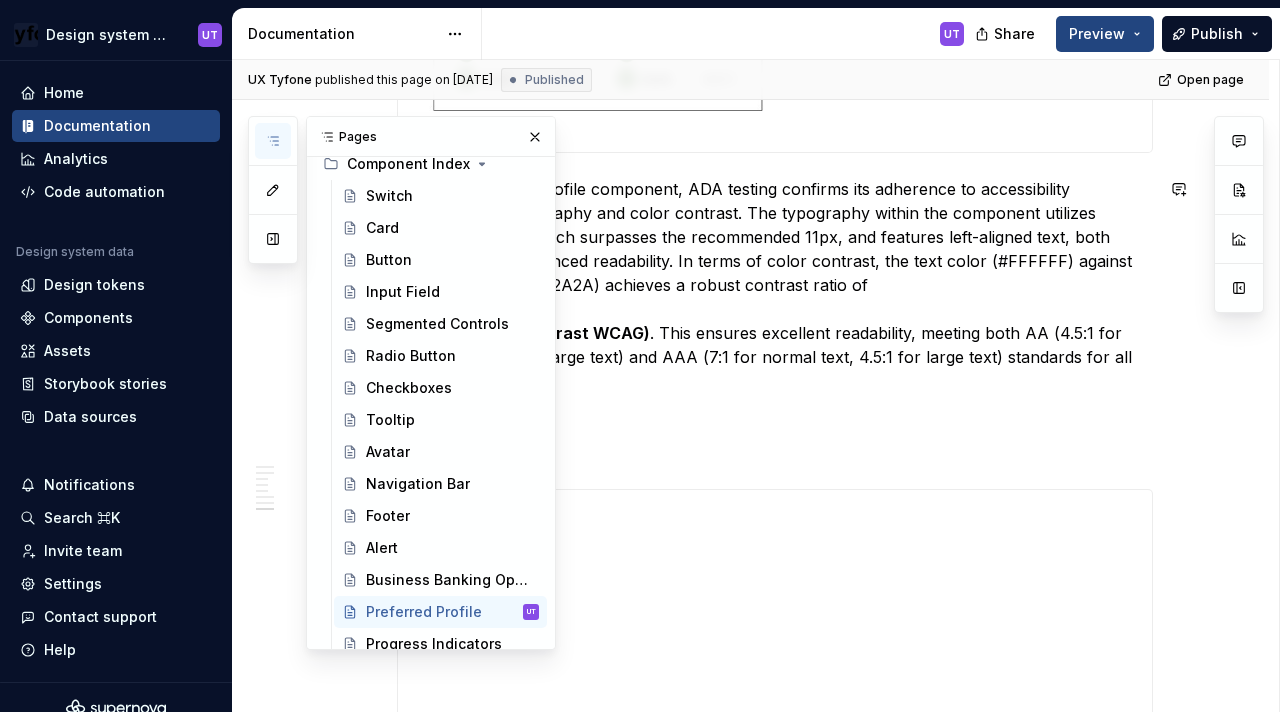 scroll, scrollTop: 387, scrollLeft: 0, axis: vertical 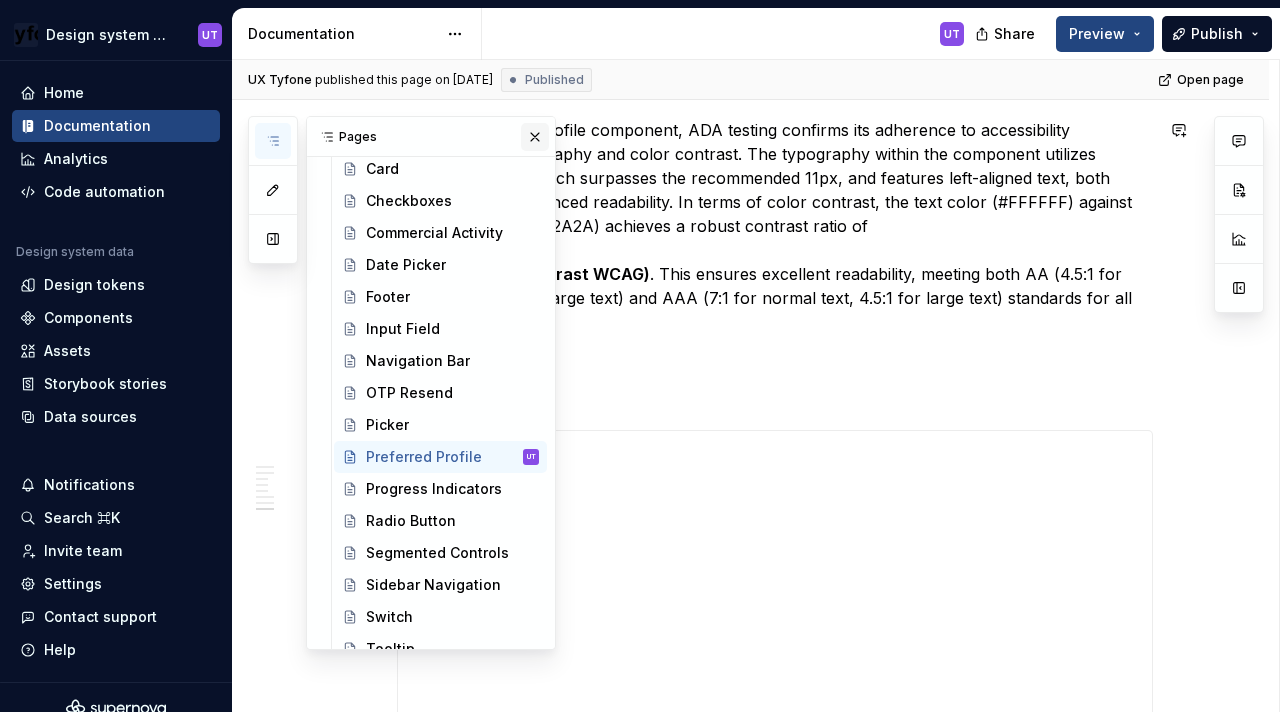 click at bounding box center [535, 137] 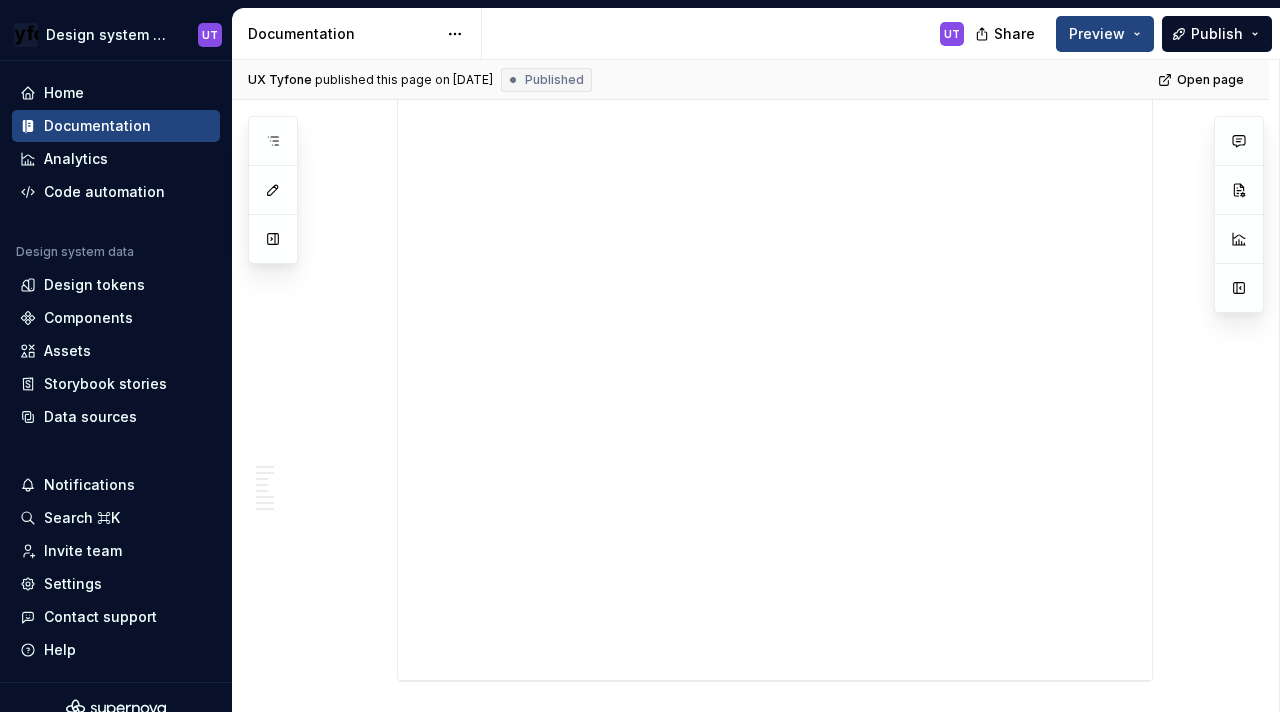 scroll, scrollTop: 3996, scrollLeft: 0, axis: vertical 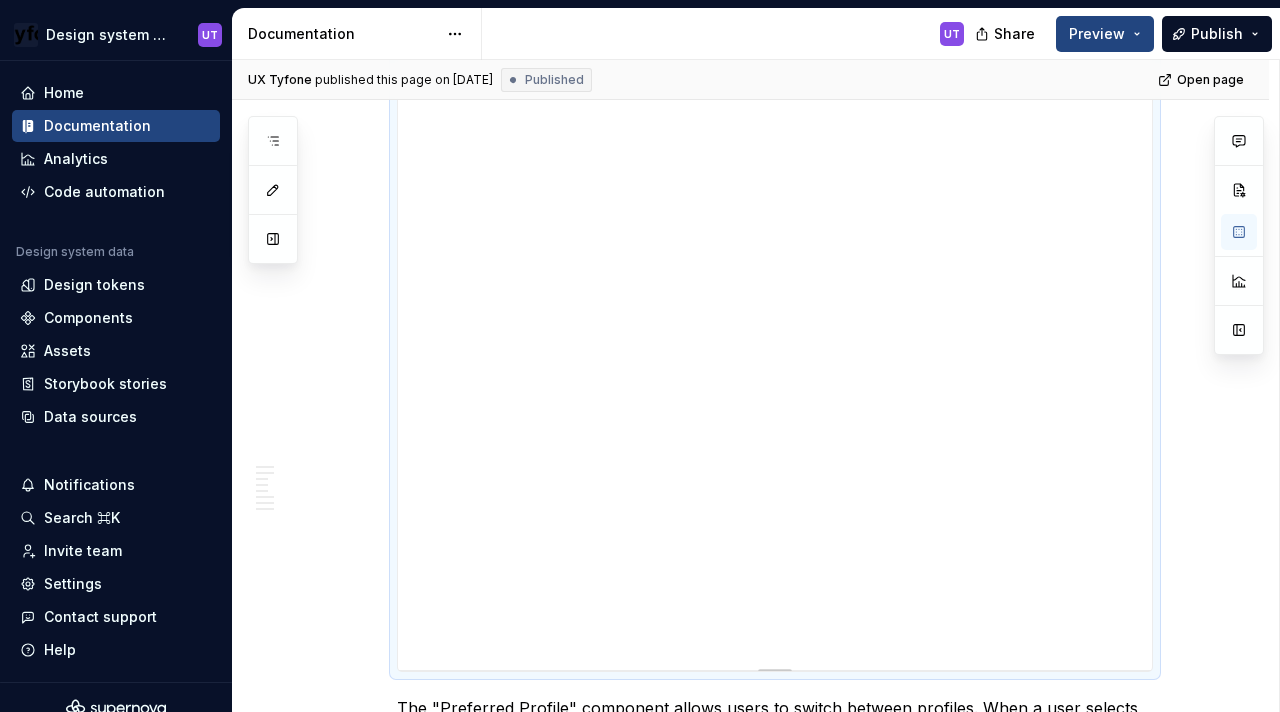 click on "**********" at bounding box center (775, 295) 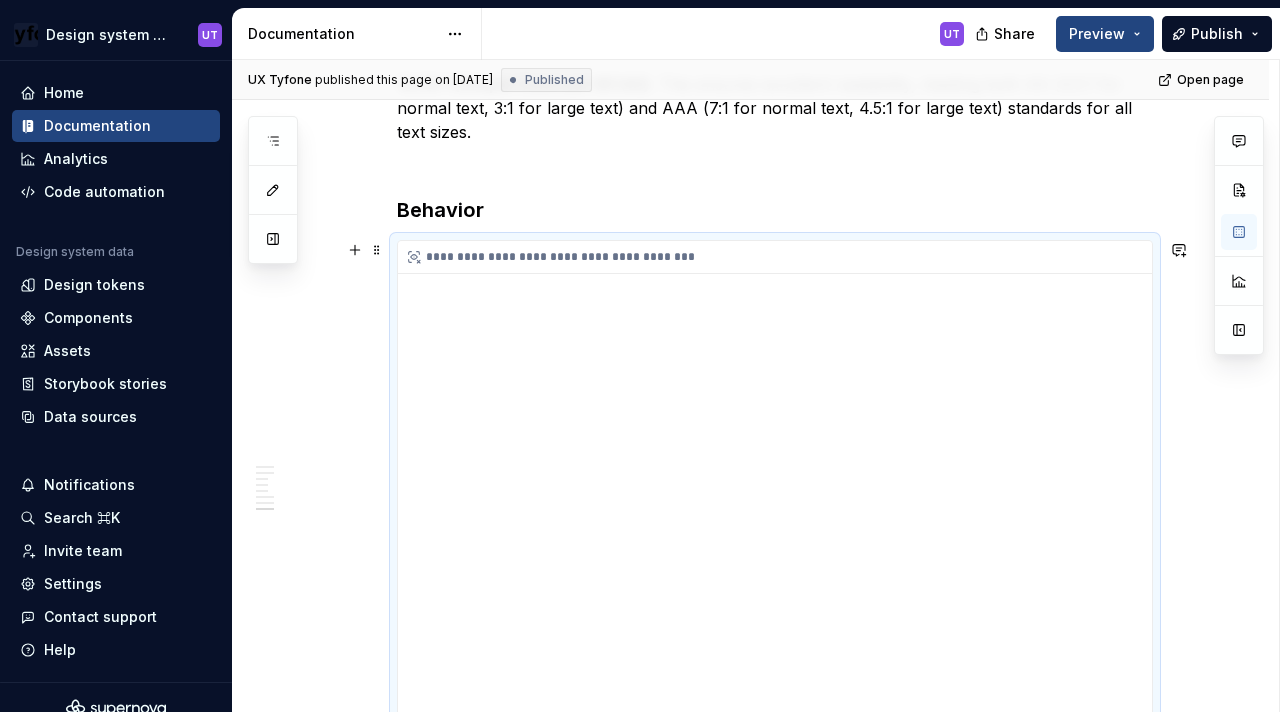 scroll, scrollTop: 3664, scrollLeft: 0, axis: vertical 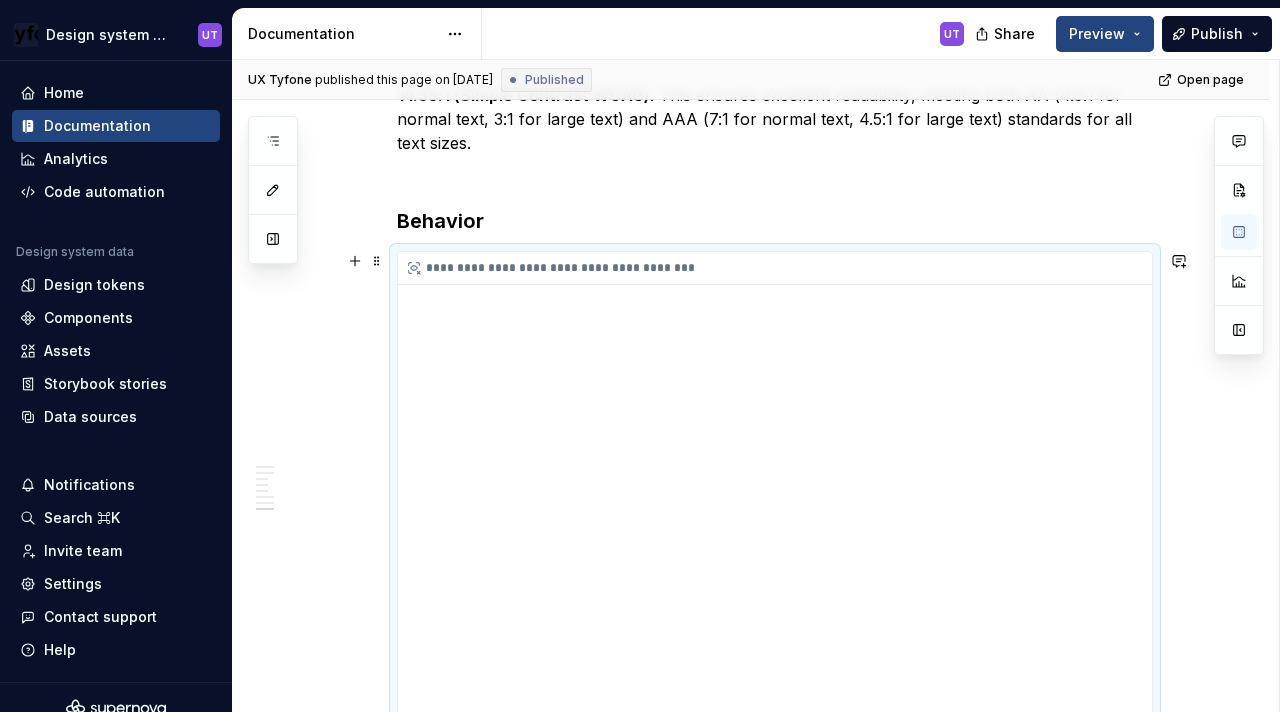 click on "**********" at bounding box center [775, 627] 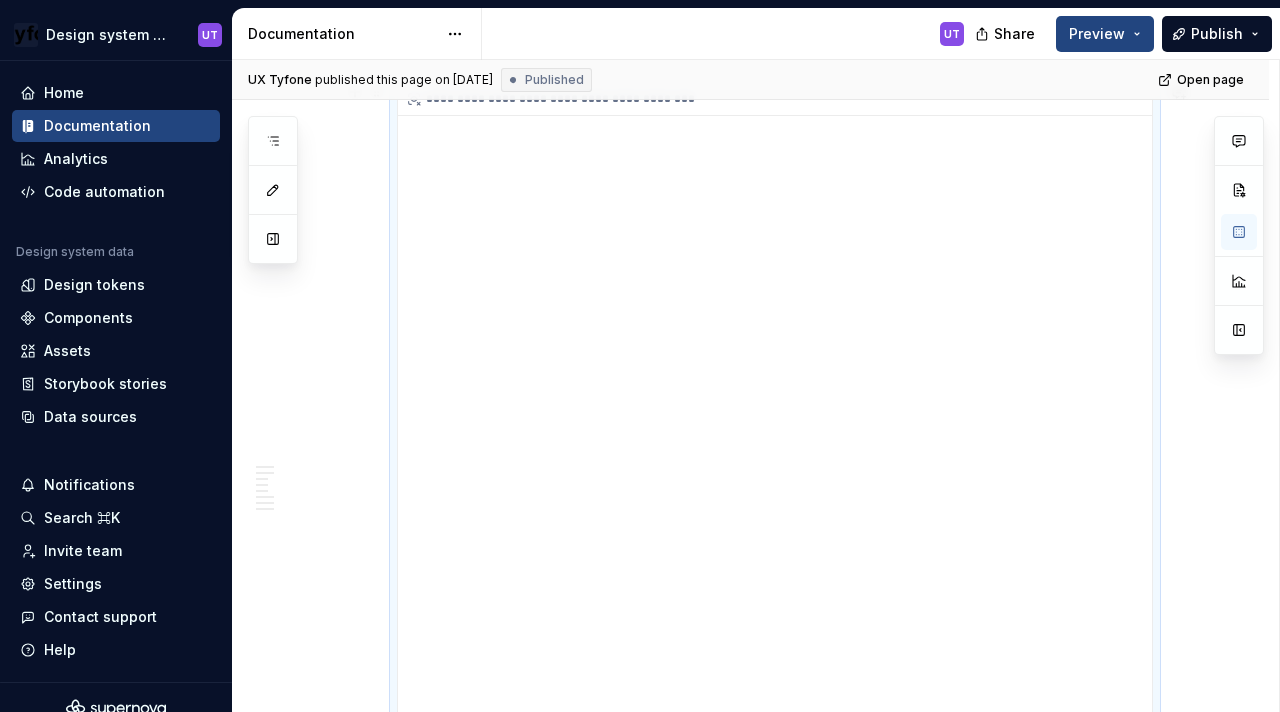 scroll, scrollTop: 3840, scrollLeft: 0, axis: vertical 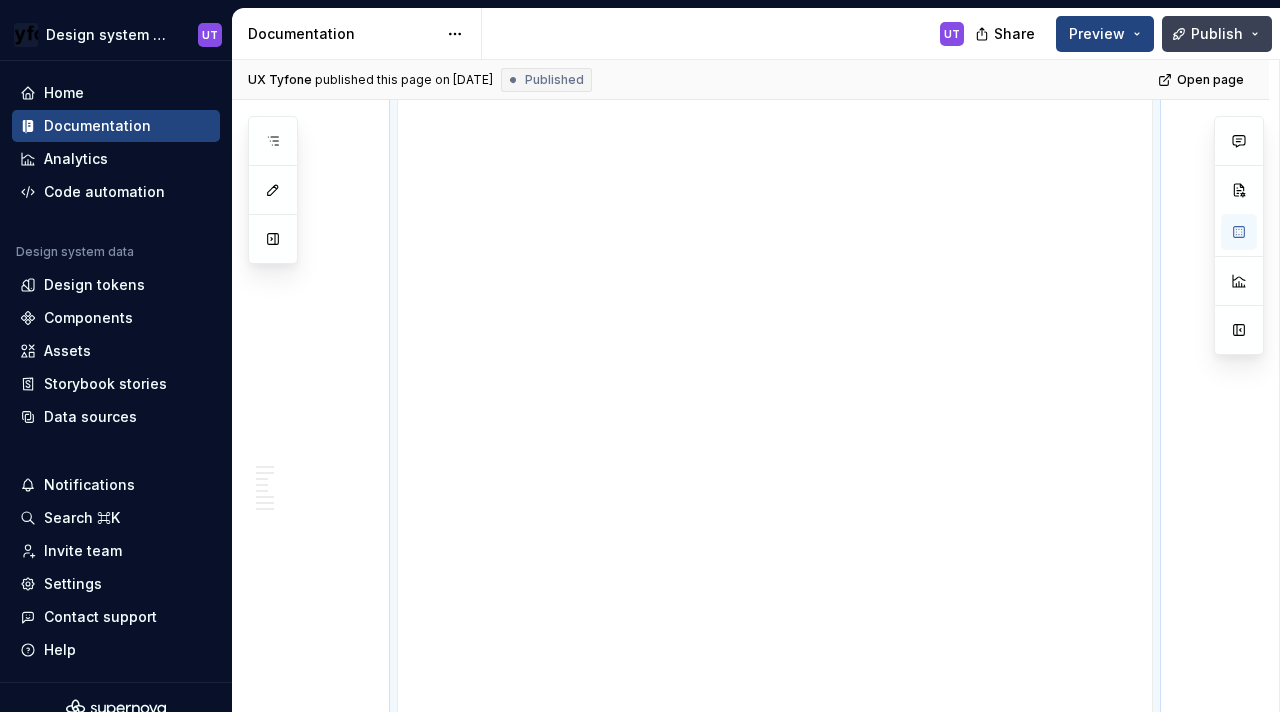 click on "Publish" at bounding box center (1217, 34) 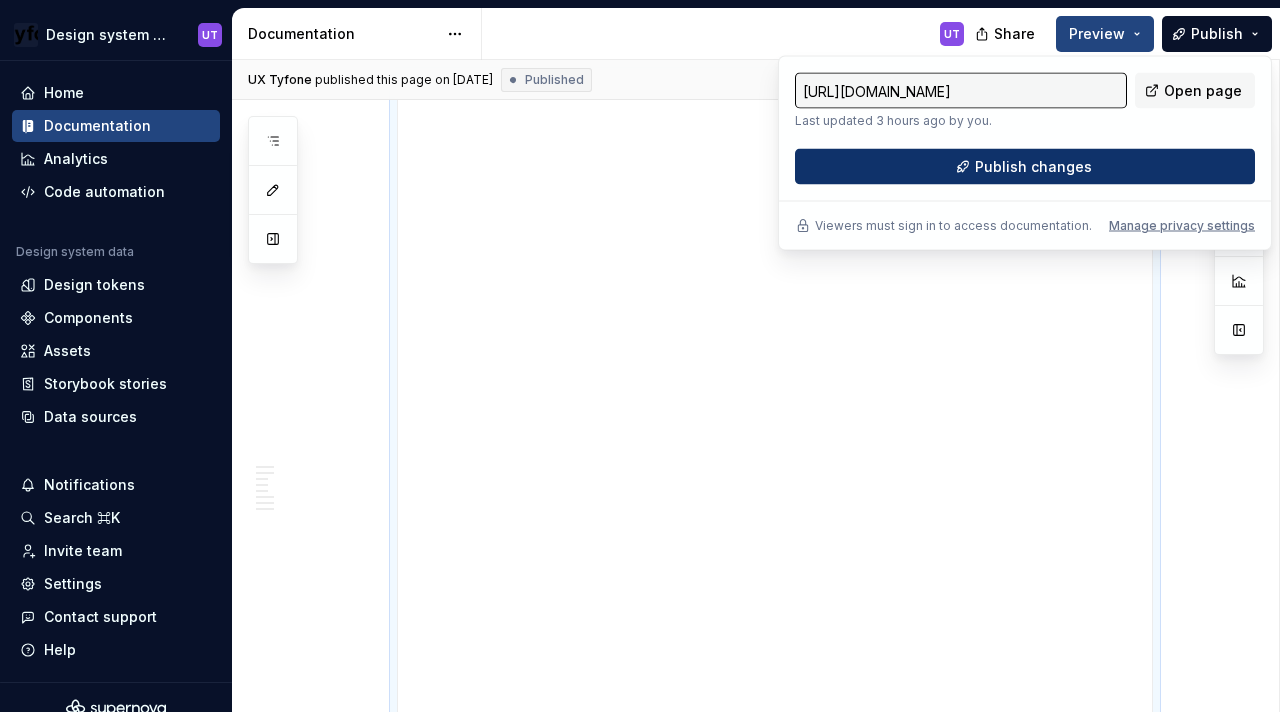 click on "Publish changes" at bounding box center (1025, 167) 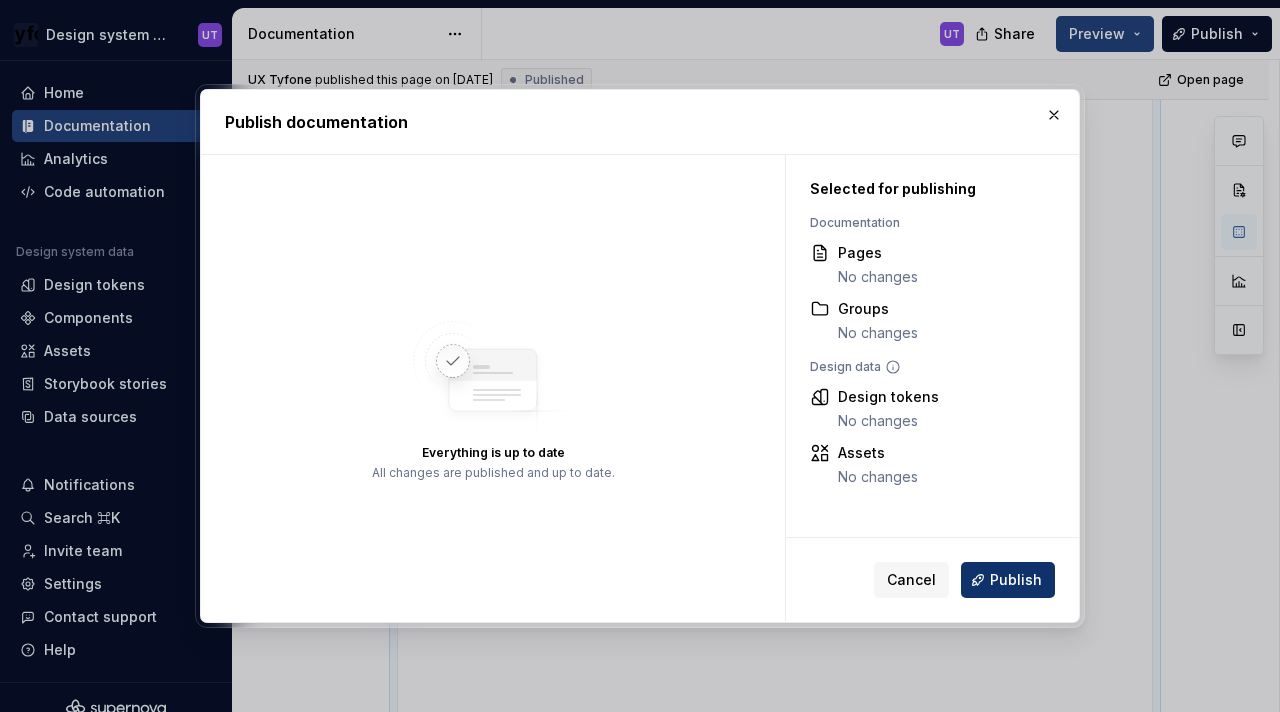 click on "Publish" at bounding box center [1016, 580] 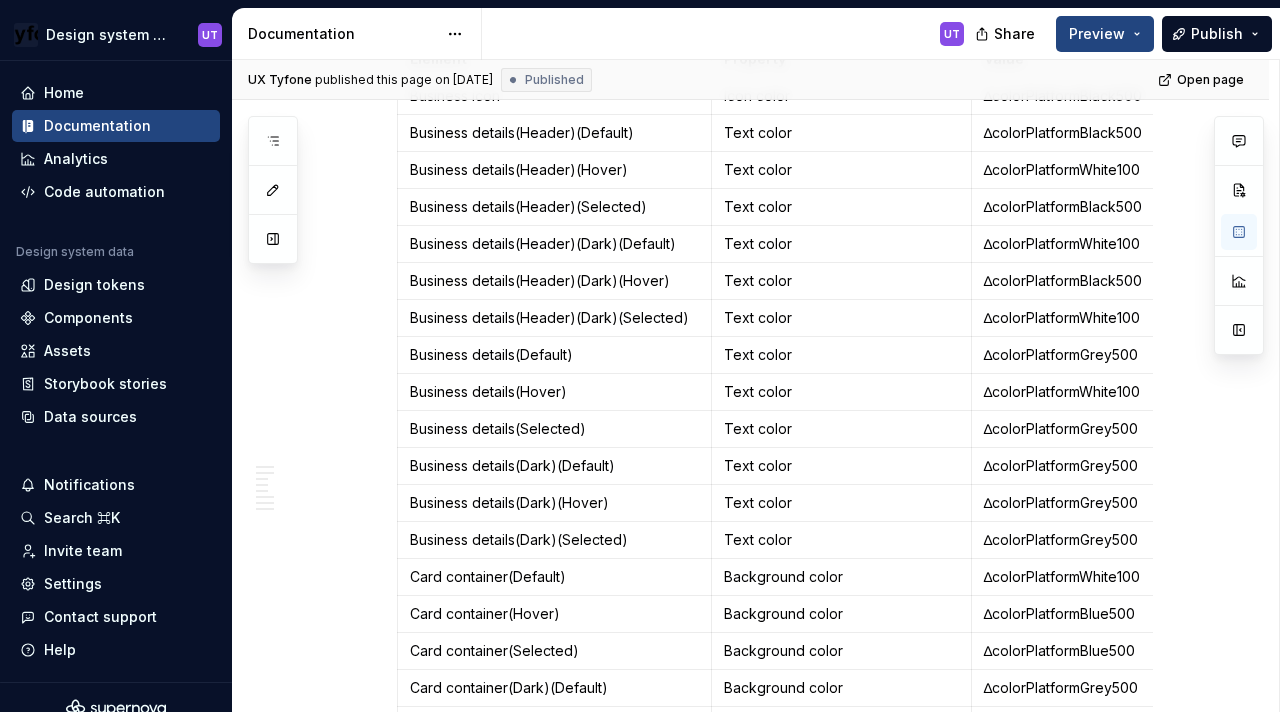 scroll, scrollTop: 1182, scrollLeft: 0, axis: vertical 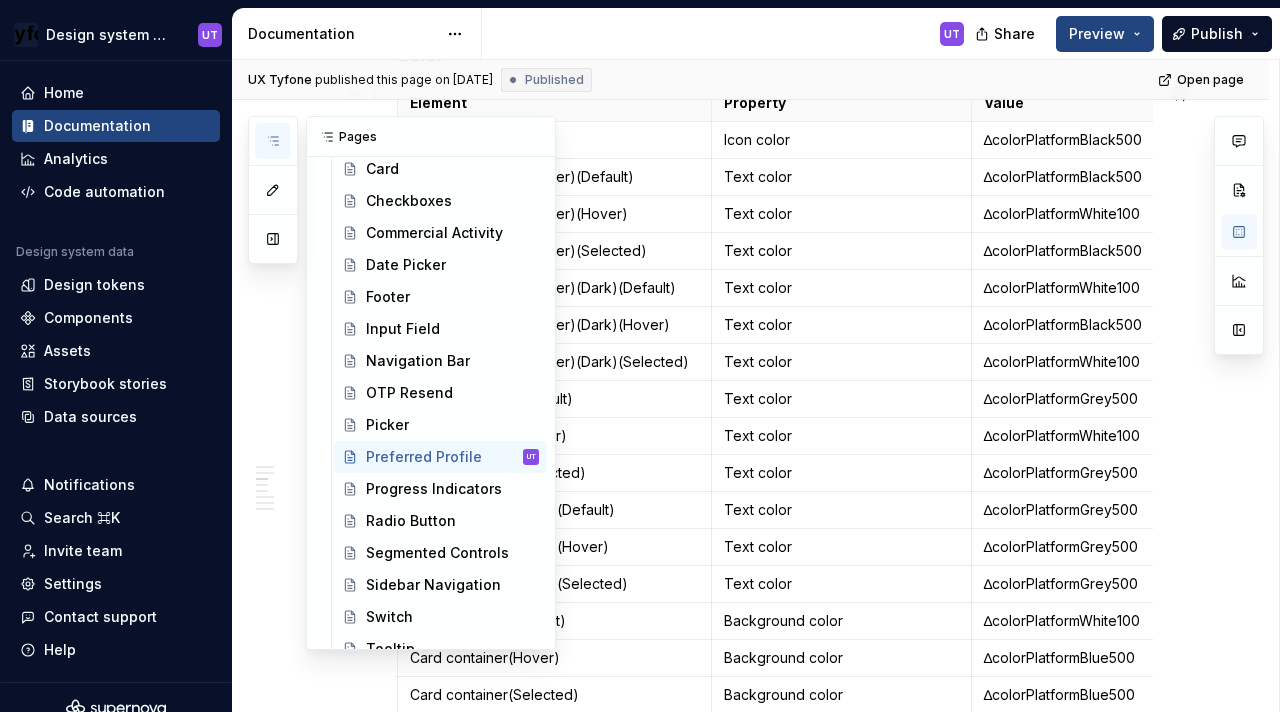 click 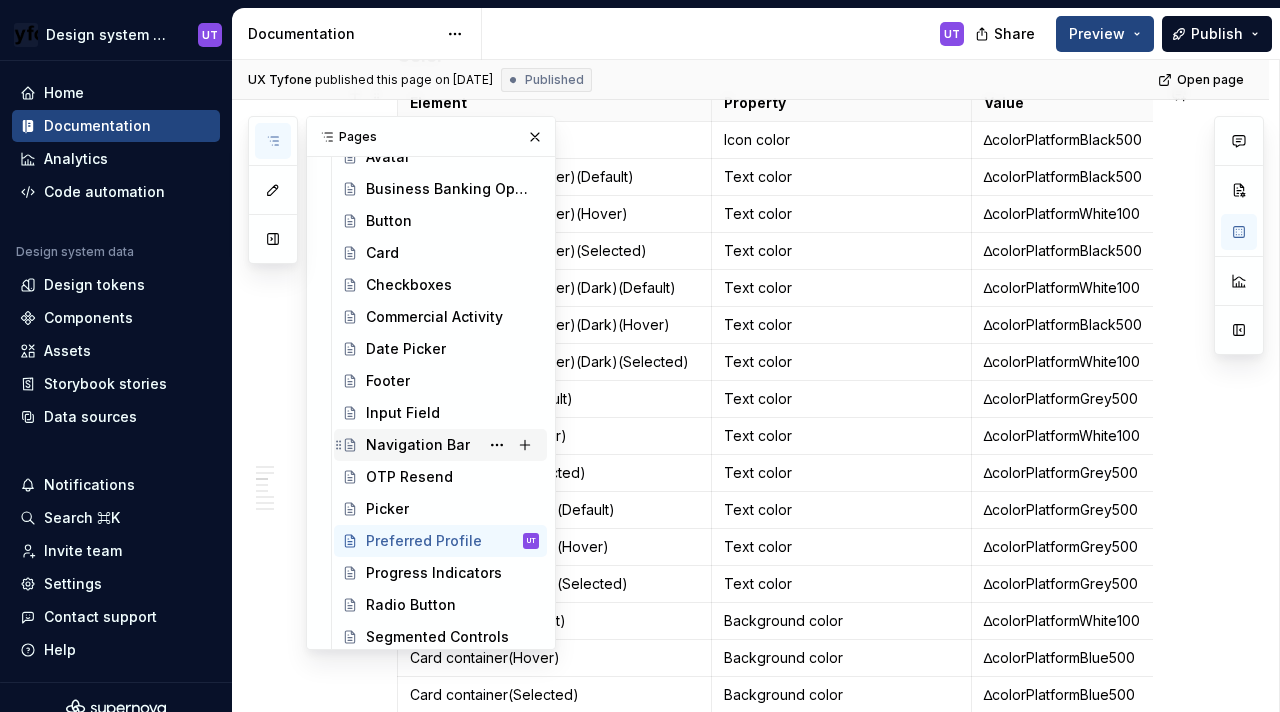 scroll, scrollTop: 426, scrollLeft: 0, axis: vertical 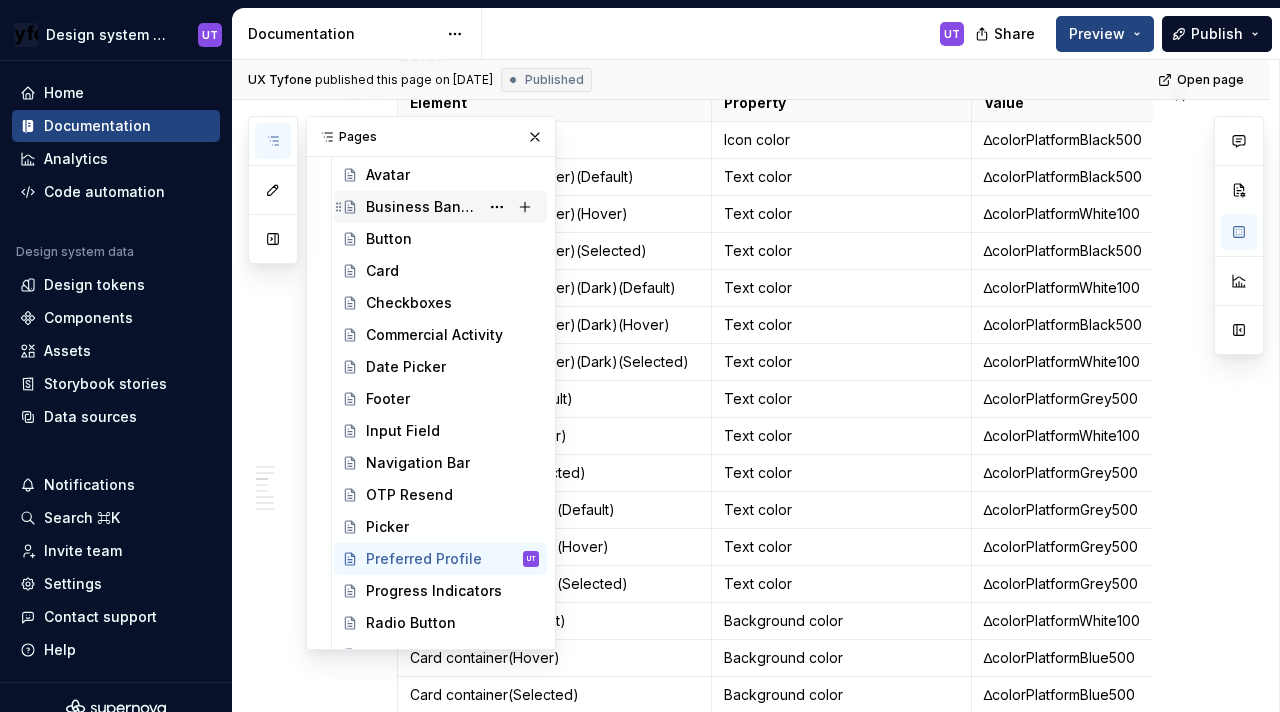 click on "Business Banking Options" at bounding box center [422, 207] 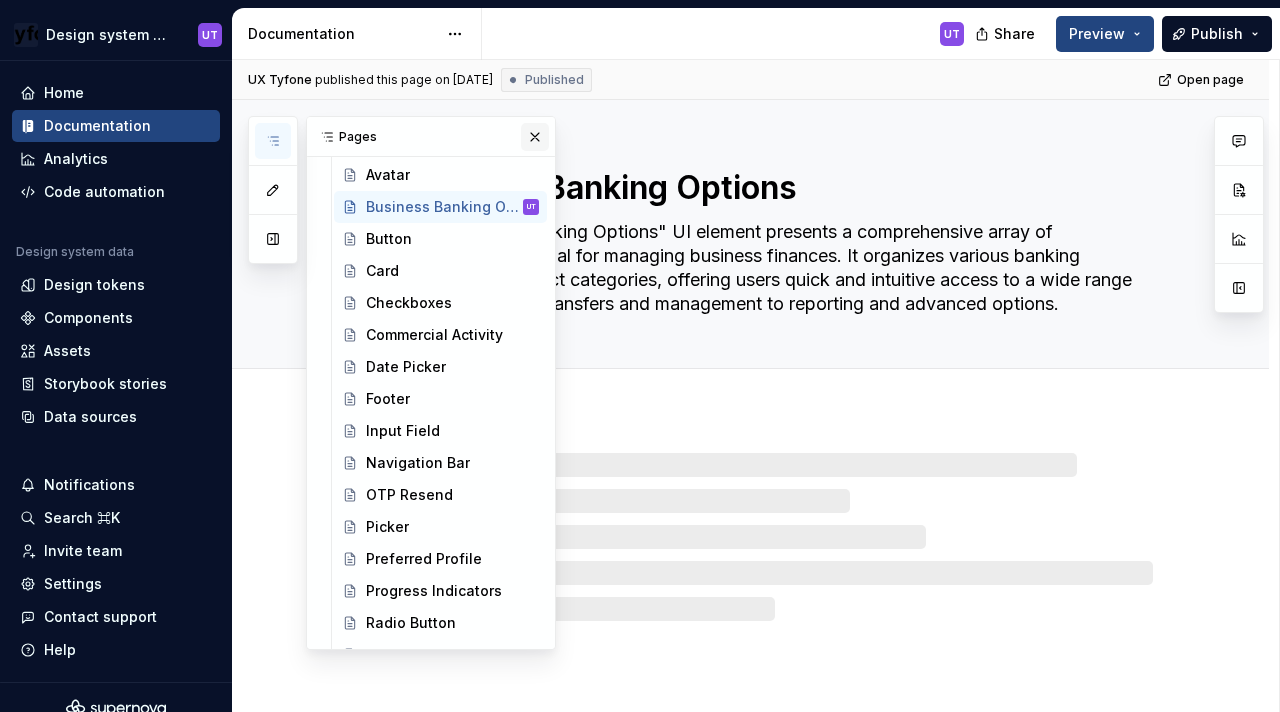 click at bounding box center (535, 137) 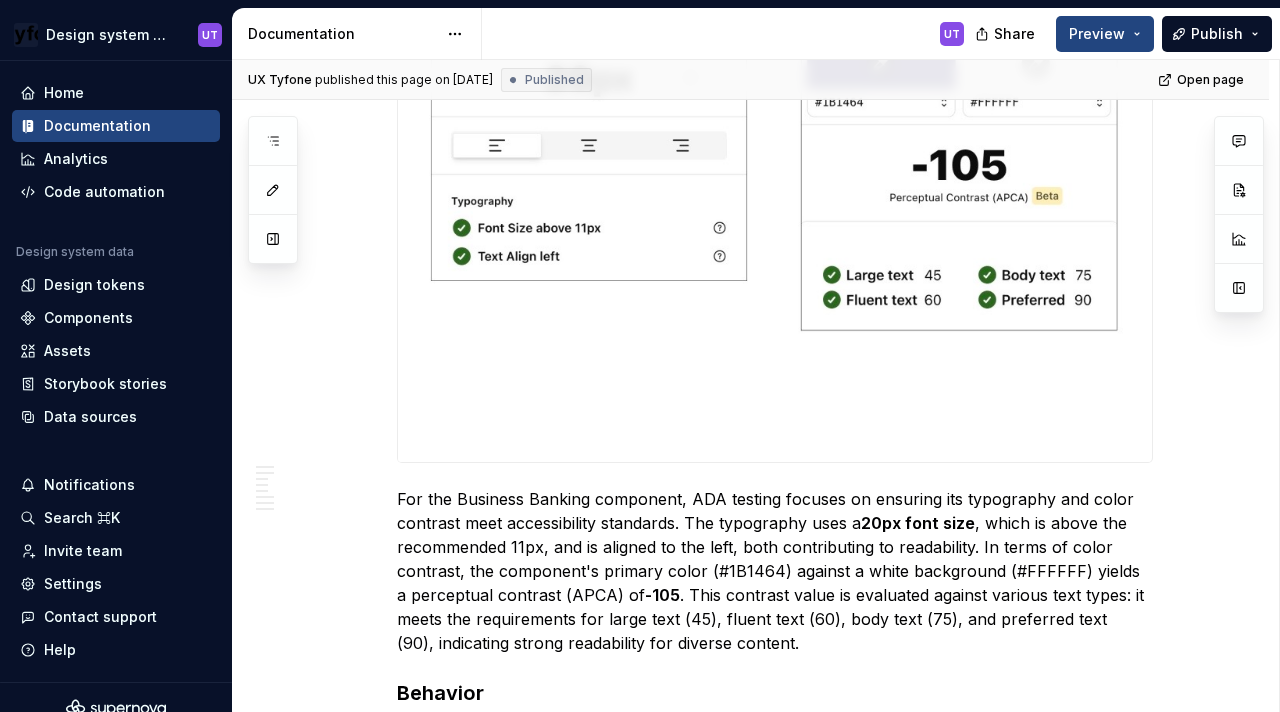 scroll, scrollTop: 3391, scrollLeft: 0, axis: vertical 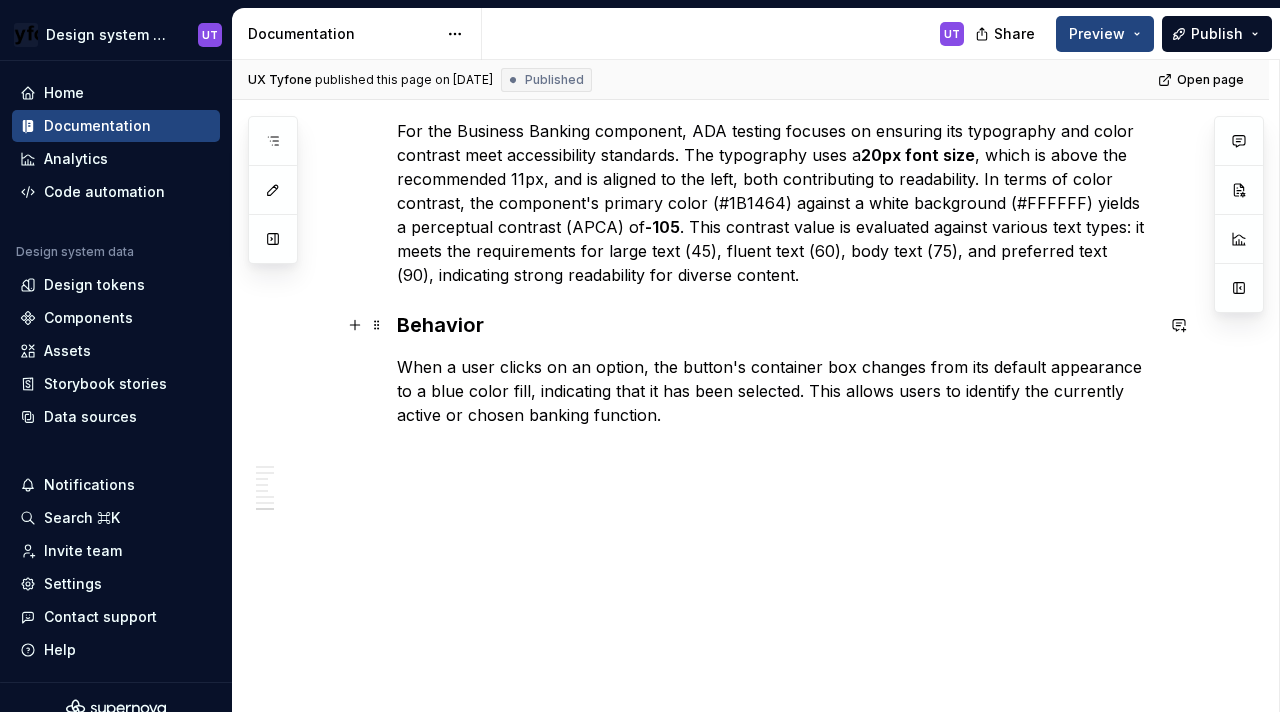 click on "Behavior" at bounding box center [775, 325] 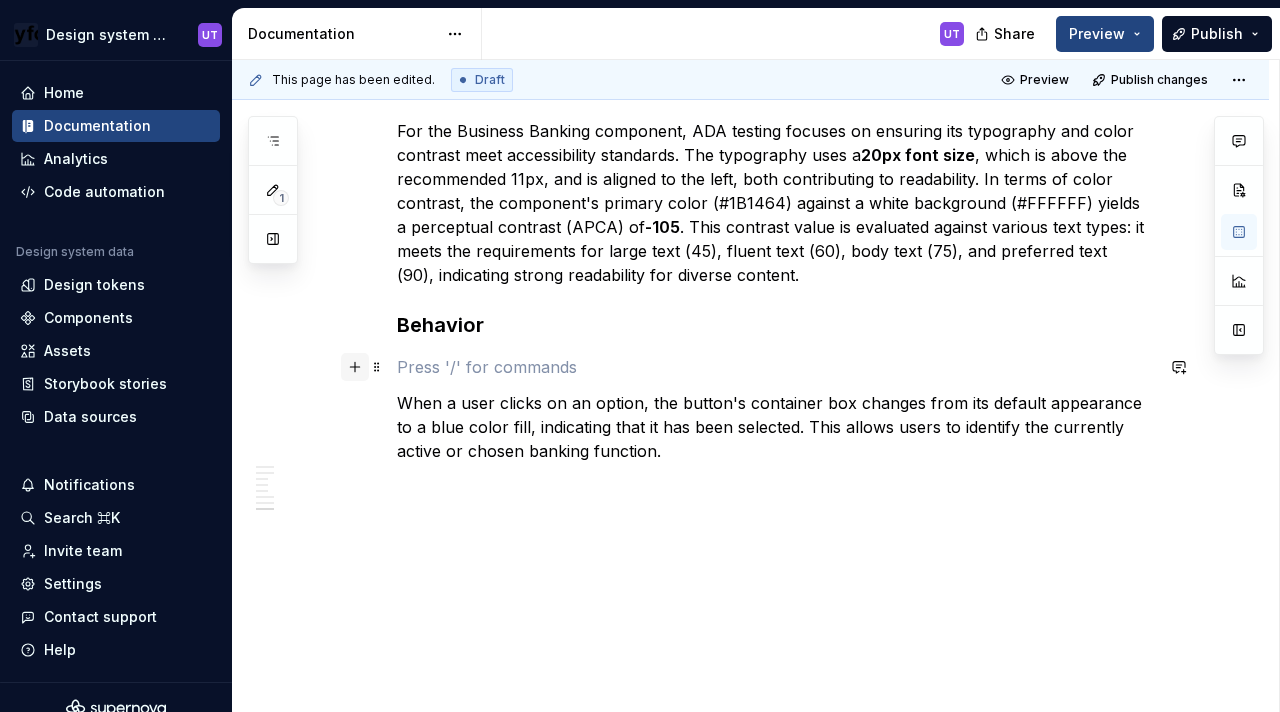 click at bounding box center (355, 367) 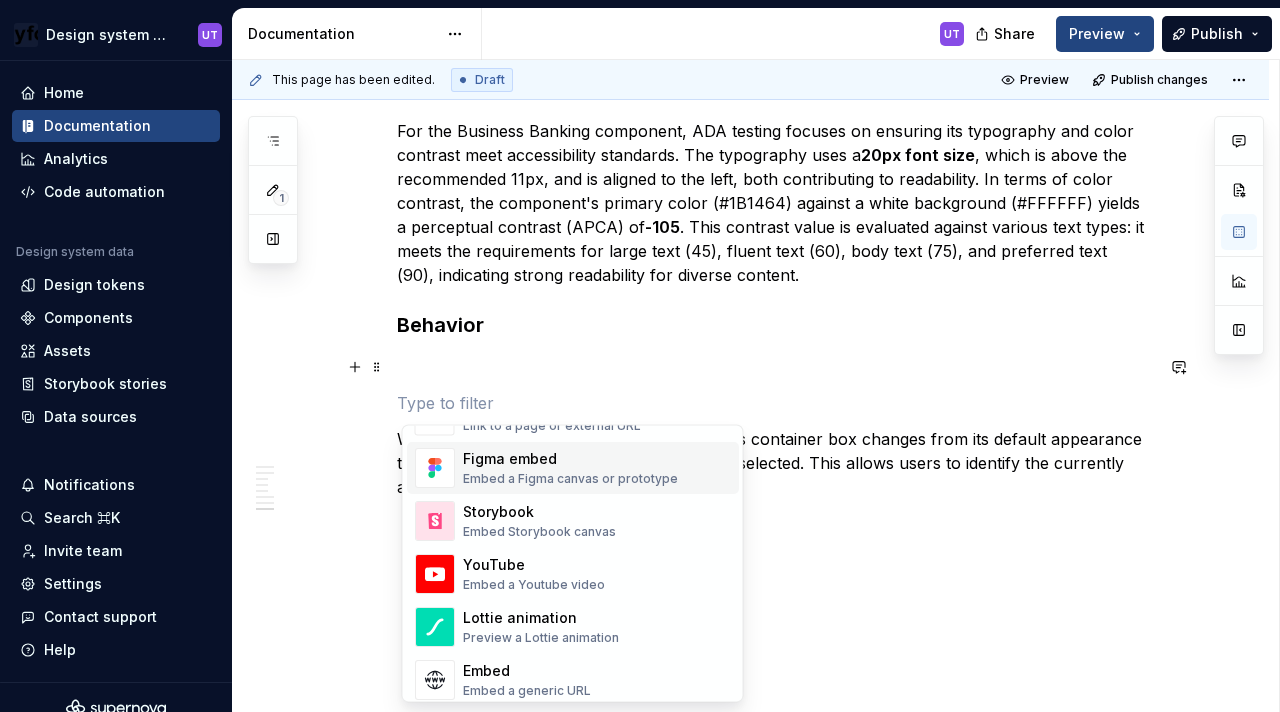 scroll, scrollTop: 970, scrollLeft: 0, axis: vertical 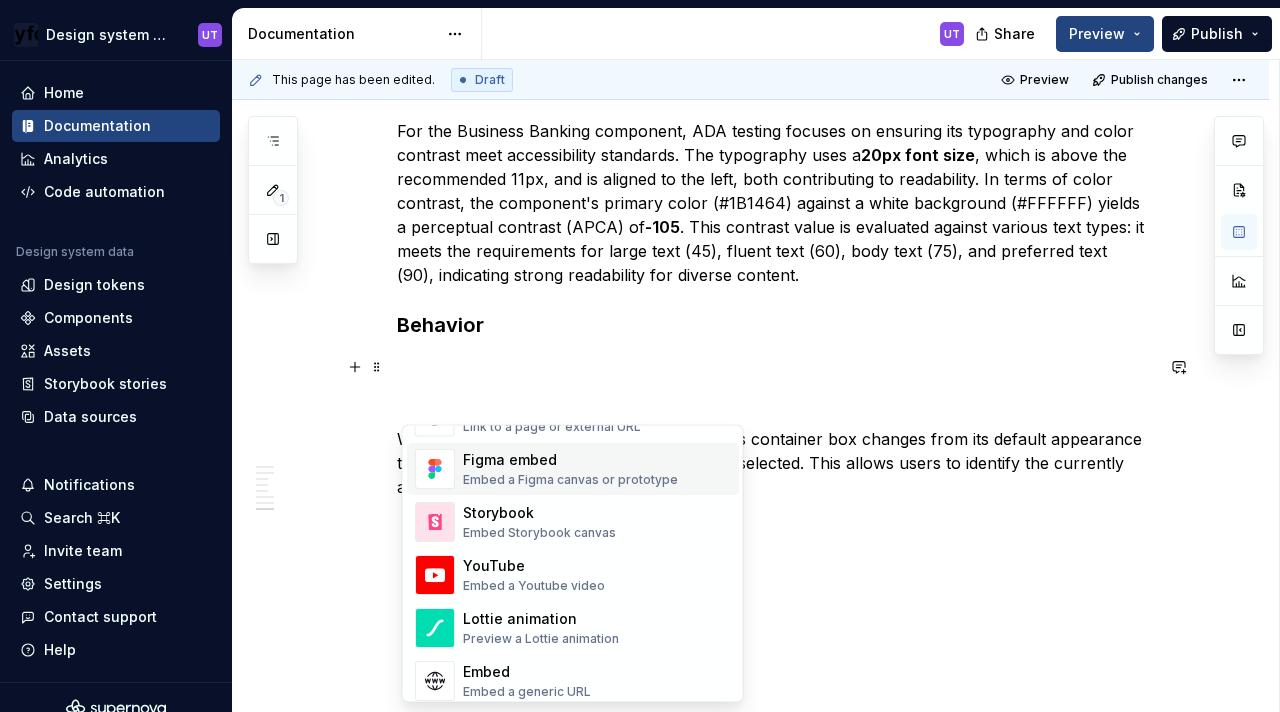 click on "Figma embed" at bounding box center (570, 461) 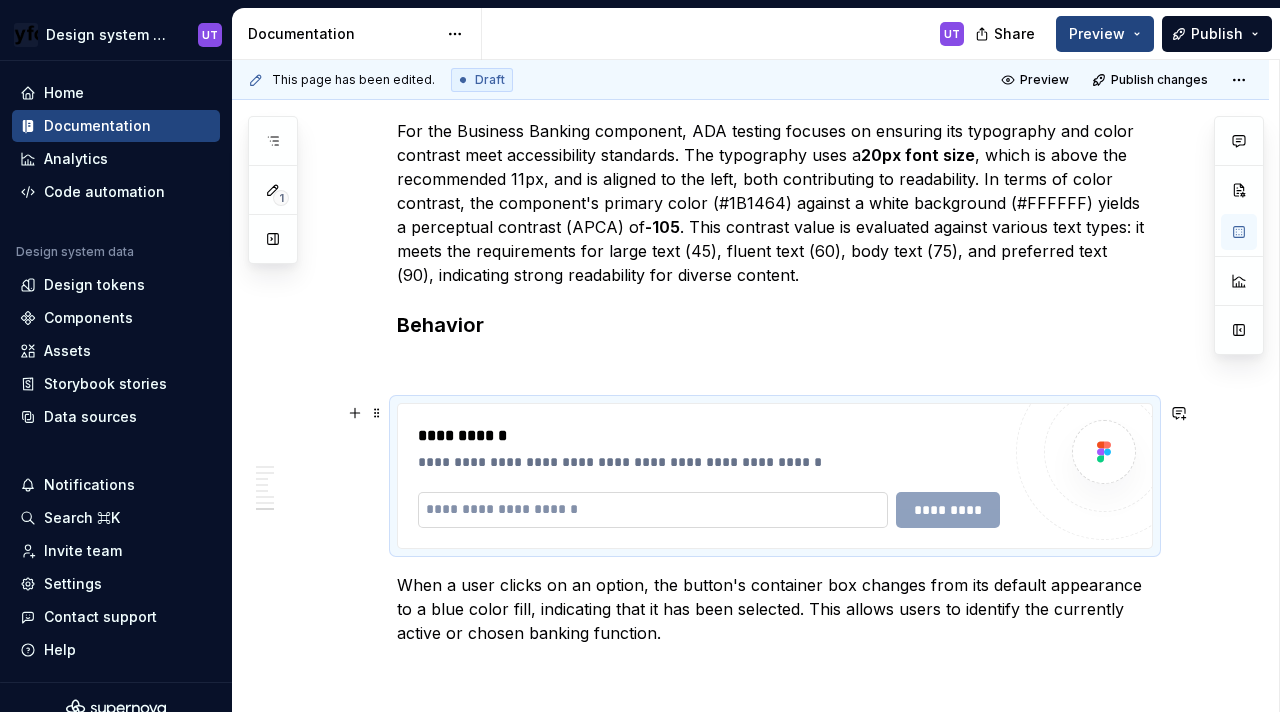 click at bounding box center [653, 510] 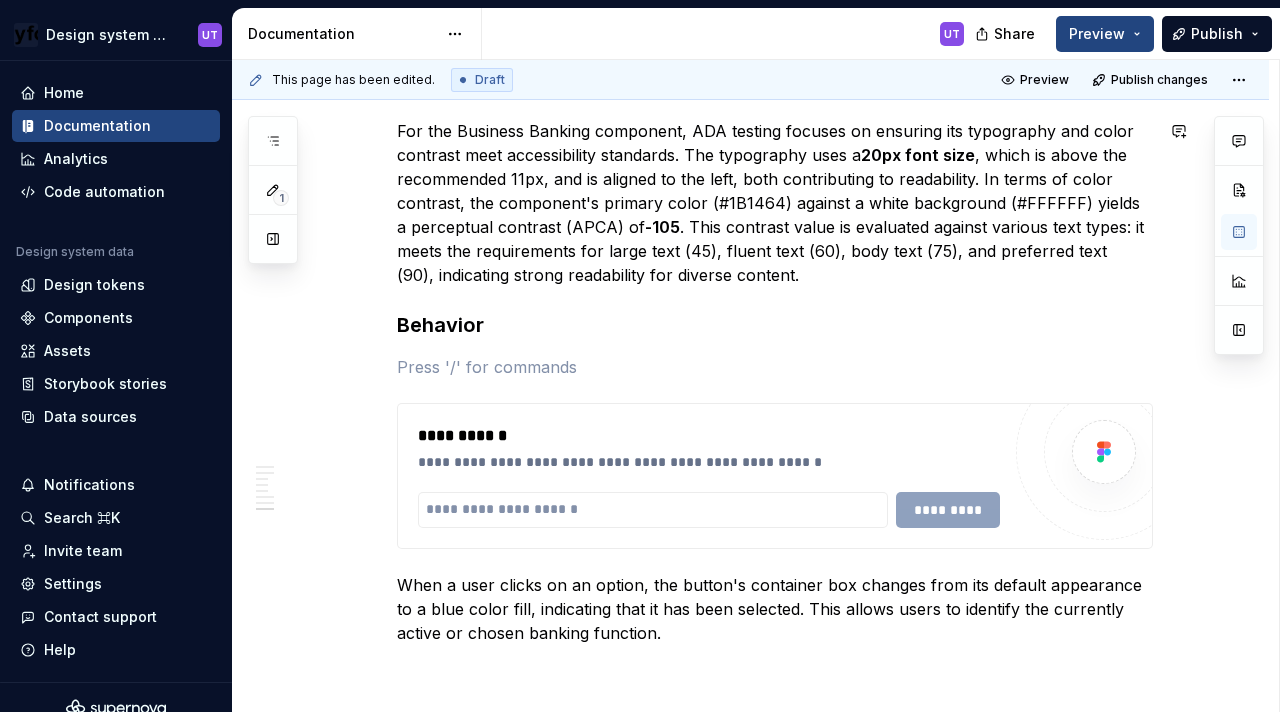 type on "*" 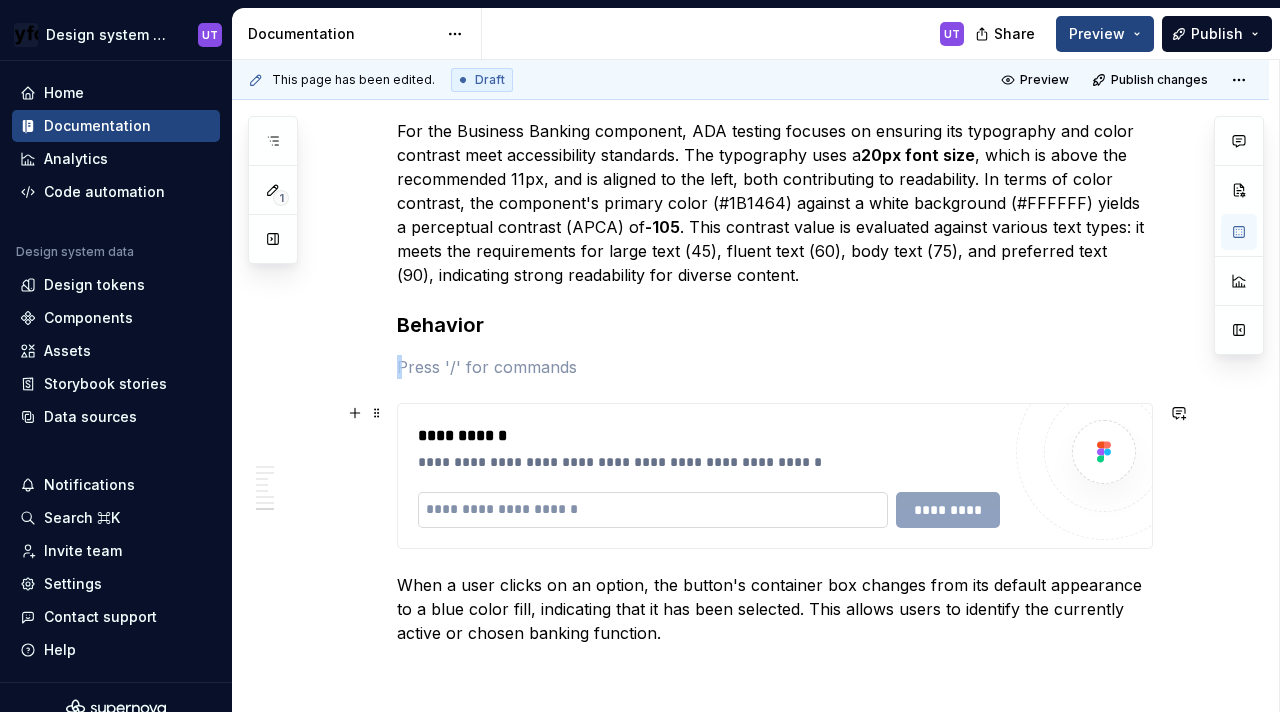 click at bounding box center [653, 510] 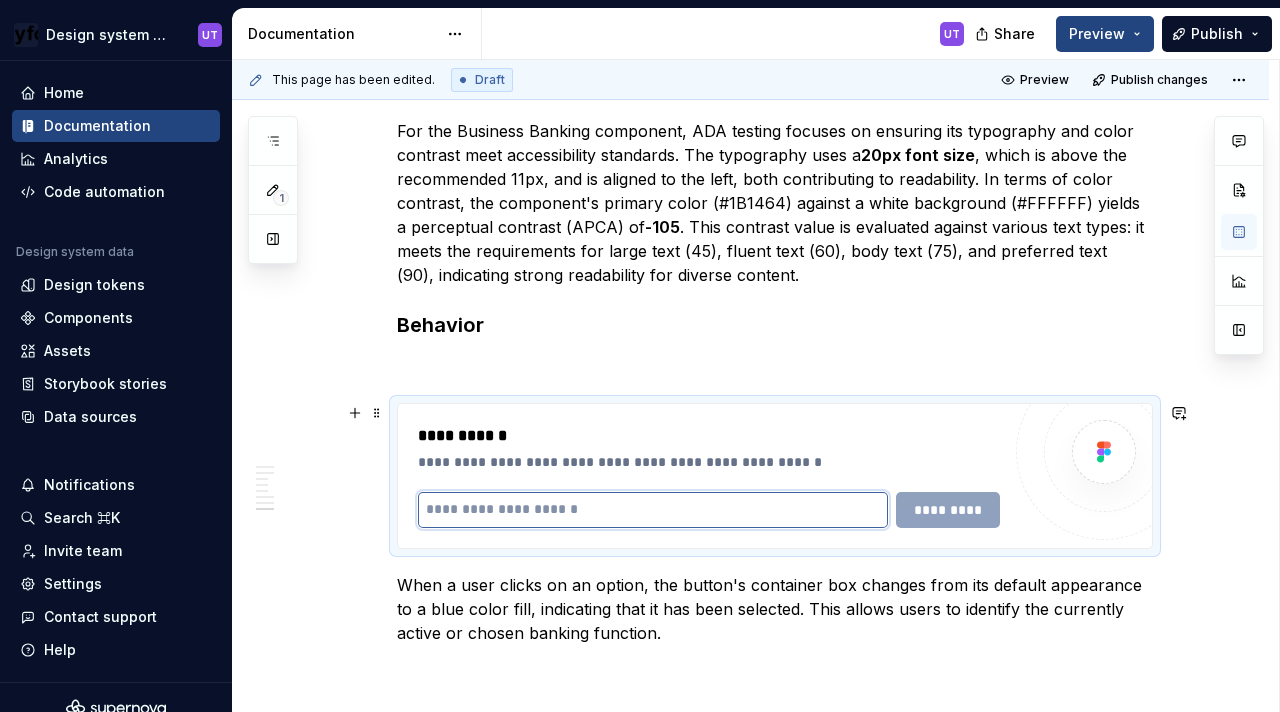 paste on "**********" 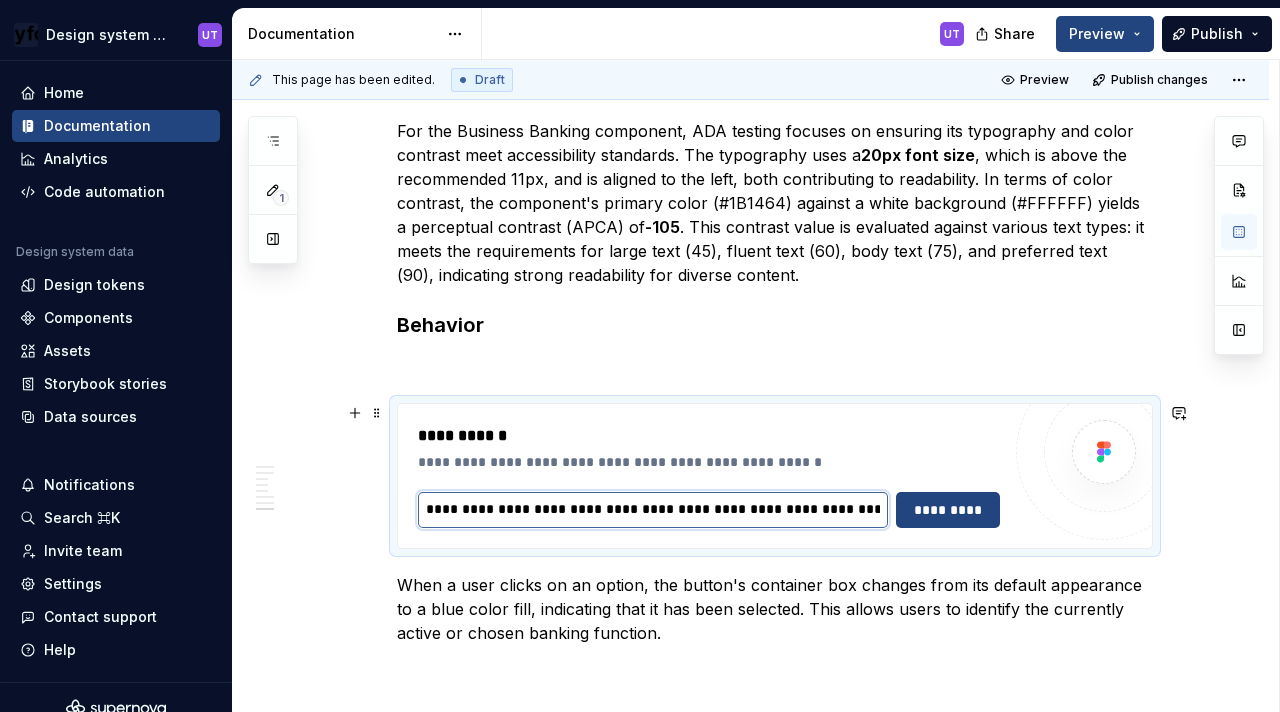 scroll, scrollTop: 0, scrollLeft: 1191, axis: horizontal 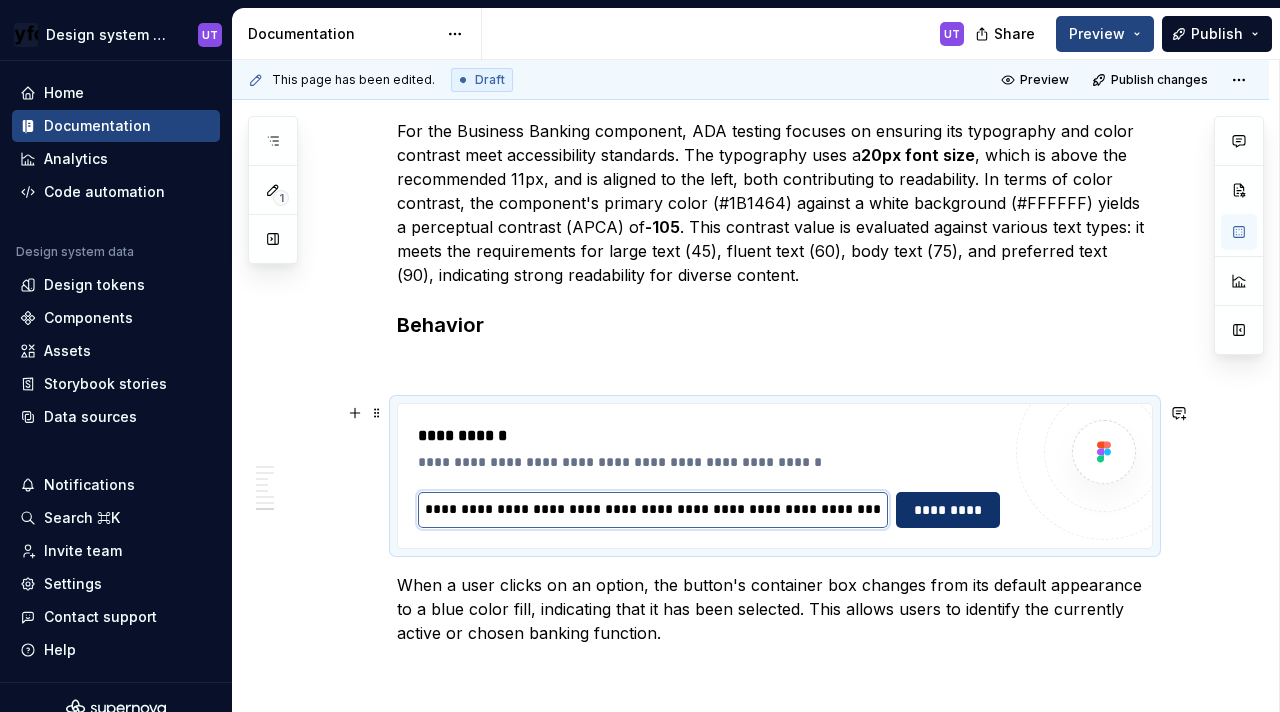 type on "**********" 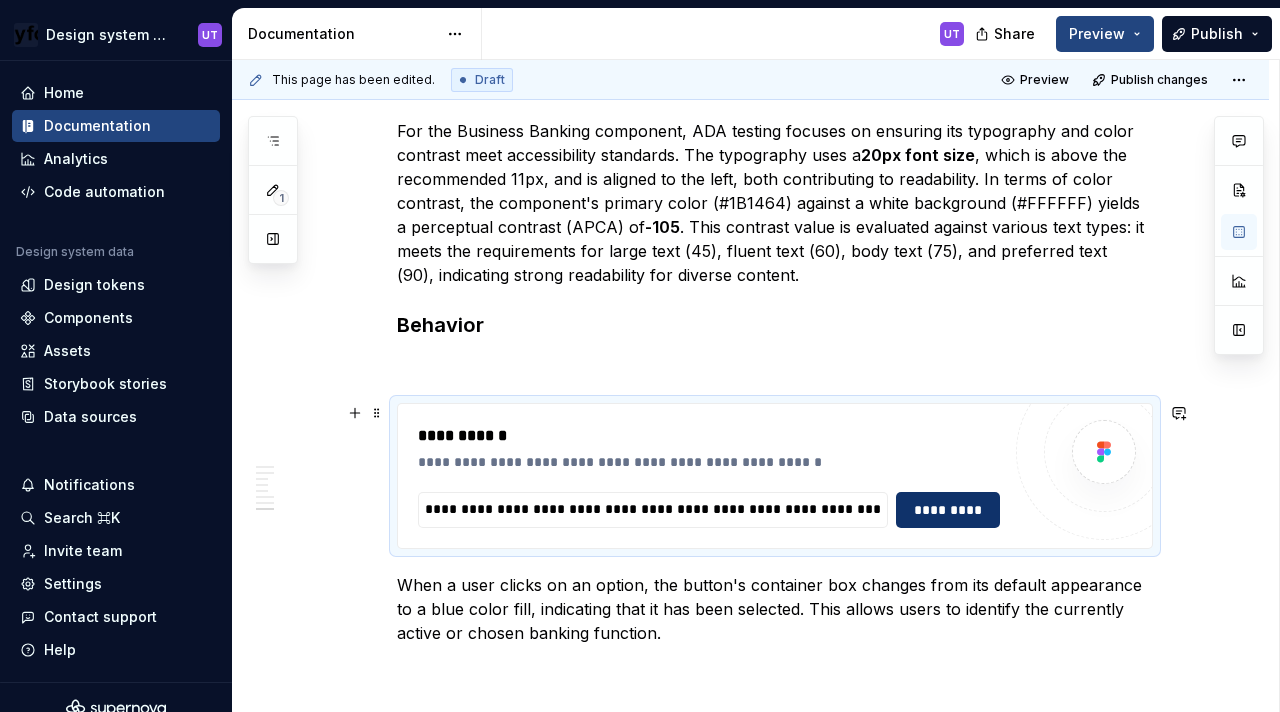 scroll, scrollTop: 0, scrollLeft: 0, axis: both 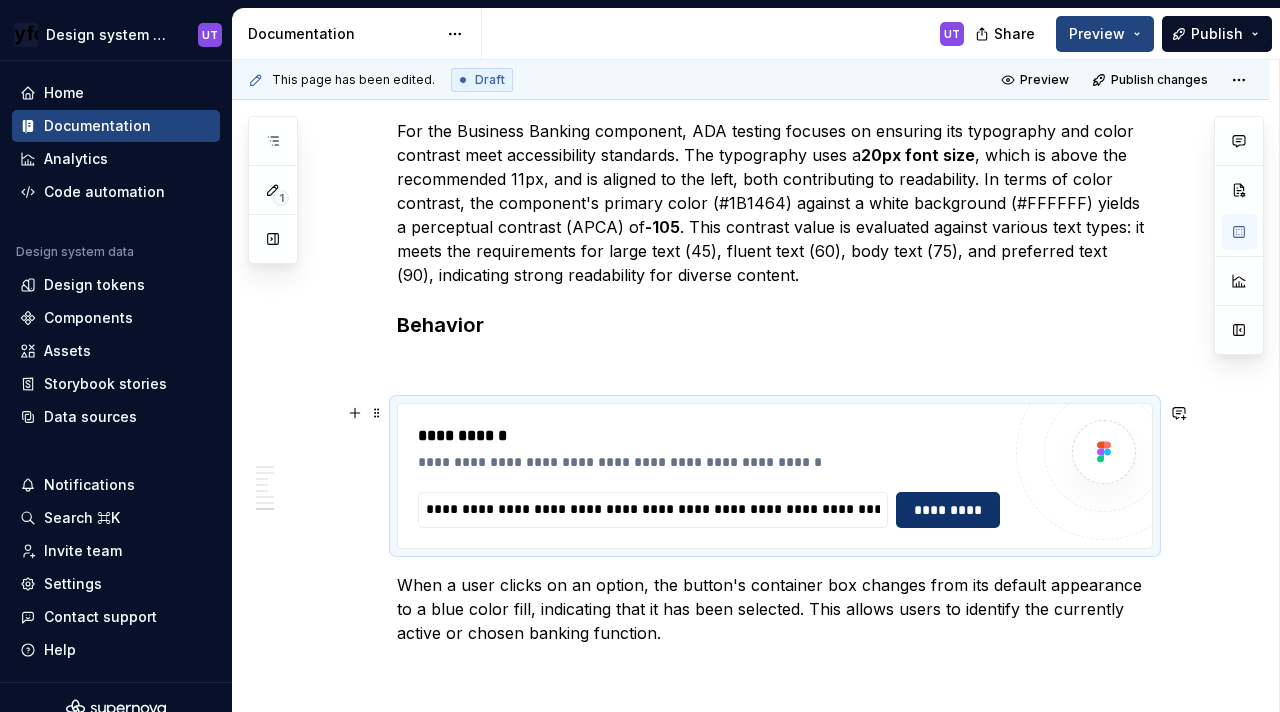 click on "*********" at bounding box center [947, 510] 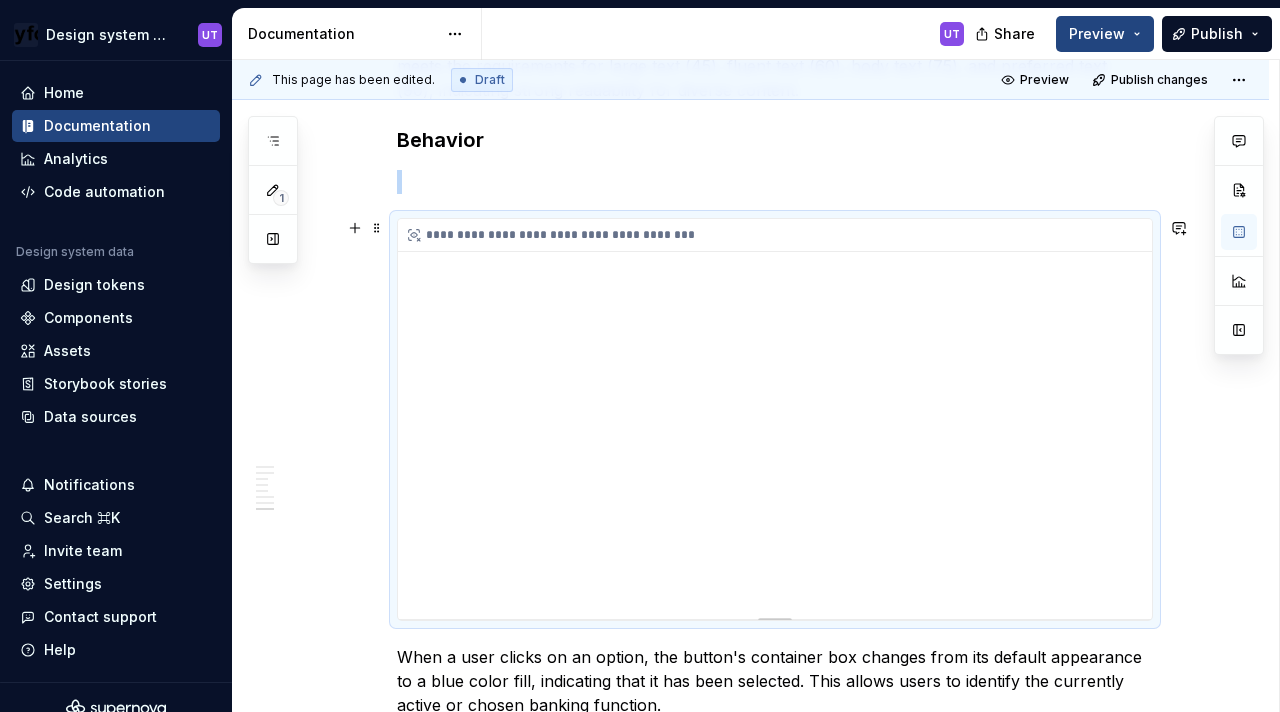 scroll, scrollTop: 3578, scrollLeft: 0, axis: vertical 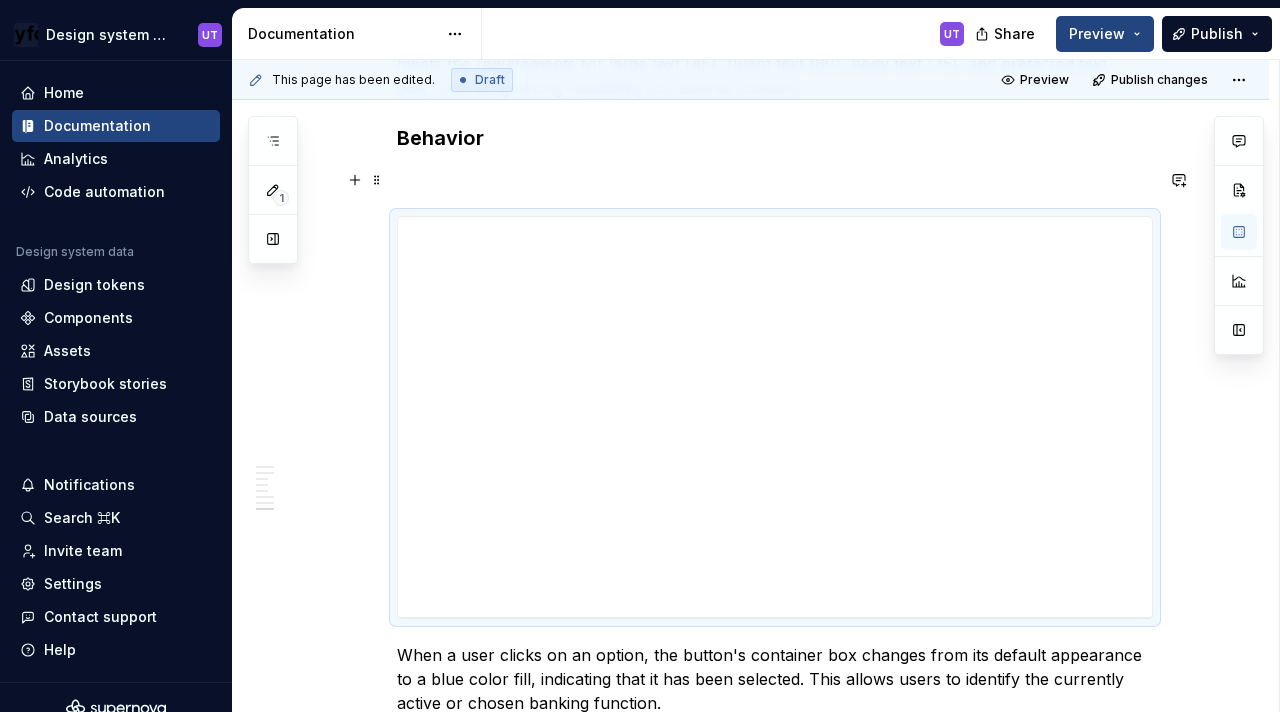 click at bounding box center (775, 180) 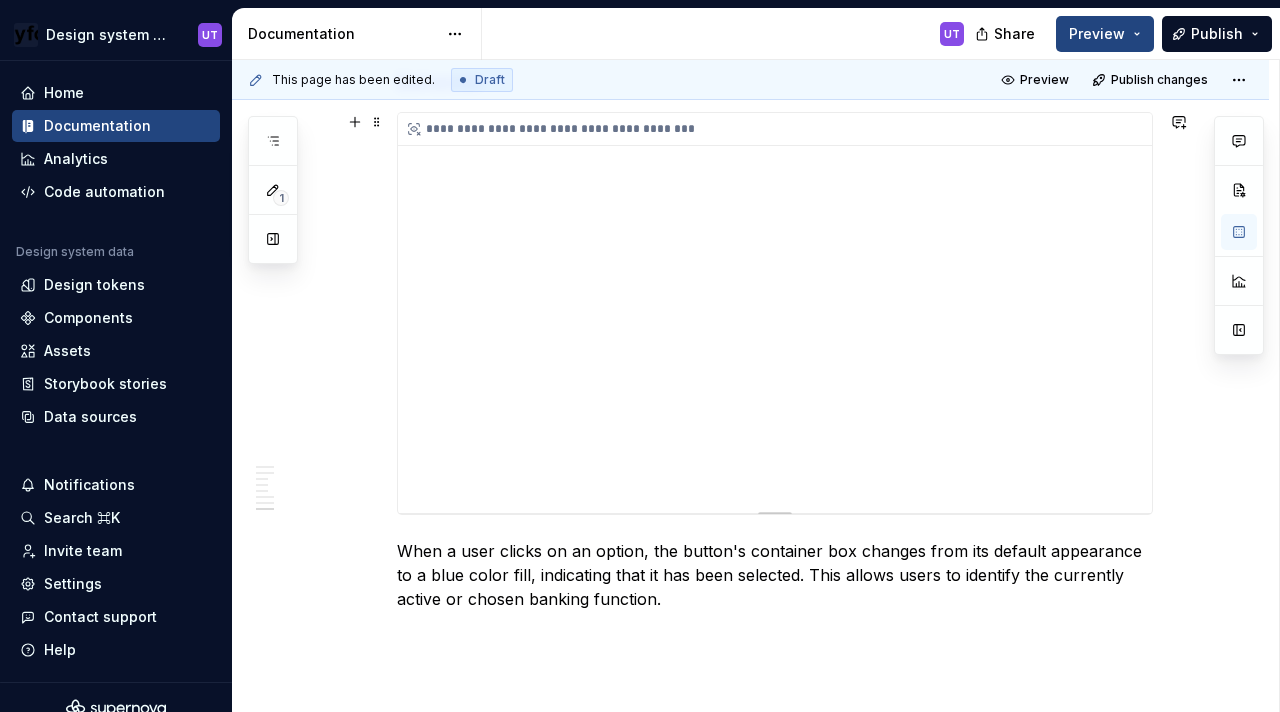 scroll, scrollTop: 3600, scrollLeft: 0, axis: vertical 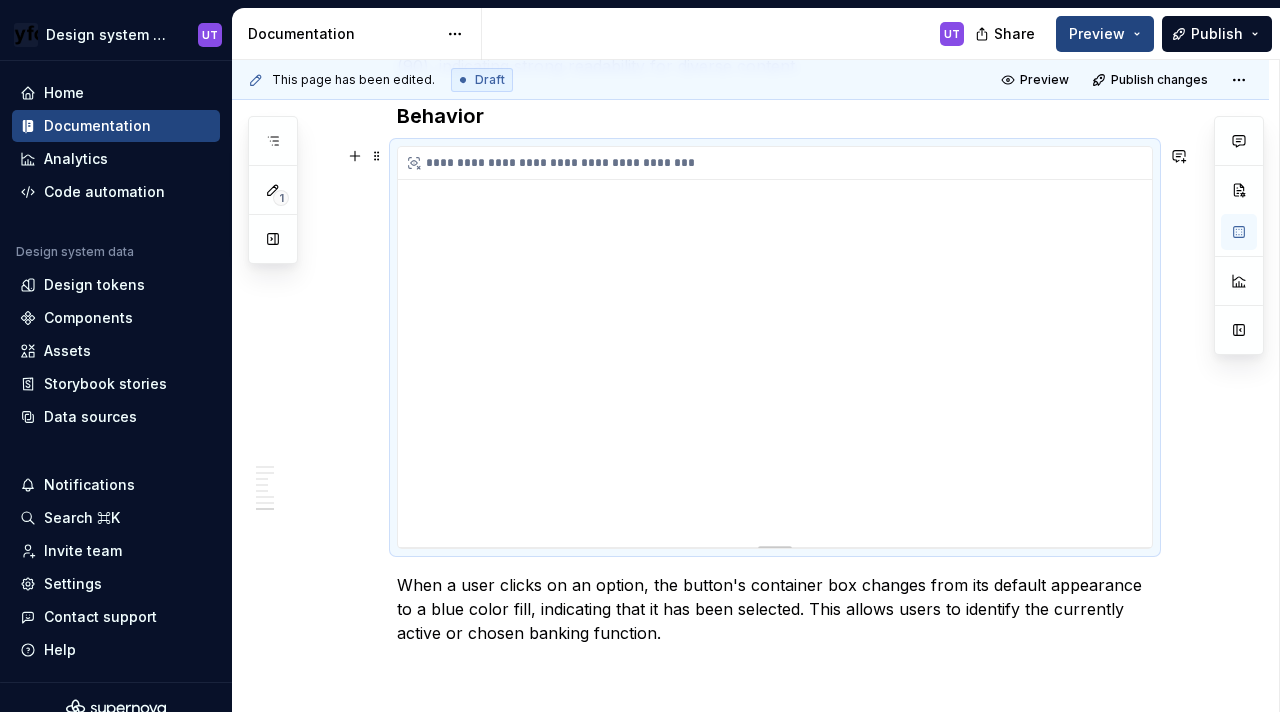 click on "**********" at bounding box center (775, 347) 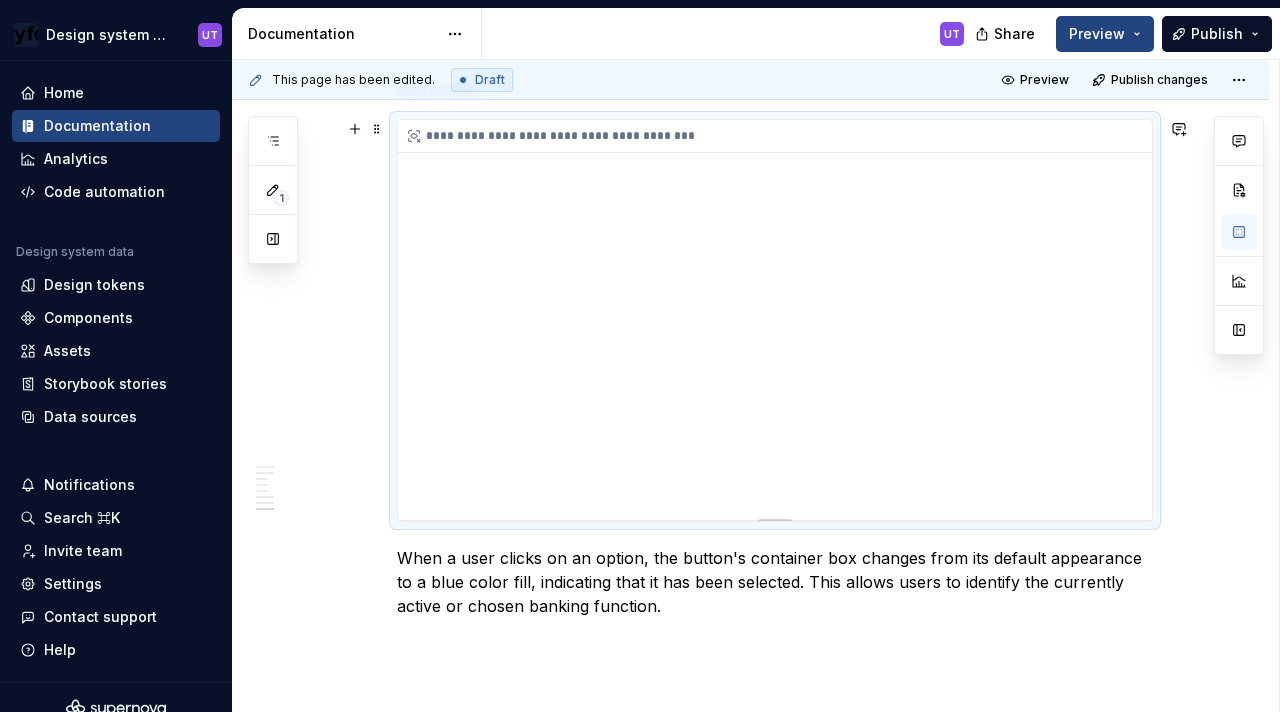 scroll, scrollTop: 3624, scrollLeft: 0, axis: vertical 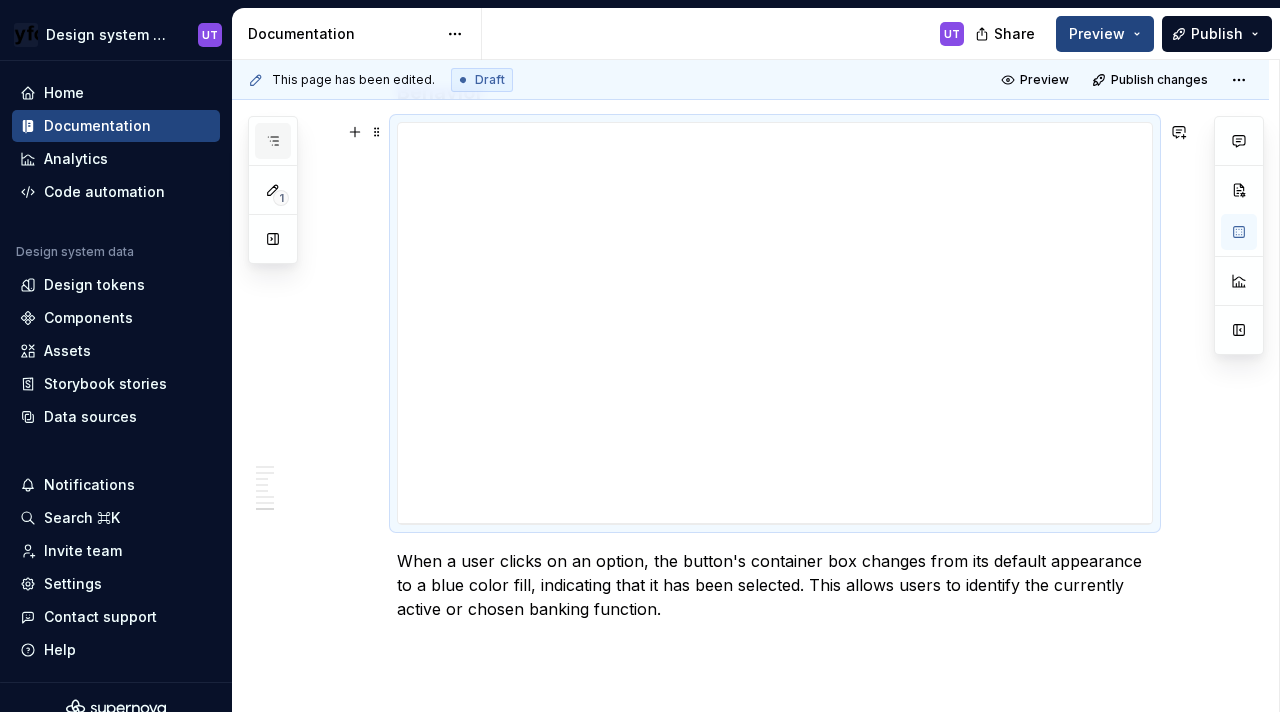 click 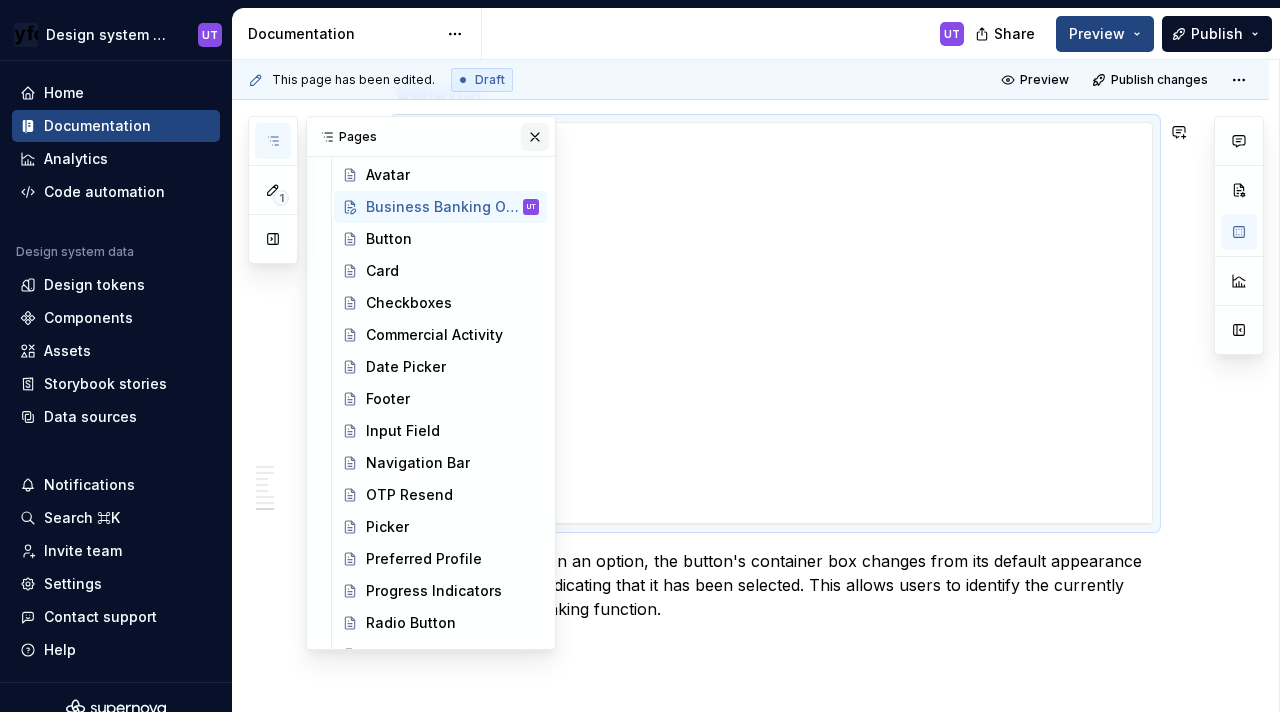 click at bounding box center (535, 137) 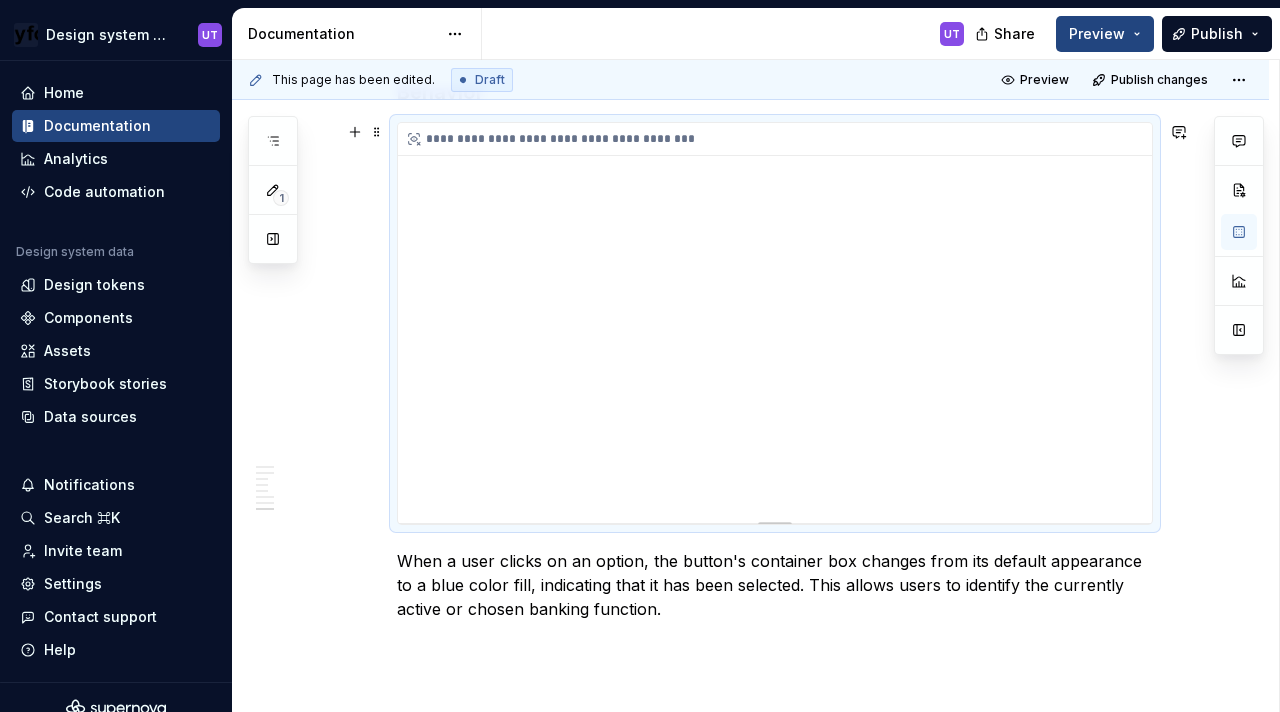click on "**********" at bounding box center (775, 323) 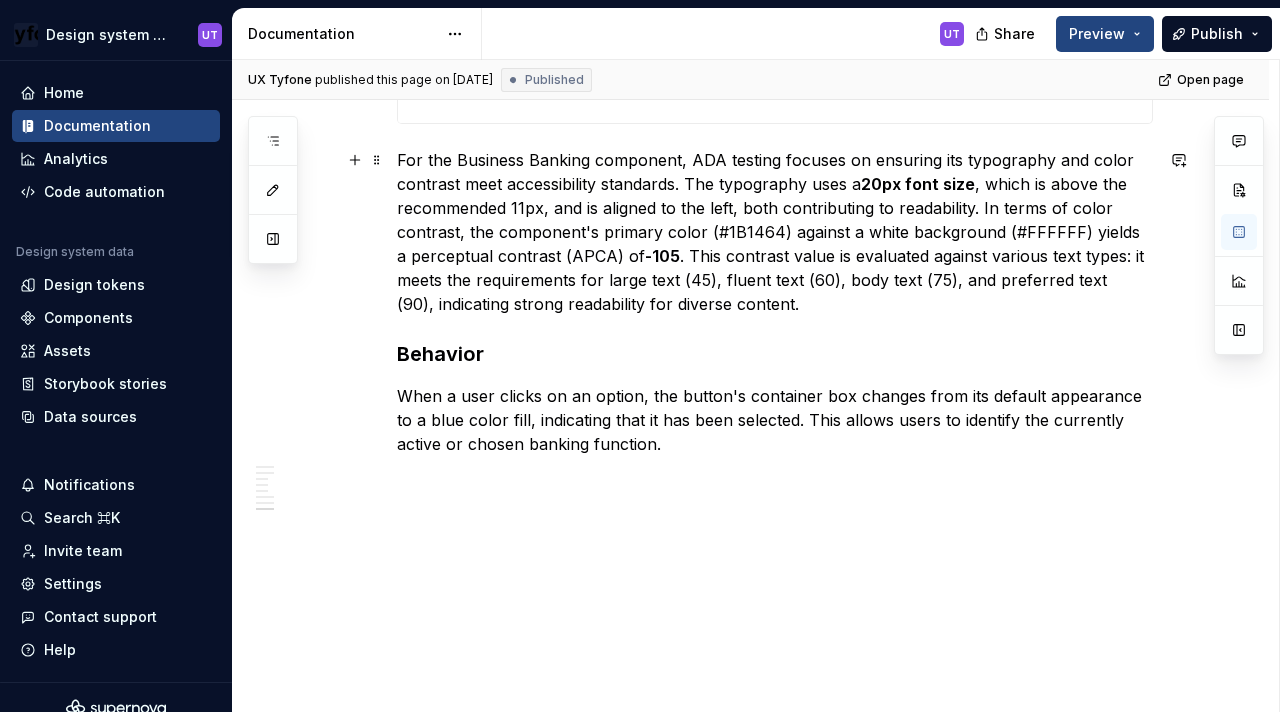 scroll, scrollTop: 3359, scrollLeft: 0, axis: vertical 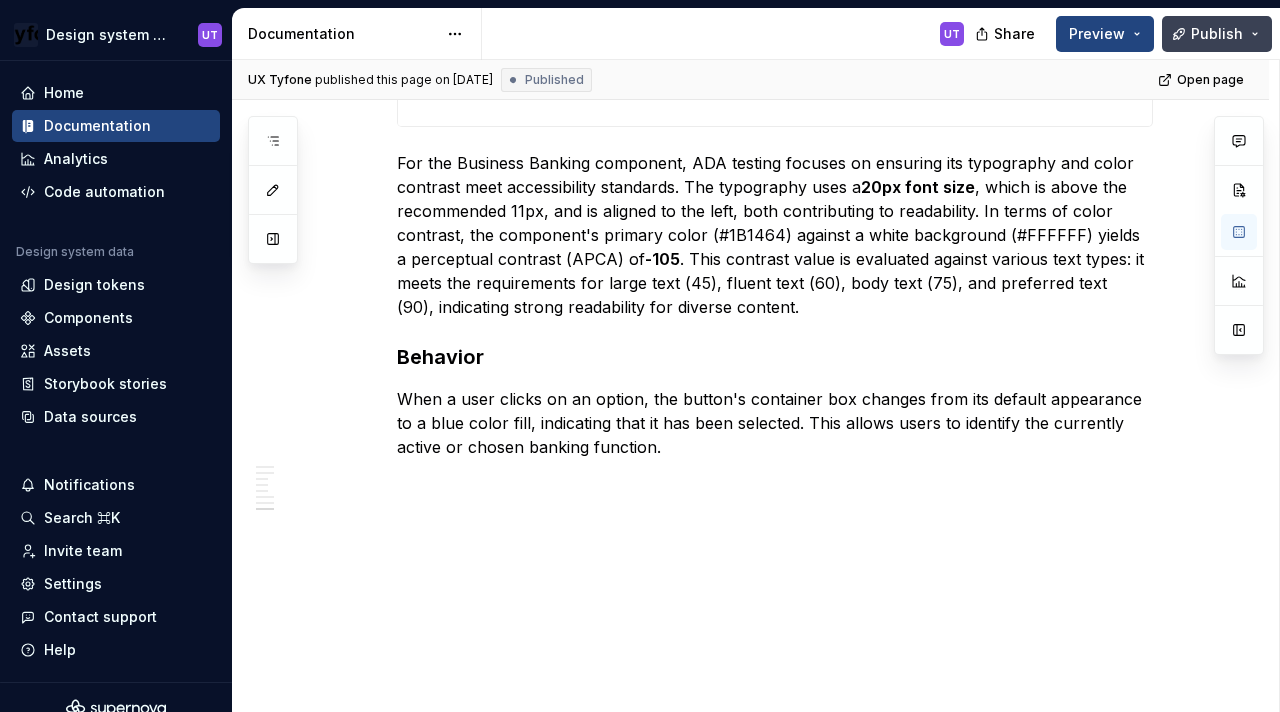 click on "Publish" at bounding box center (1217, 34) 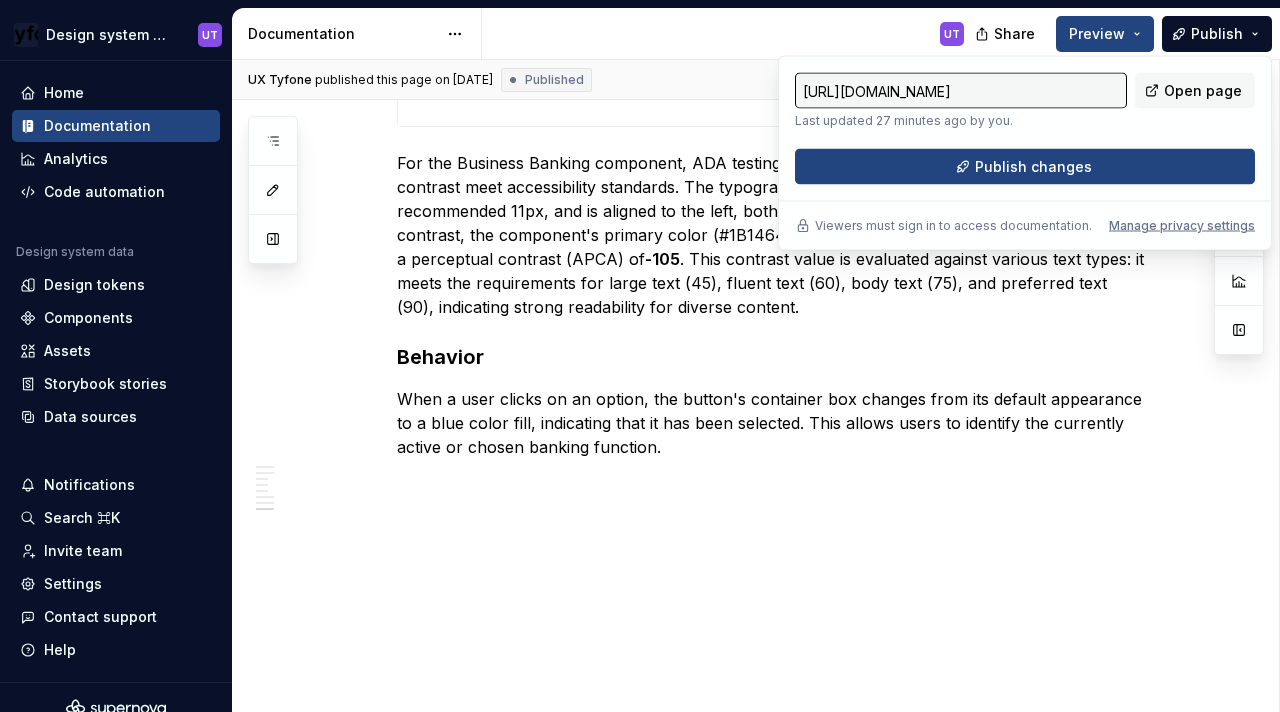 click on "[URL][DOMAIN_NAME] Last updated 27 minutes ago by you. Open page Publish changes Viewers must sign in to access documentation. Manage privacy settings" at bounding box center [1025, 153] 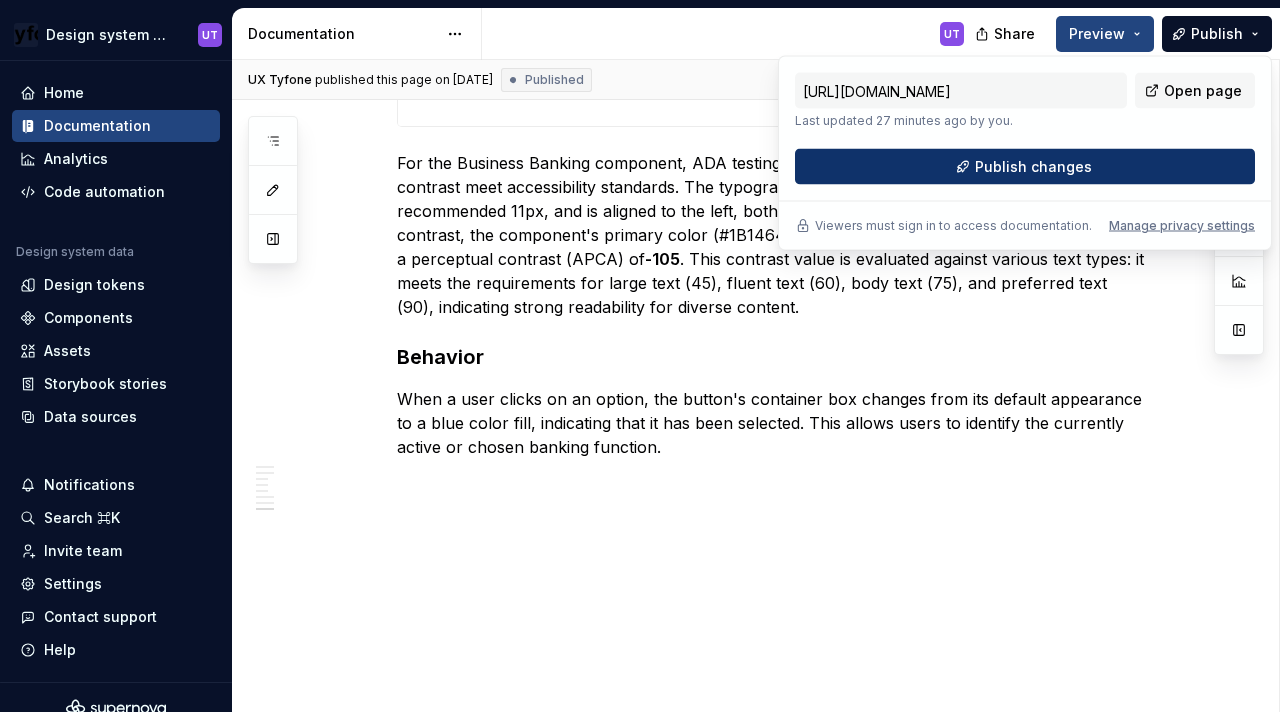 click on "Publish changes" at bounding box center [1033, 167] 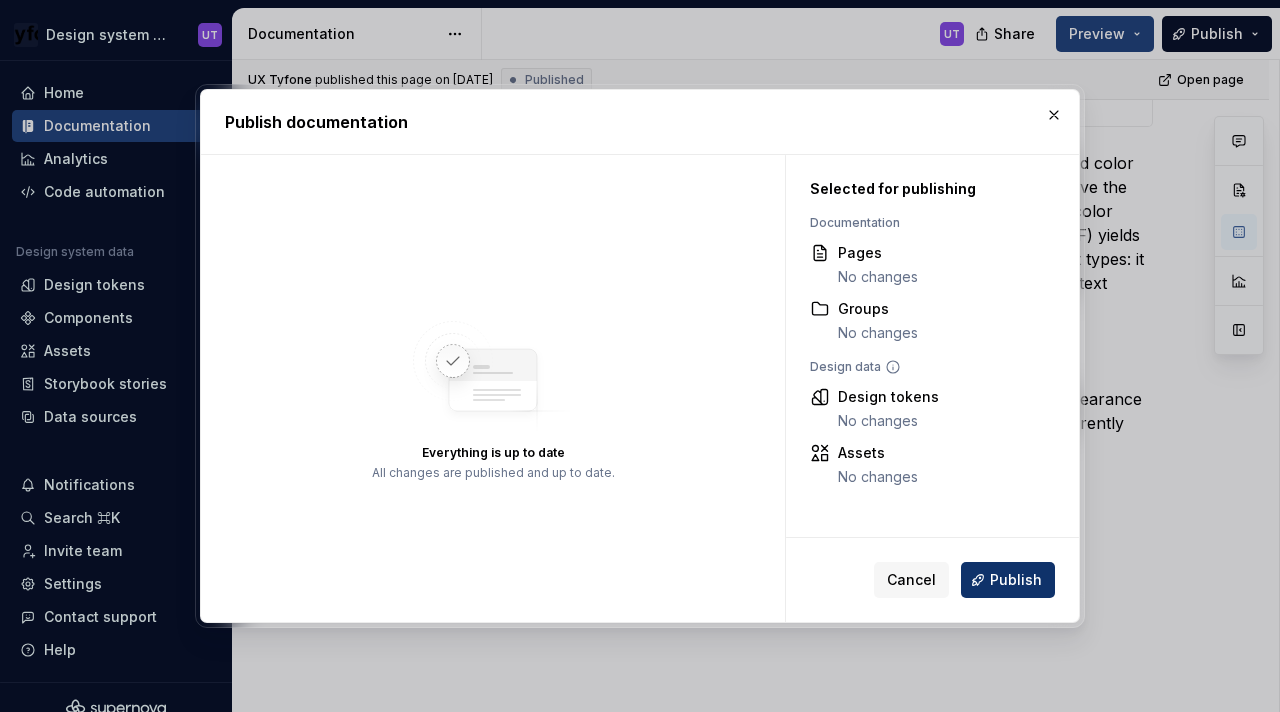 click on "Publish" at bounding box center (1016, 580) 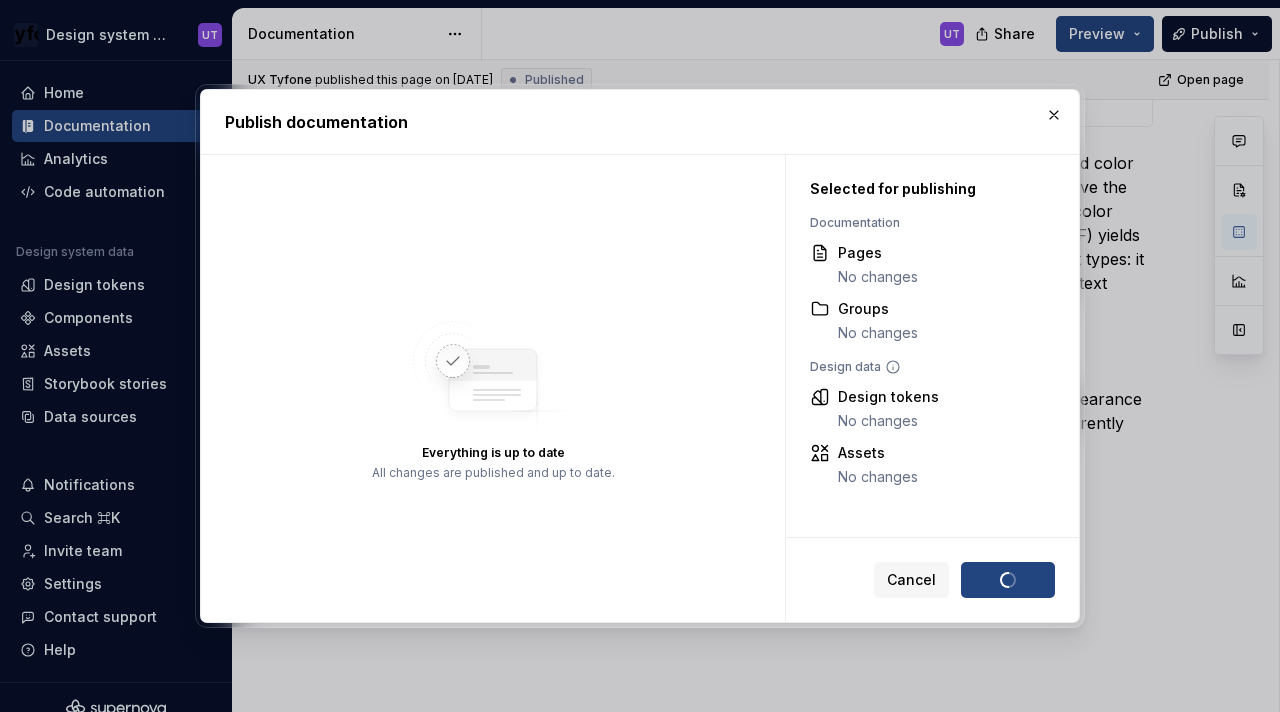 click at bounding box center (1054, 115) 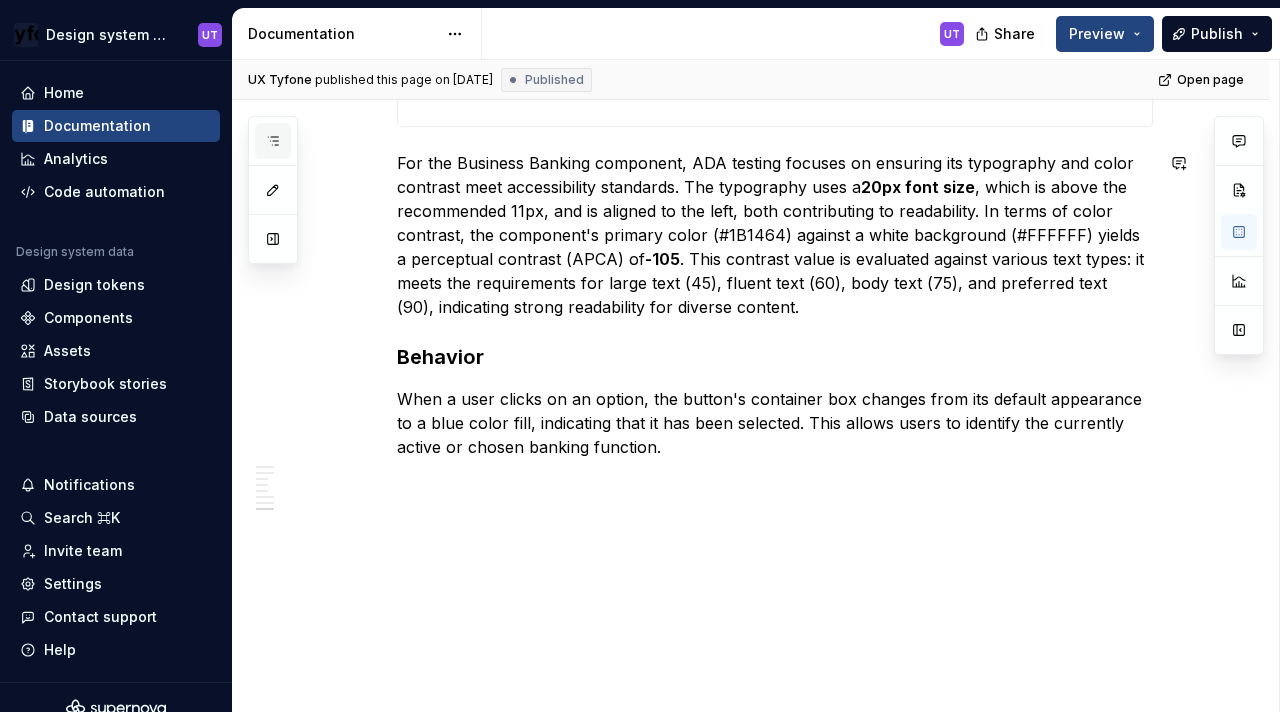 click 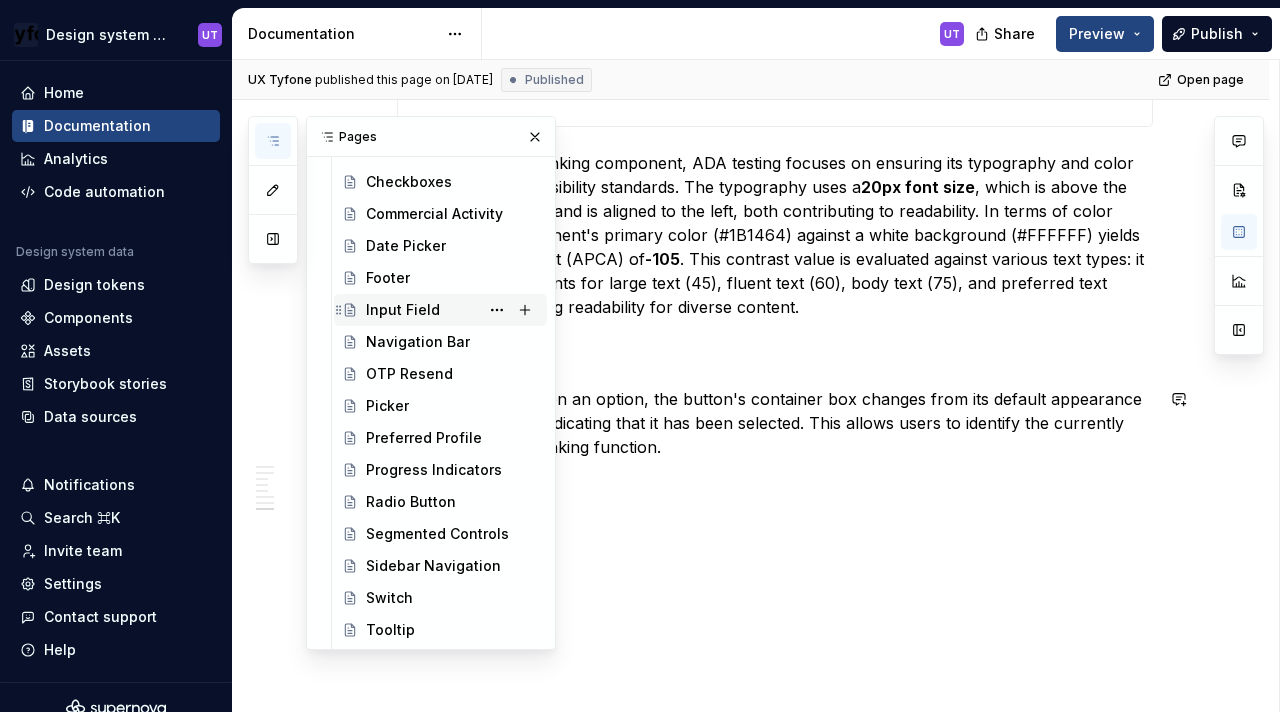scroll, scrollTop: 559, scrollLeft: 0, axis: vertical 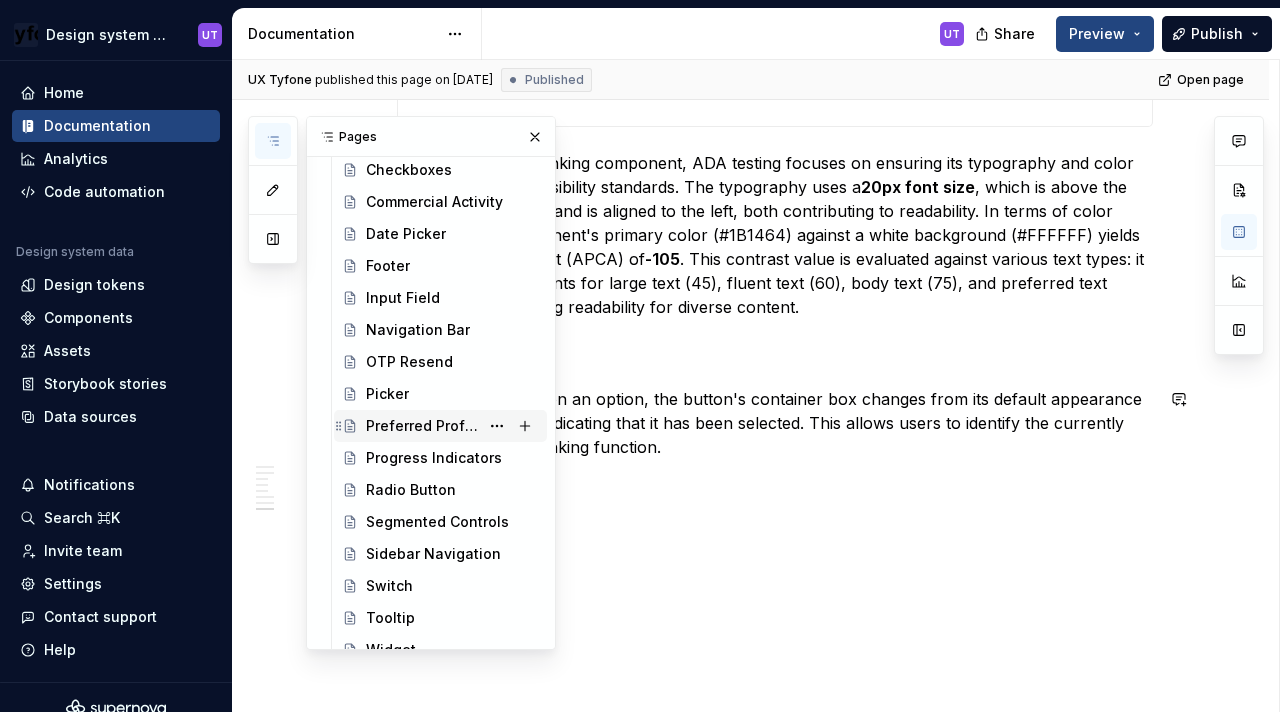 click on "Preferred Profile" at bounding box center [422, 426] 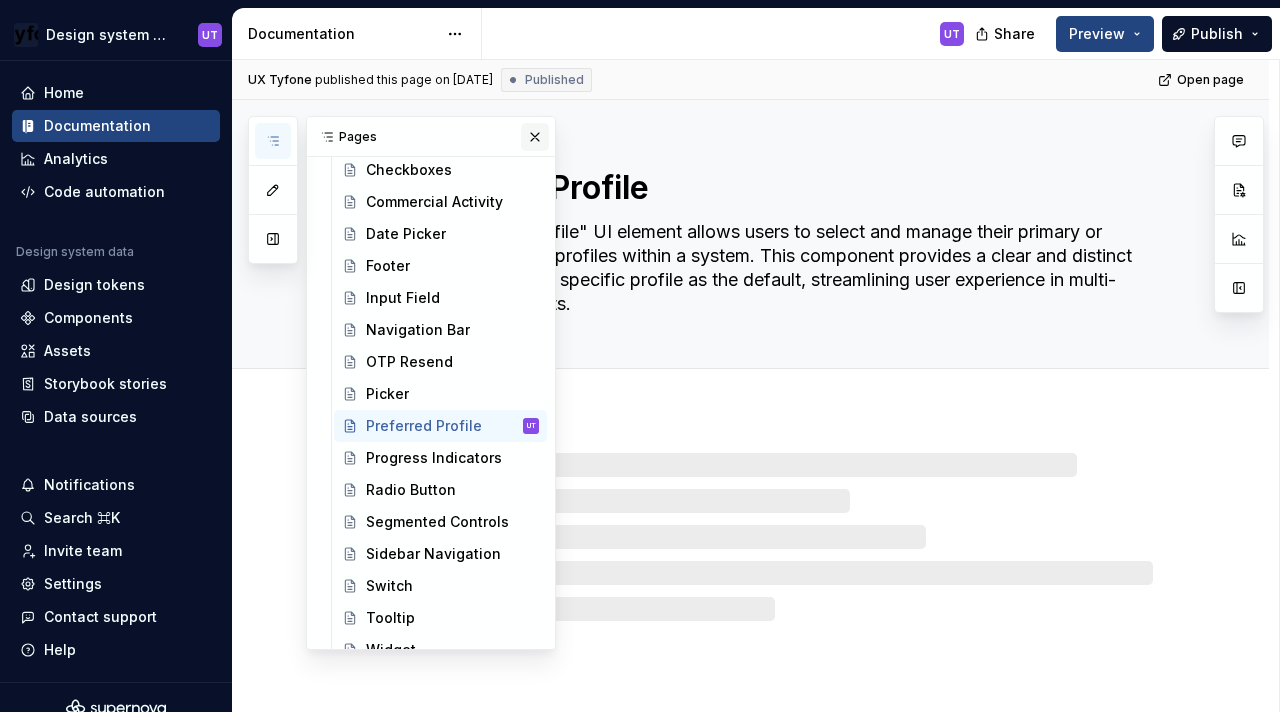 click at bounding box center [535, 137] 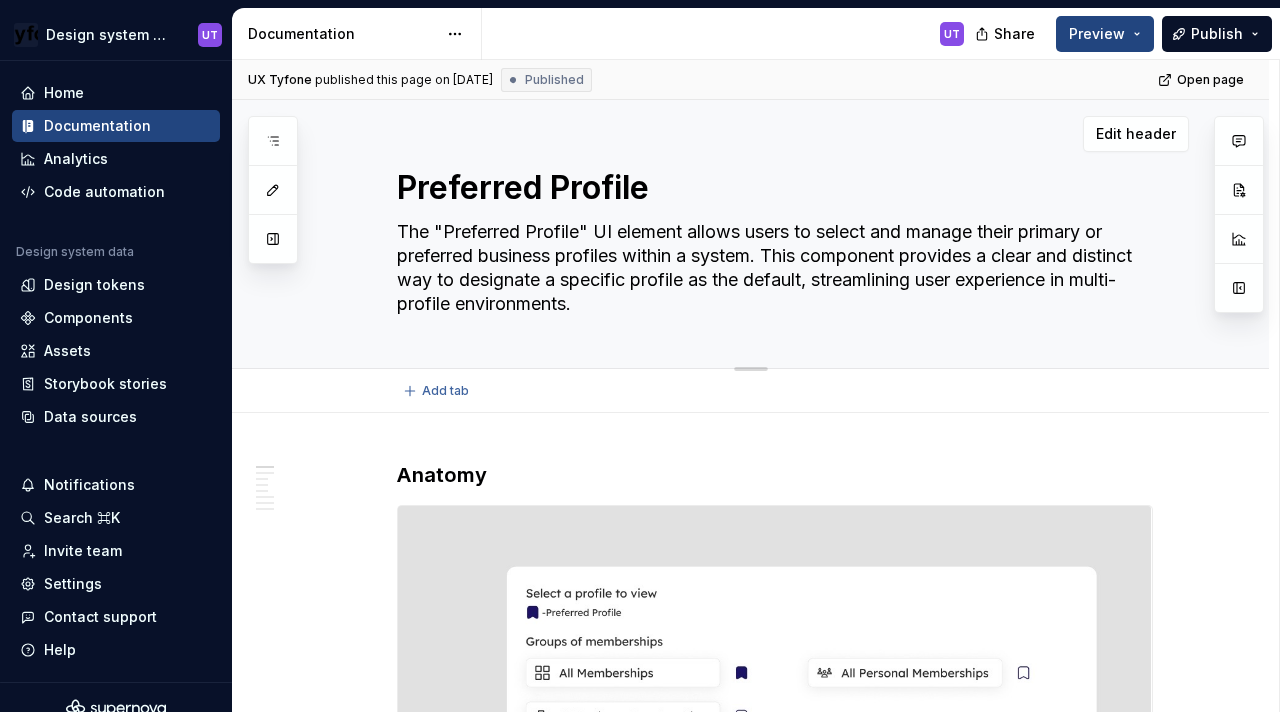 type on "*" 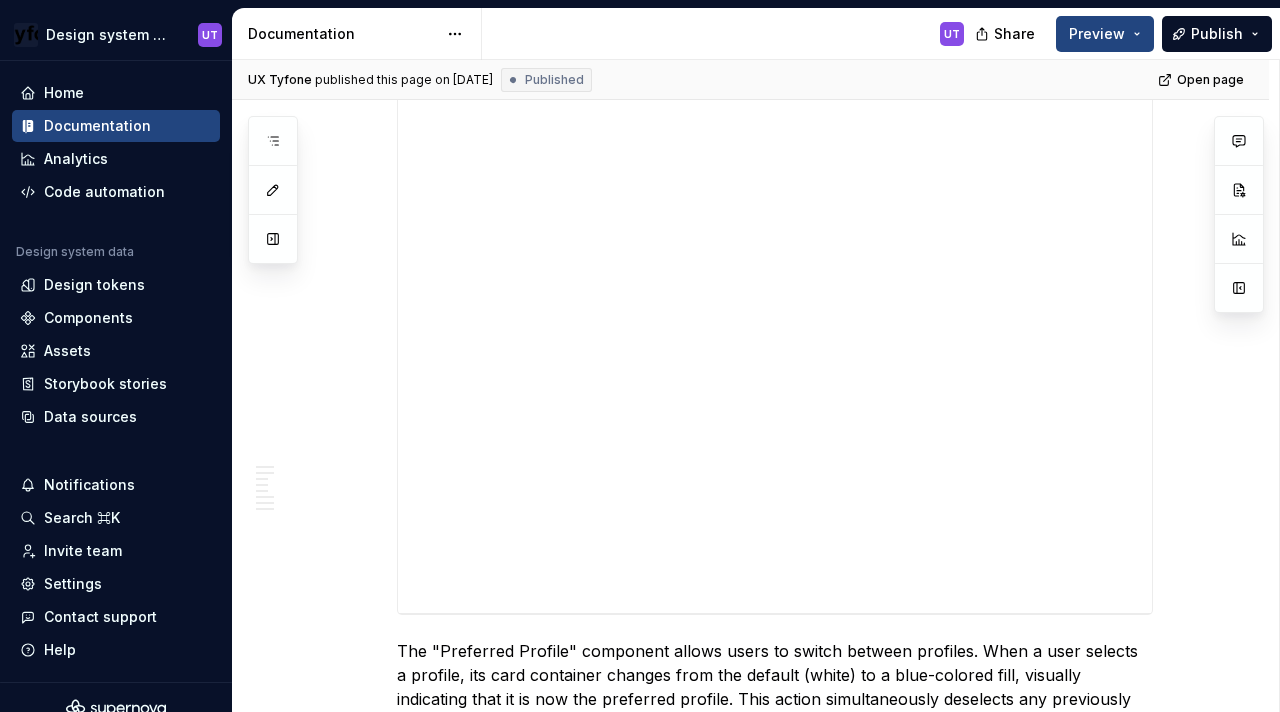 scroll, scrollTop: 4054, scrollLeft: 0, axis: vertical 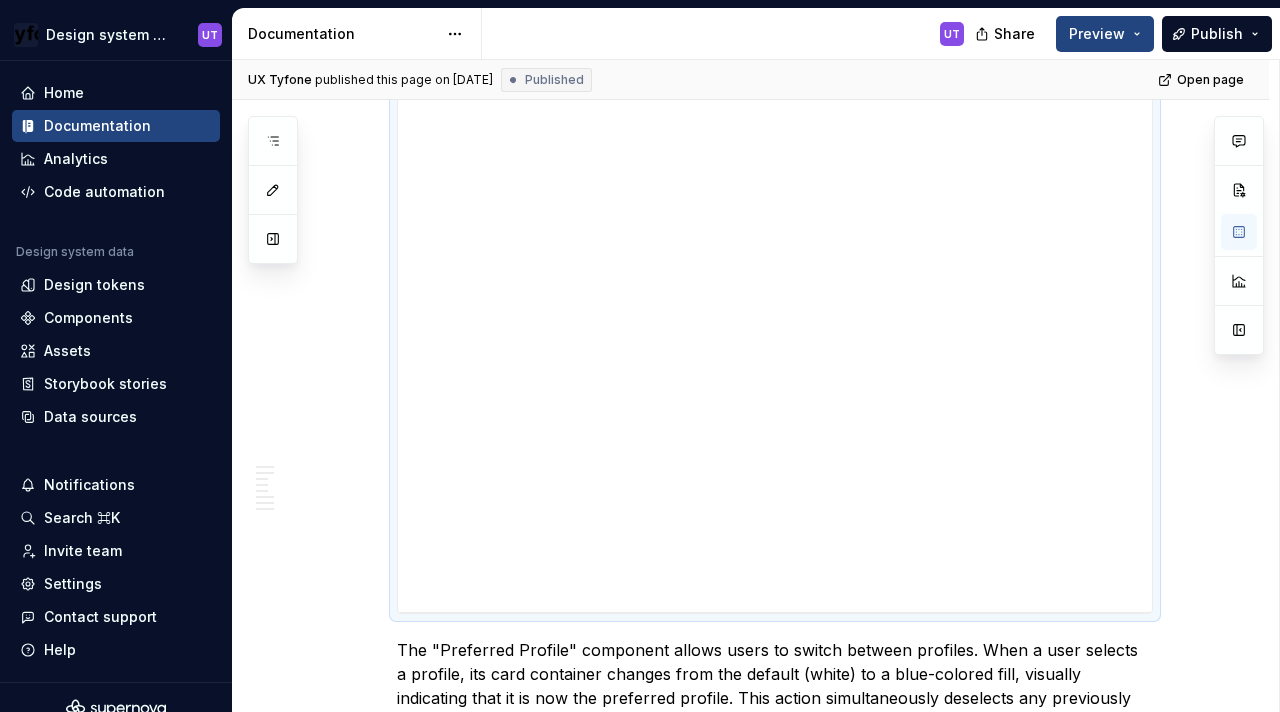click on "**********" at bounding box center (775, 237) 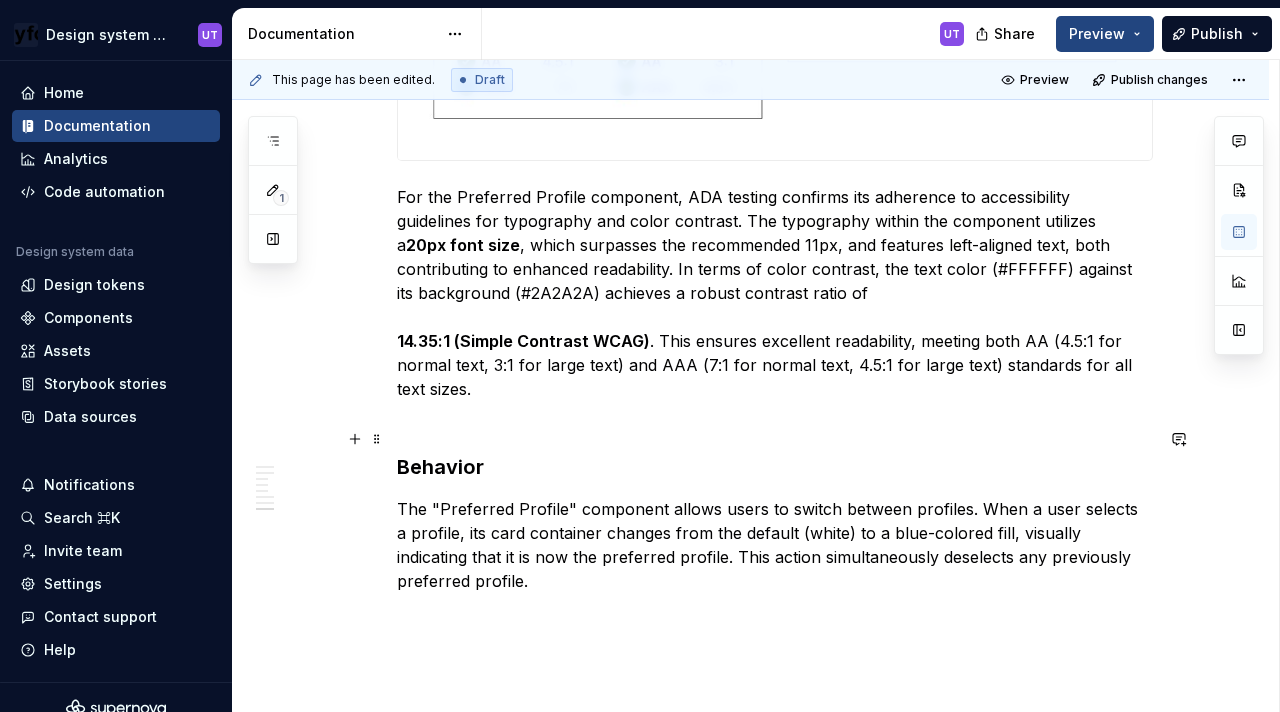 scroll, scrollTop: 3417, scrollLeft: 0, axis: vertical 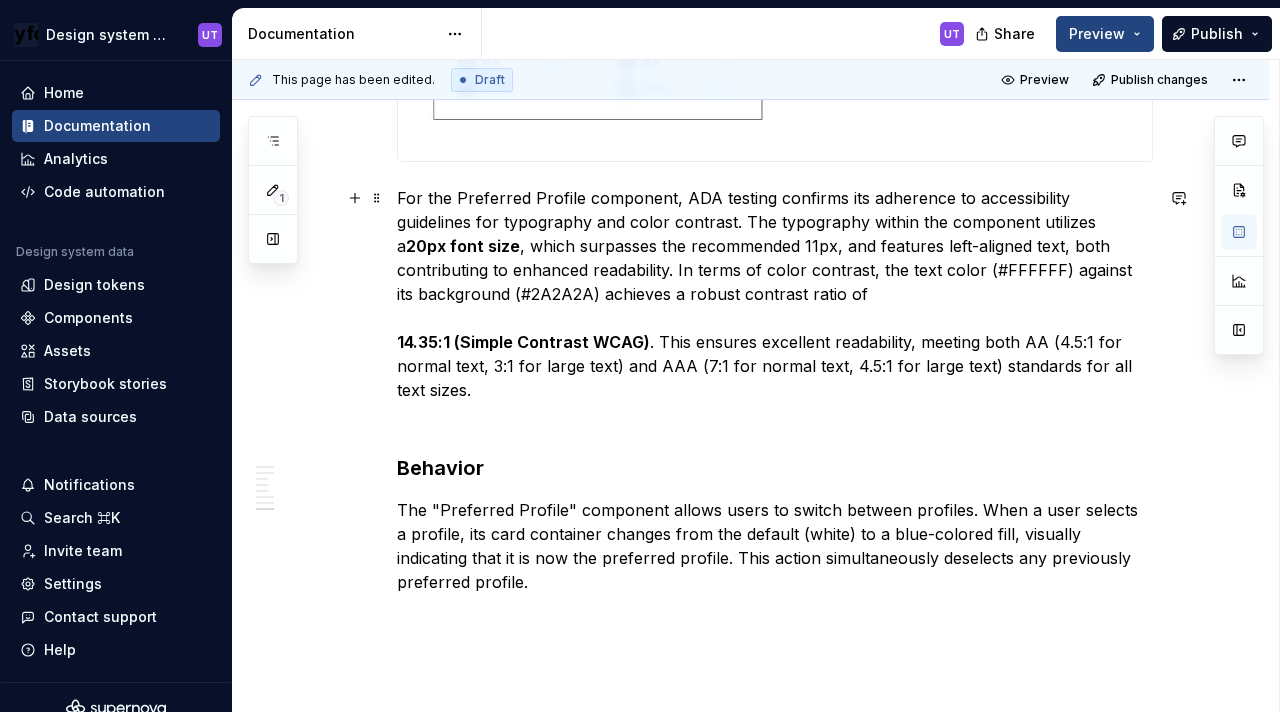 click on "14.35:1 (Simple Contrast WCAG)" at bounding box center [523, 342] 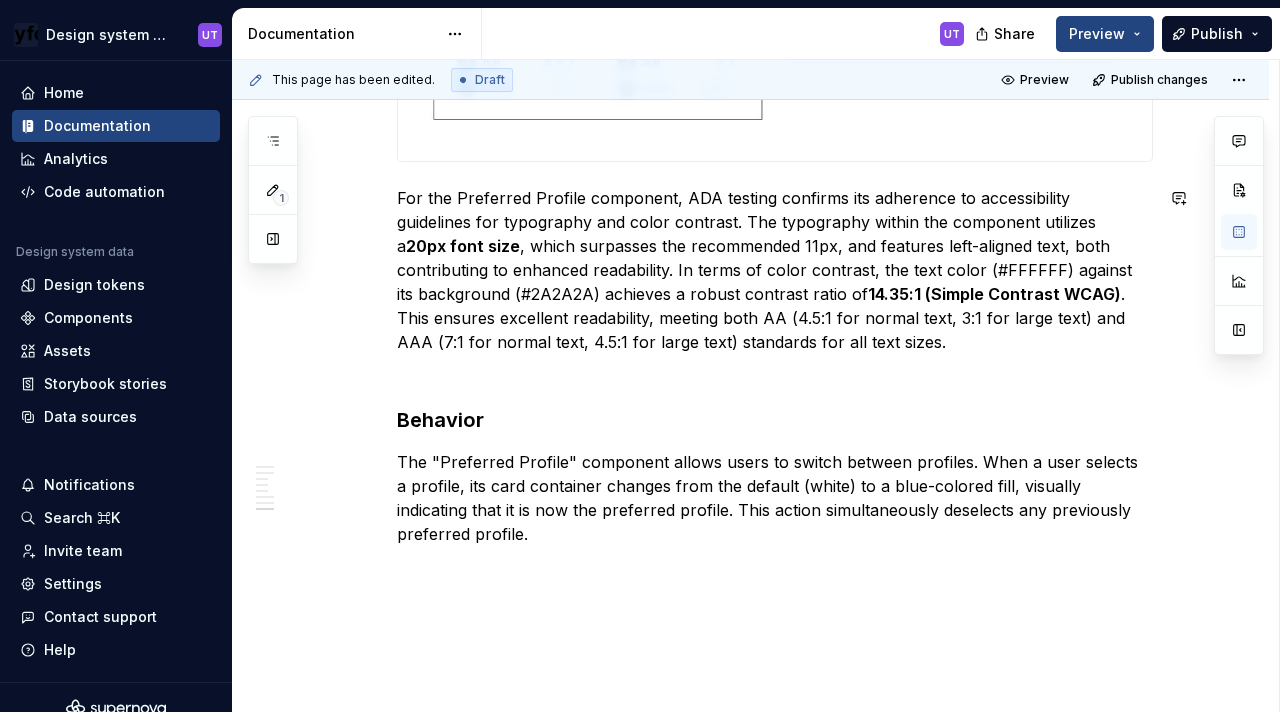 type 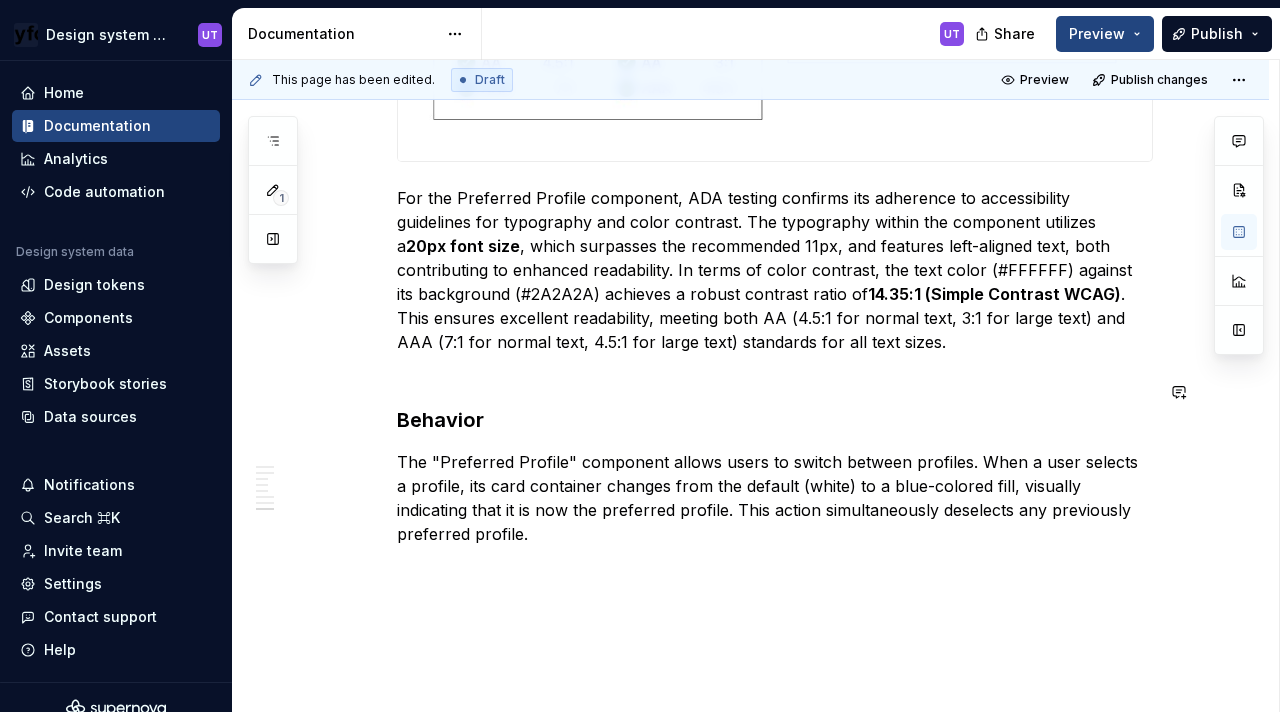 click on "Anatomy The Preferred Profile component is comprised of several parts: Business Icon: A visual representation indicating a business or corporate entity. Business Details: Textual information providing context about the business, such as its name, ID number (e.g., "#130210"), and the user's role (e.g., "Business Owner"). Card Container: The main visual boundary for each individual profile entry. Preferred Profile Icon: A bookmark-like icon that visually marks a profile as preferred. Specs Color Element Property  Value Business icon  Icon color ∆colorPlatformBlack500 Business details(Header)(Default) Text color ∆colorPlatformBlack500 Business details(Header)(Hover) Text color ∆colorPlatformWhite100 Business details(Header)(Selected) Text color ∆colorPlatformBlack500 Business details(Header)(Dark)(Default) Text color ∆colorPlatformWhite100 Business details(Header)(Dark)(Hover) Text color ∆colorPlatformBlack500 Business details(Header)(Dark)(Selected) Text color ∆colorPlatformWhite100 Text color" at bounding box center (775, -1193) 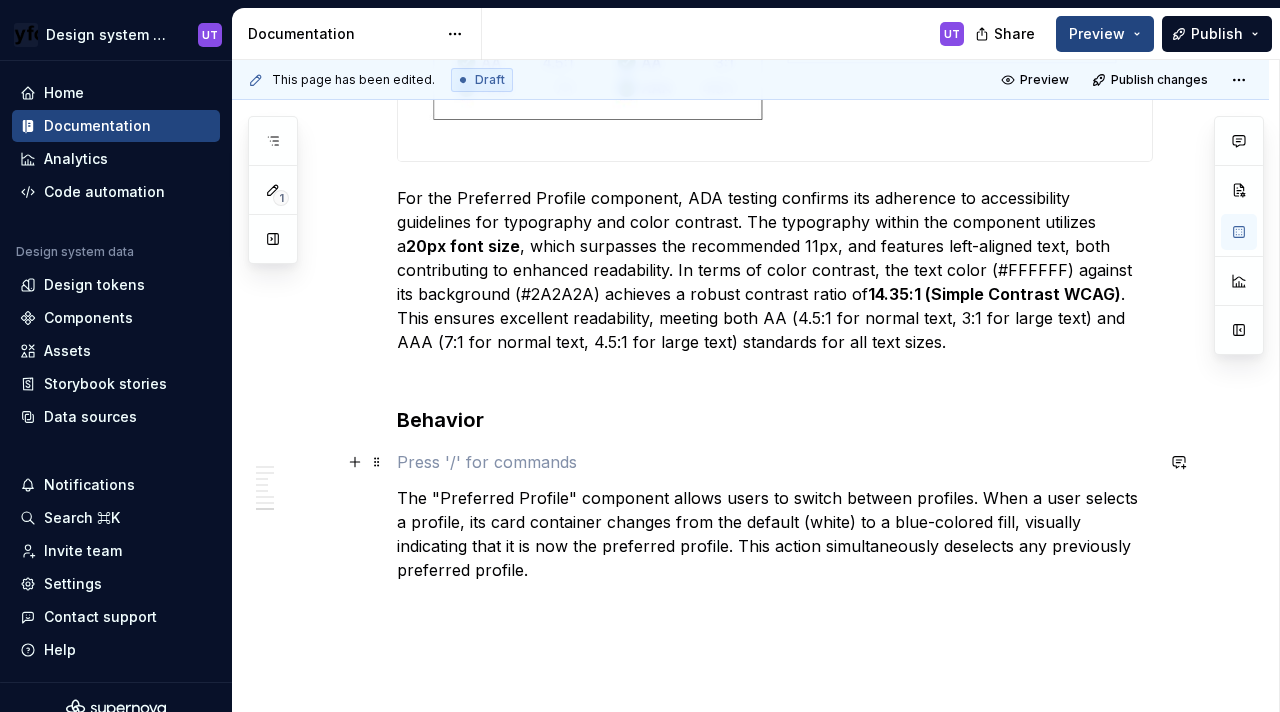 click at bounding box center (775, 462) 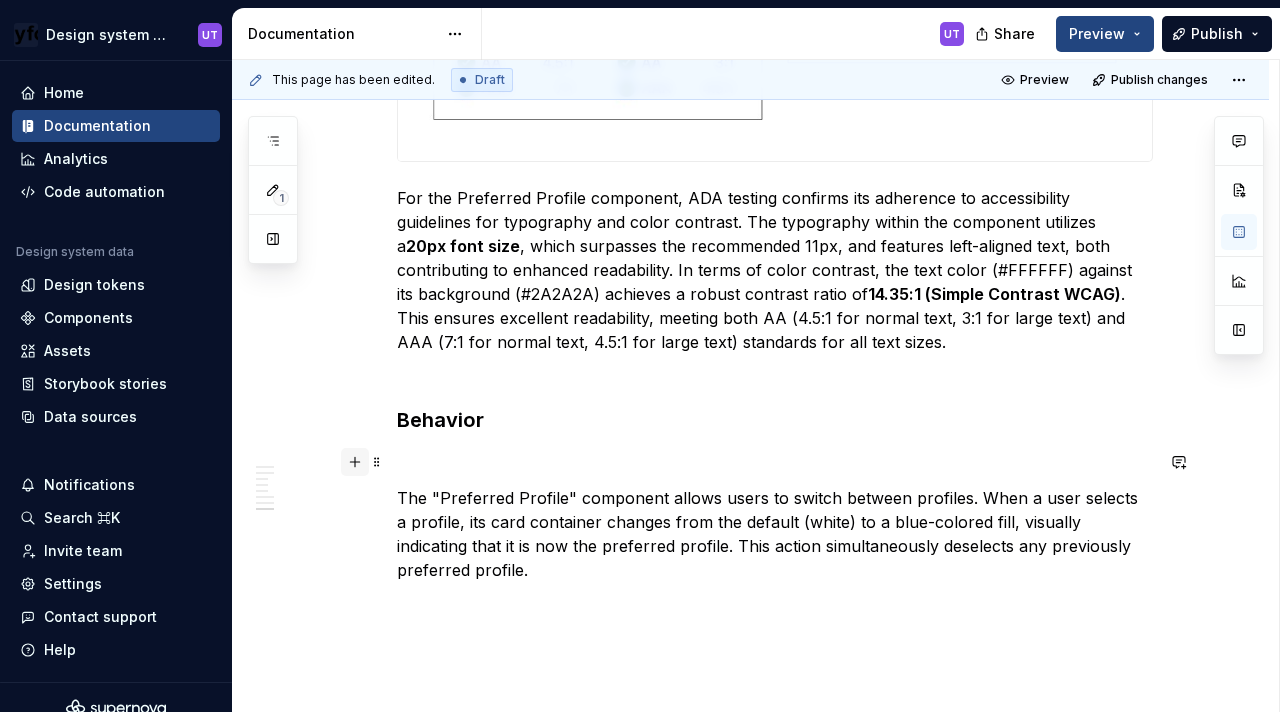 click at bounding box center [355, 462] 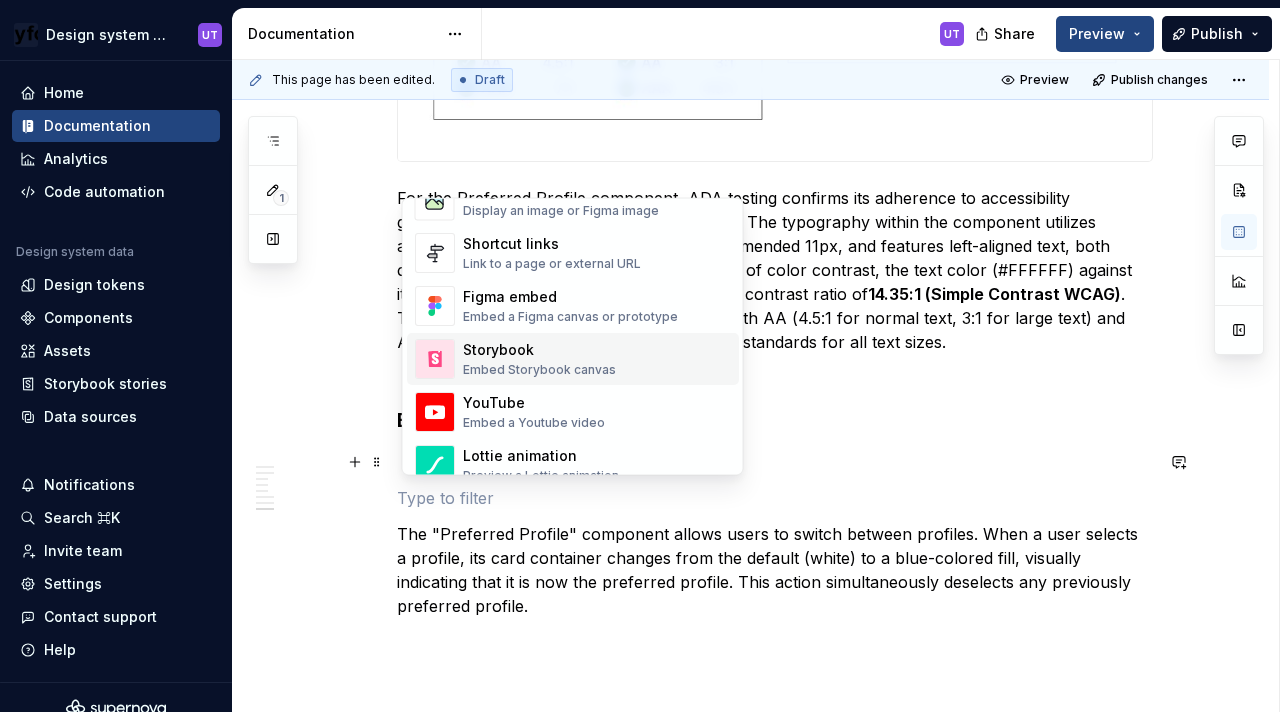 scroll, scrollTop: 908, scrollLeft: 0, axis: vertical 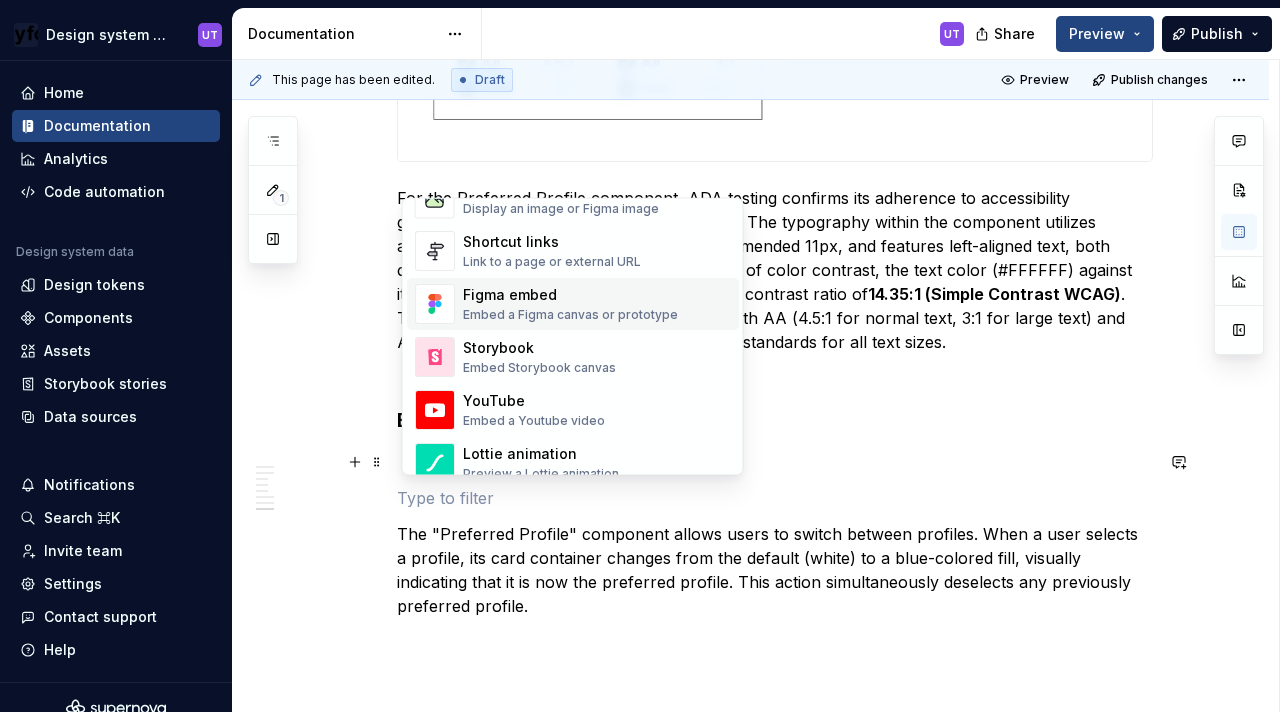 click on "Figma embed" at bounding box center [570, 296] 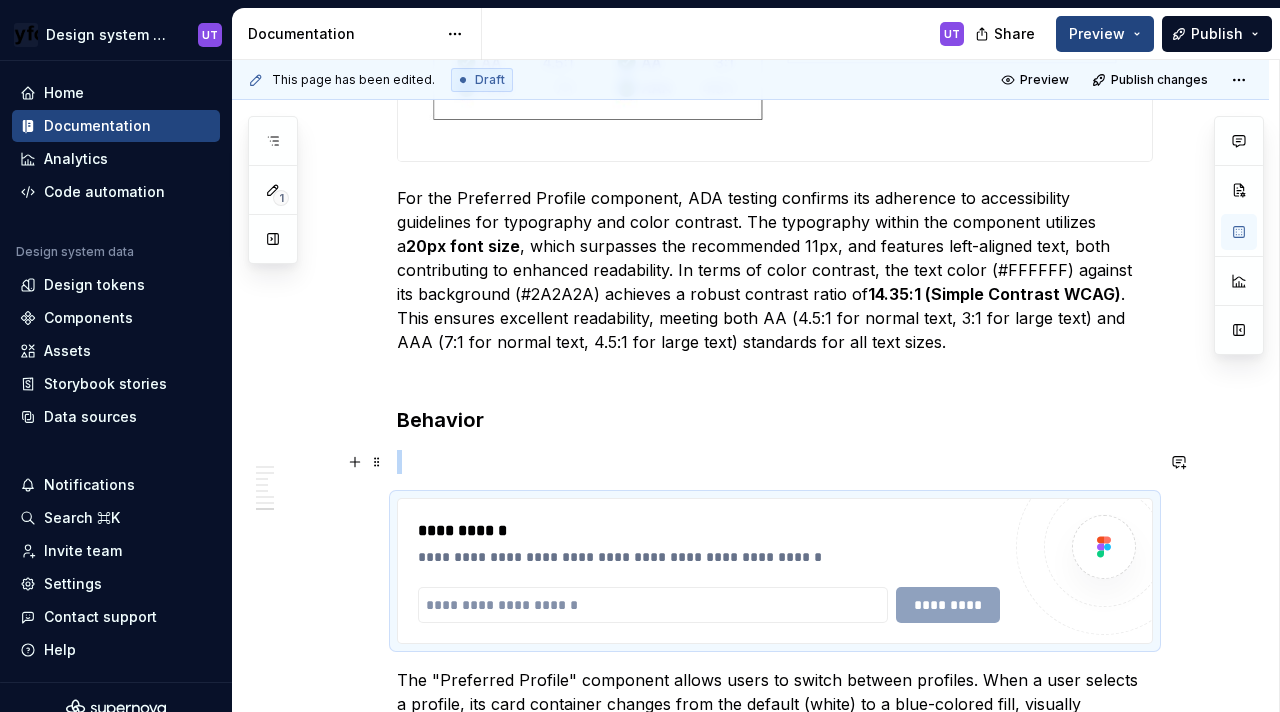 click at bounding box center (775, 462) 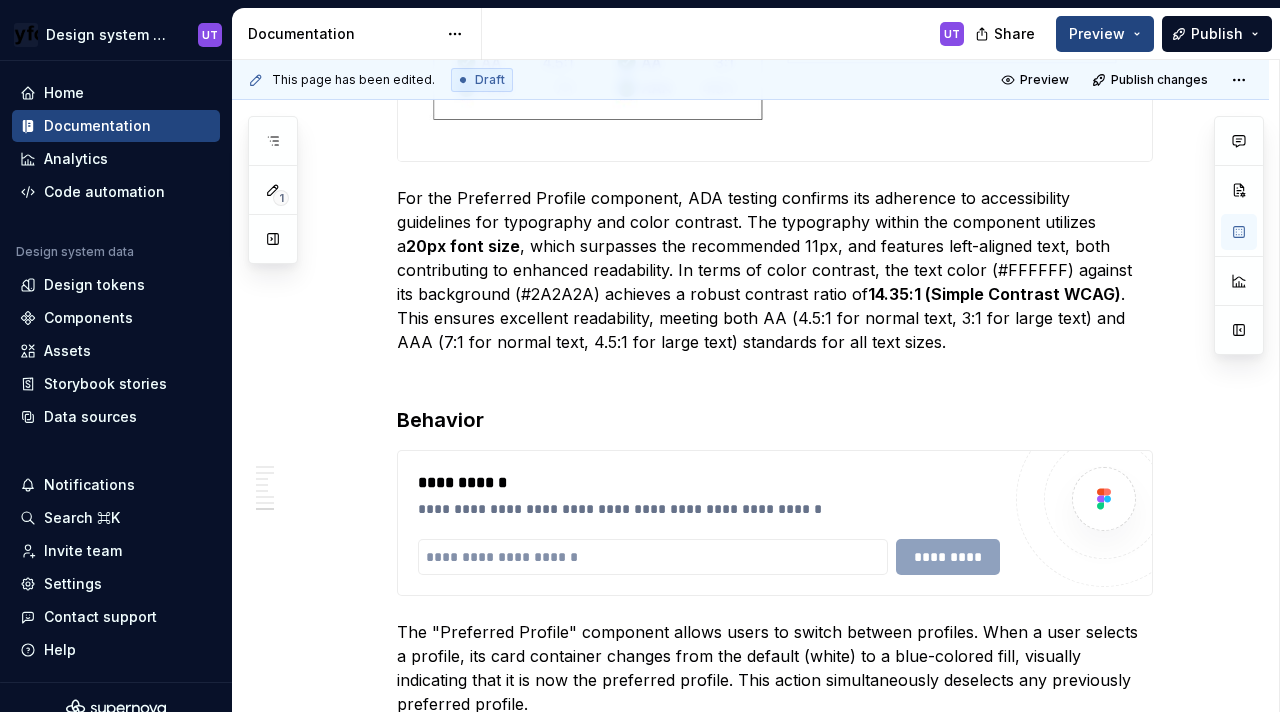 type on "*" 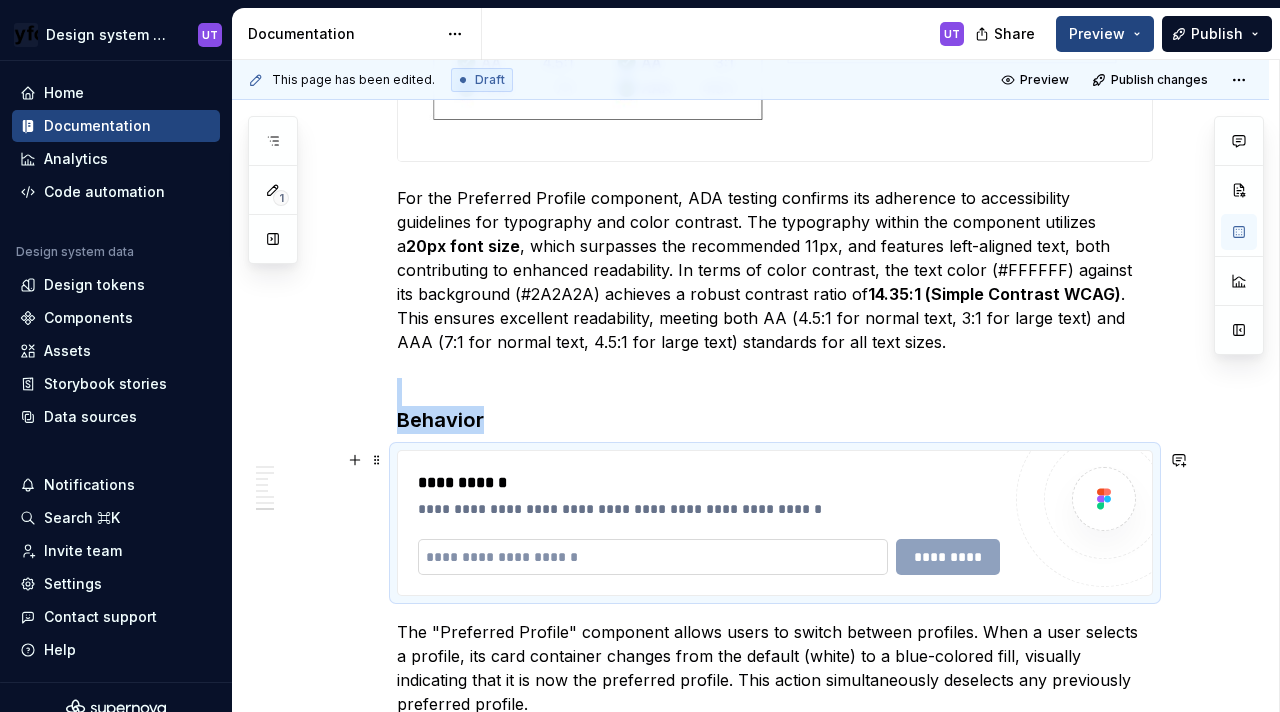 click at bounding box center [653, 557] 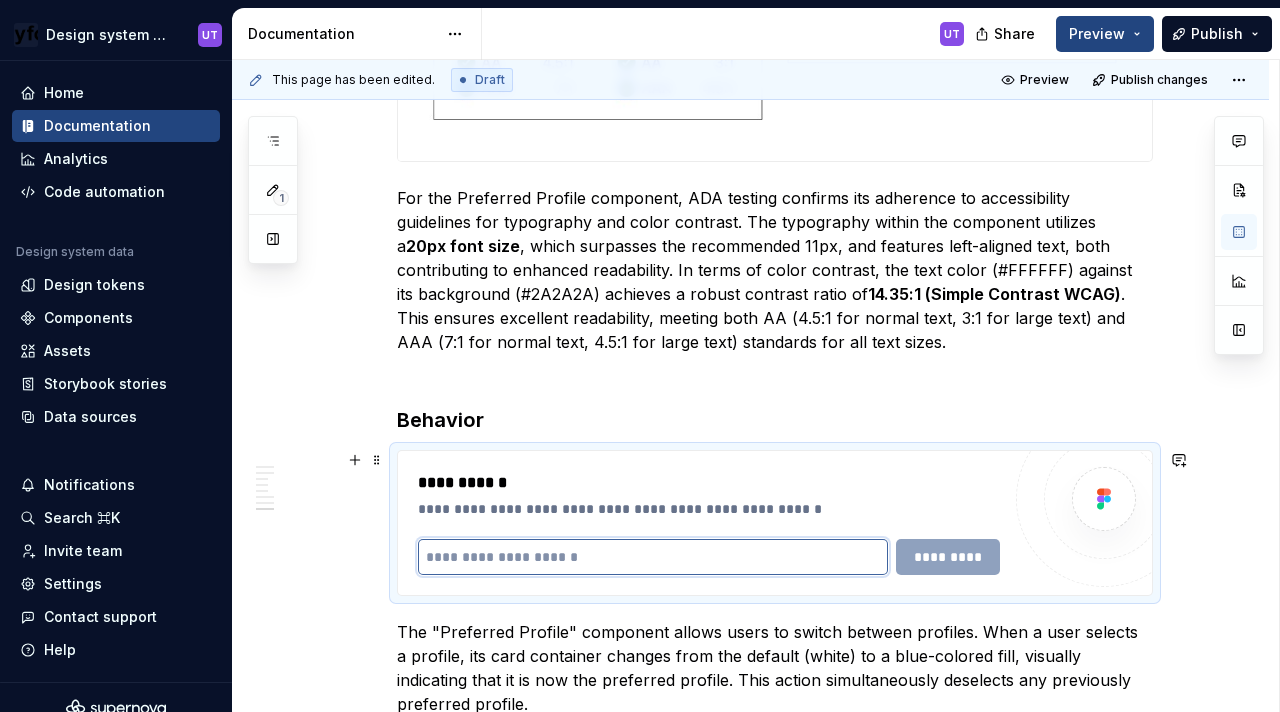 paste on "**********" 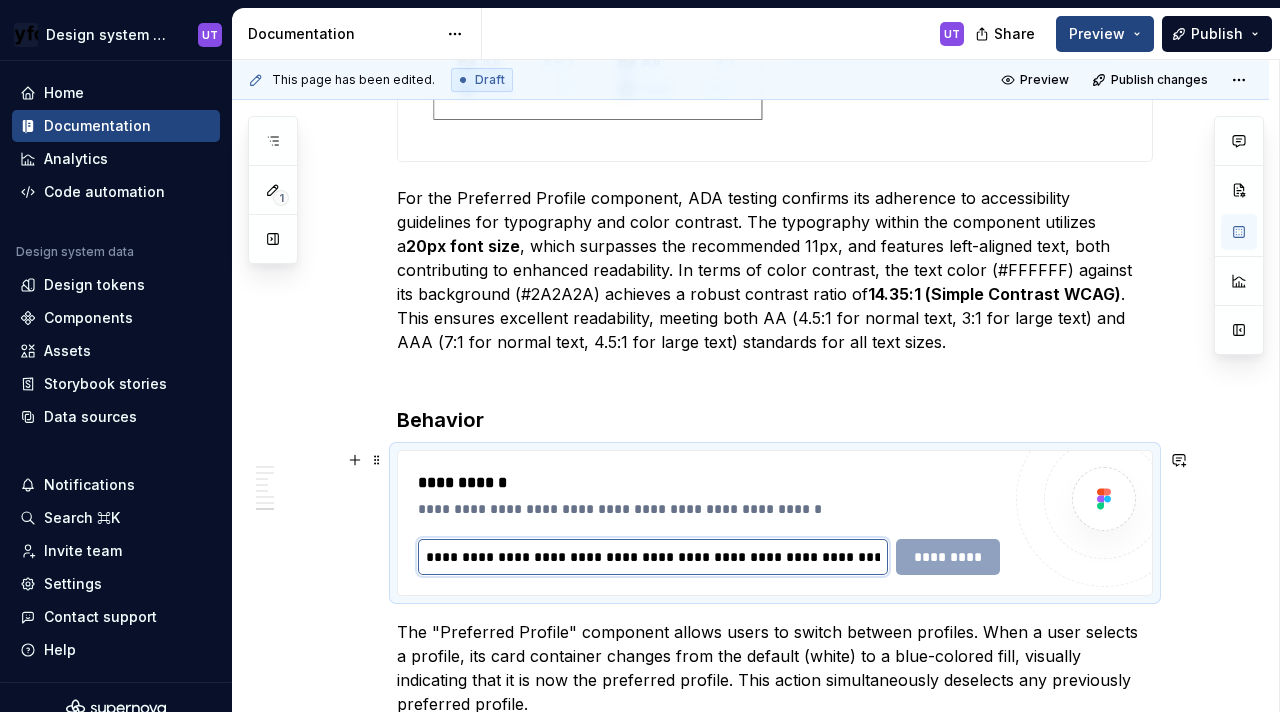 scroll, scrollTop: 0, scrollLeft: 1200, axis: horizontal 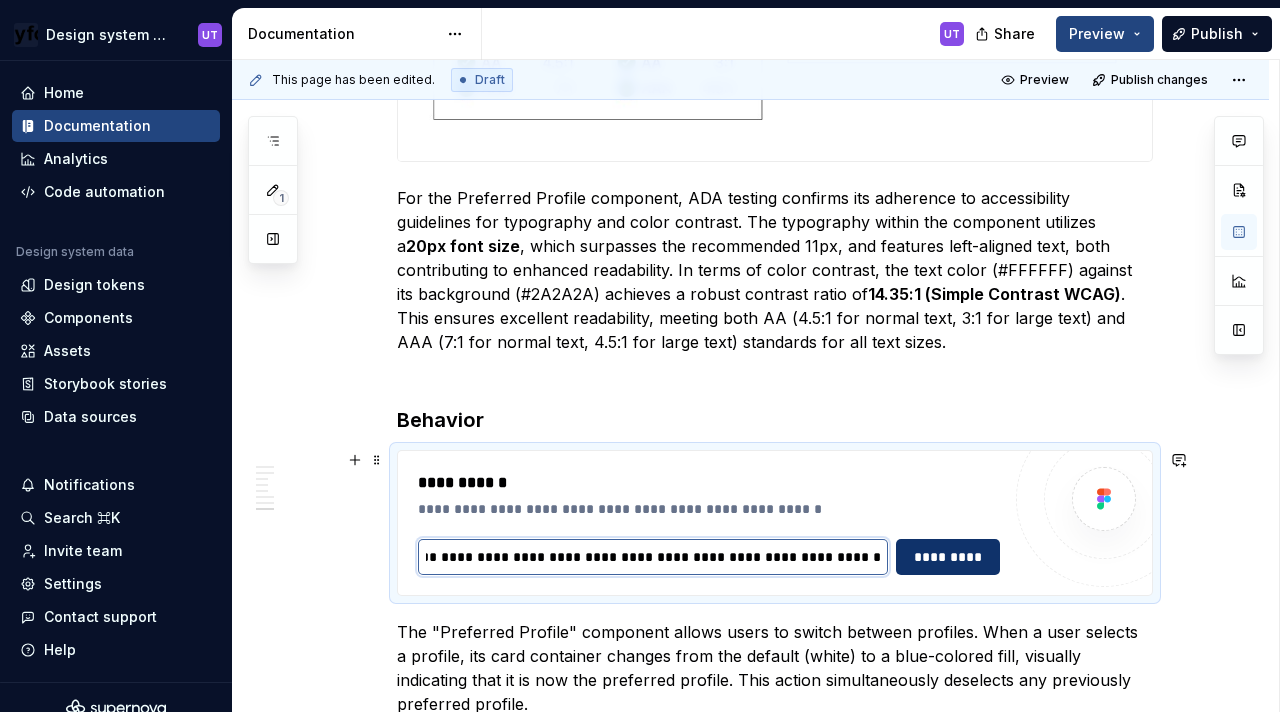 type on "**********" 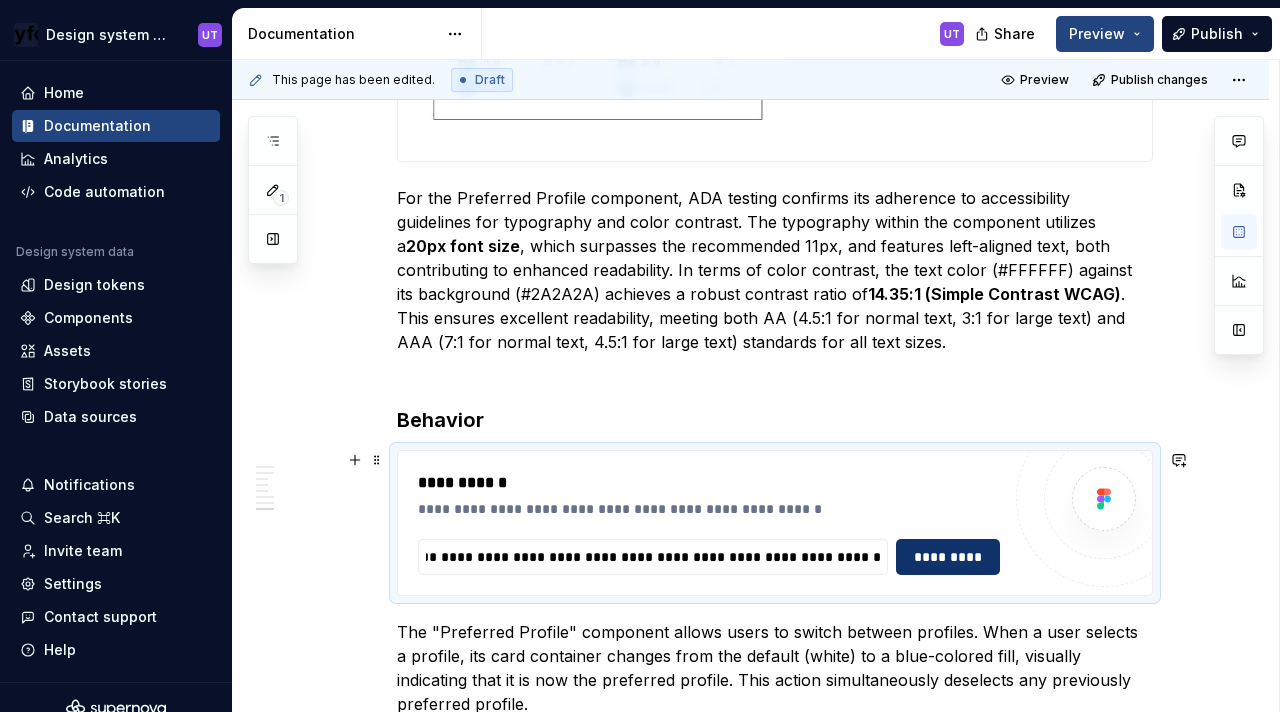 scroll, scrollTop: 0, scrollLeft: 0, axis: both 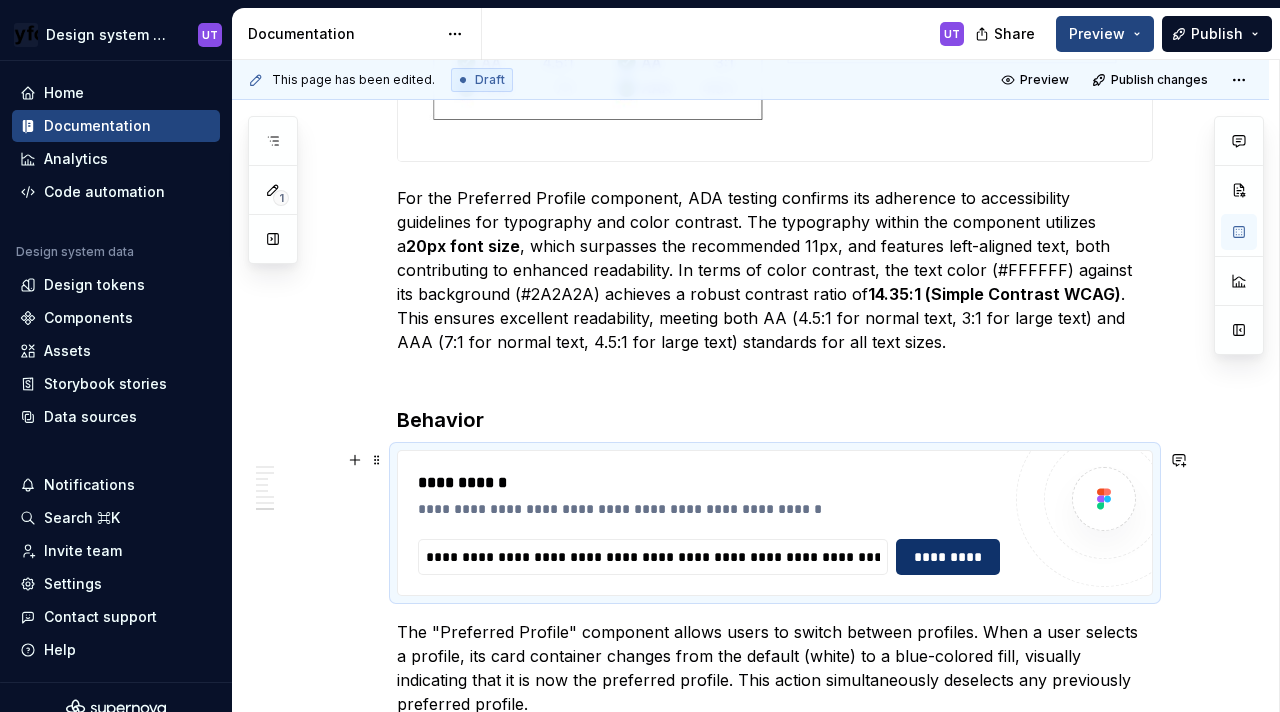 click on "*********" at bounding box center (947, 557) 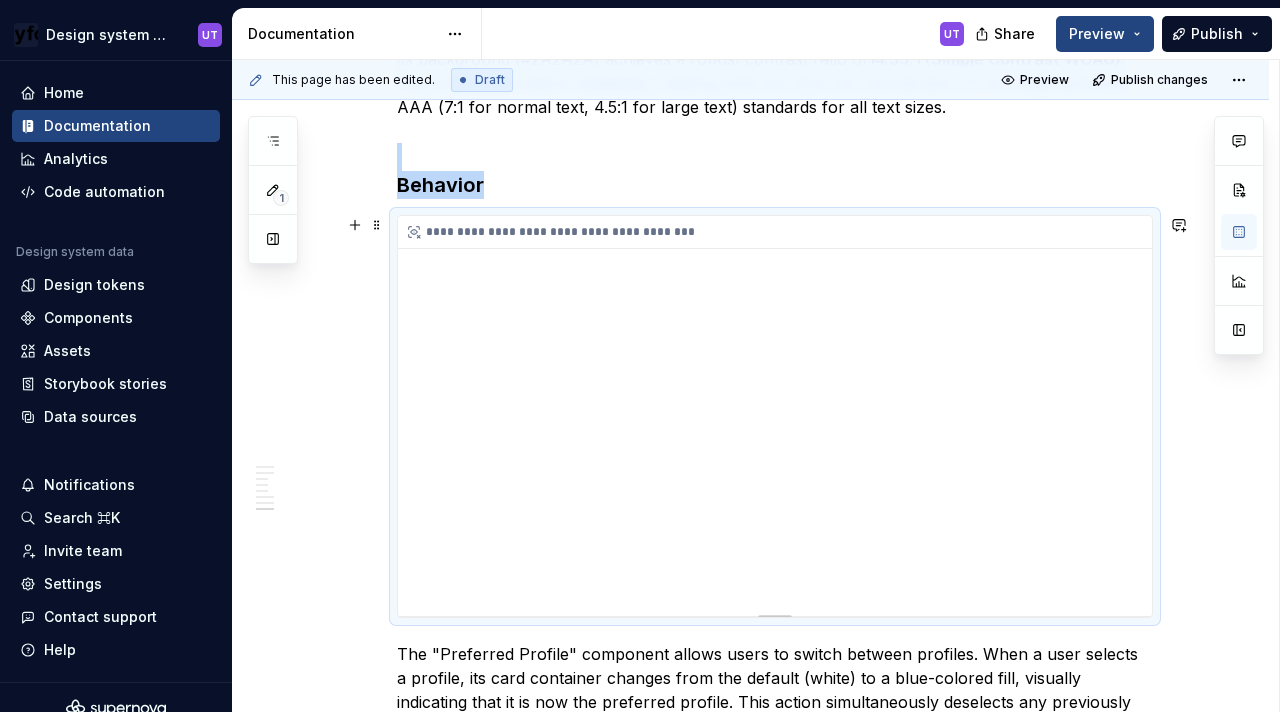 scroll, scrollTop: 3669, scrollLeft: 0, axis: vertical 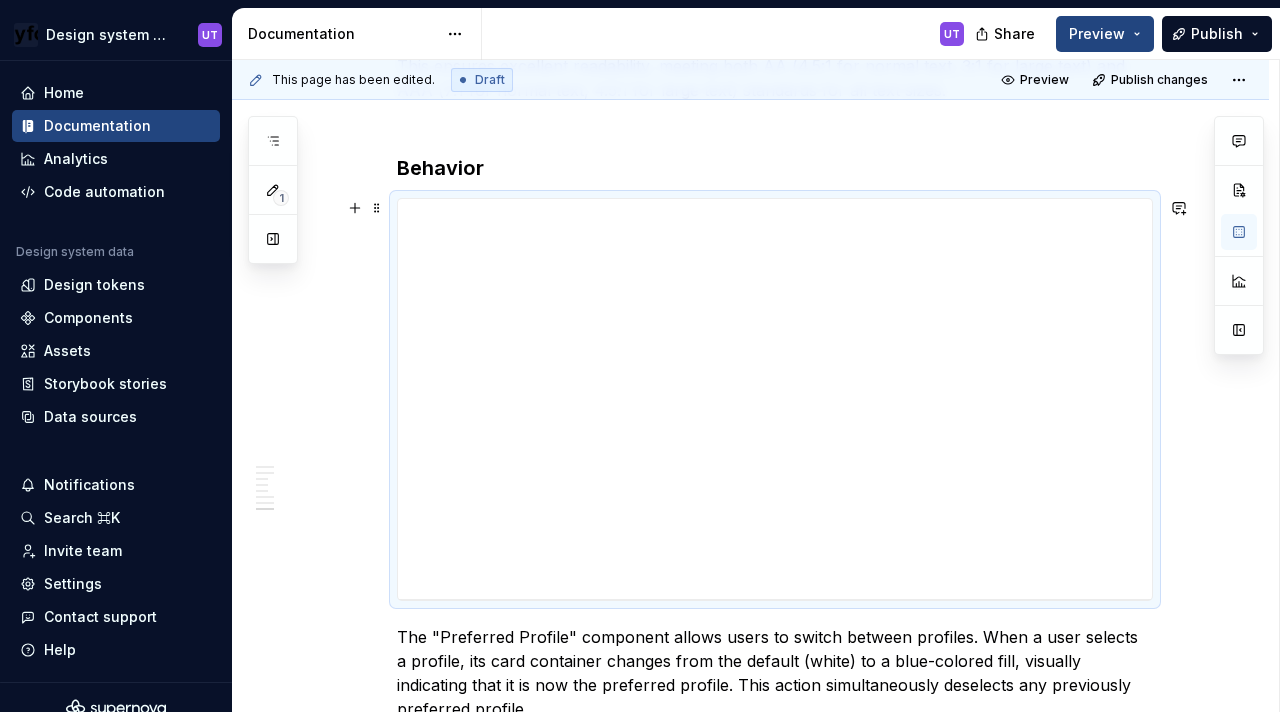 click on "Anatomy The Preferred Profile component is comprised of several parts: Business Icon: A visual representation indicating a business or corporate entity. Business Details: Textual information providing context about the business, such as its name, ID number (e.g., "#130210"), and the user's role (e.g., "Business Owner"). Card Container: The main visual boundary for each individual profile entry. Preferred Profile Icon: A bookmark-like icon that visually marks a profile as preferred. Specs Color Element Property  Value Business icon  Icon color ∆colorPlatformBlack500 Business details(Header)(Default) Text color ∆colorPlatformBlack500 Business details(Header)(Hover) Text color ∆colorPlatformWhite100 Business details(Header)(Selected) Text color ∆colorPlatformBlack500 Business details(Header)(Dark)(Default) Text color ∆colorPlatformWhite100 Business details(Header)(Dark)(Hover) Text color ∆colorPlatformBlack500 Business details(Header)(Dark)(Selected) Text color ∆colorPlatformWhite100 Text color" at bounding box center [750, -1137] 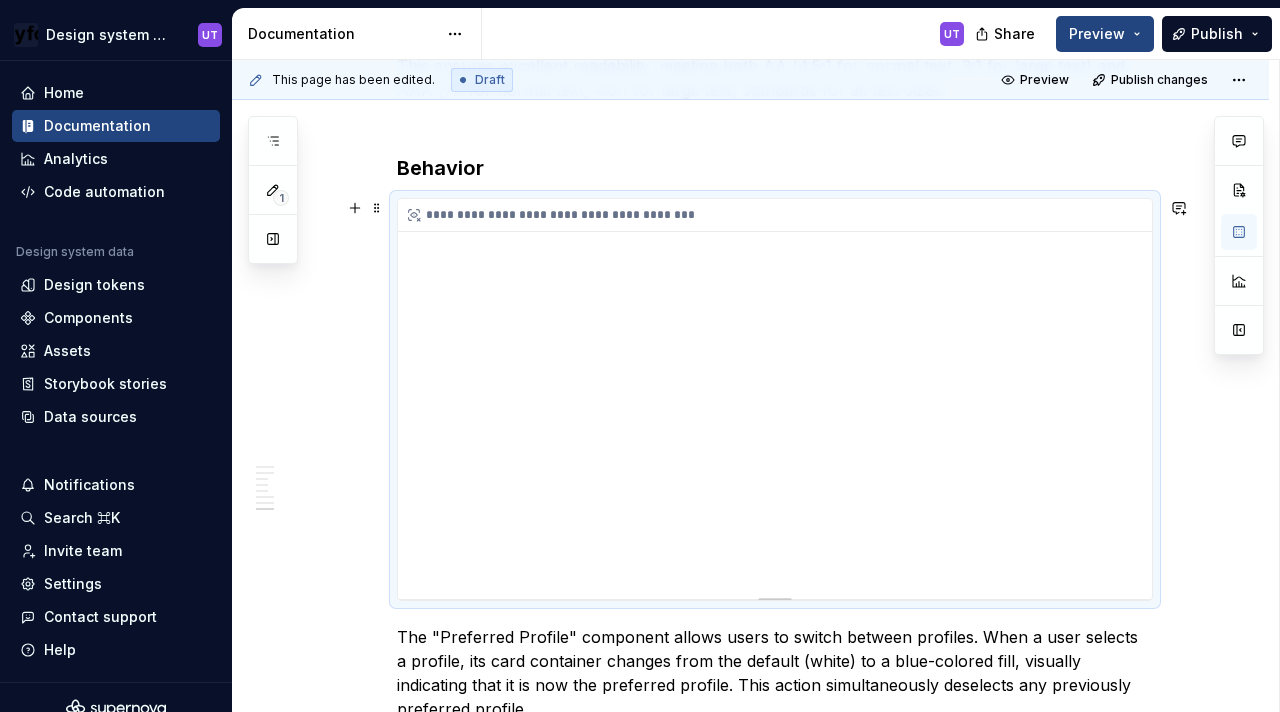 scroll, scrollTop: 3771, scrollLeft: 0, axis: vertical 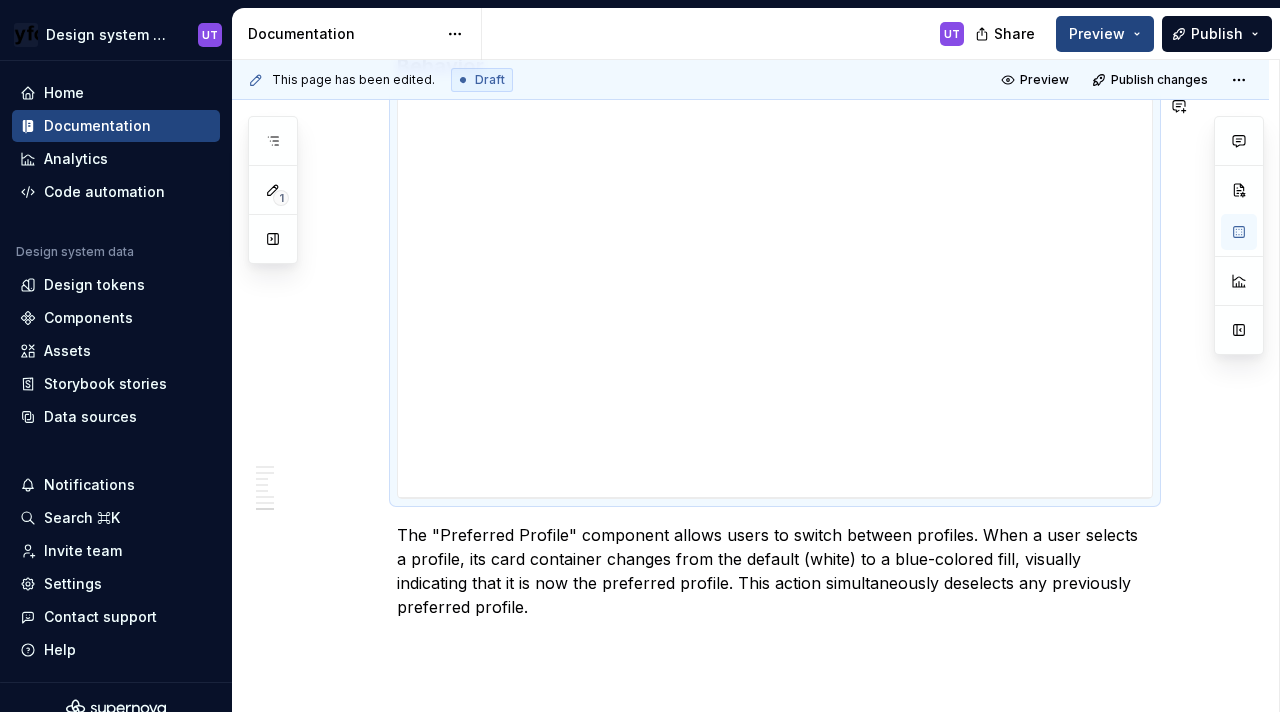click on "This page has been edited. Draft Preview Publish changes" at bounding box center [750, 80] 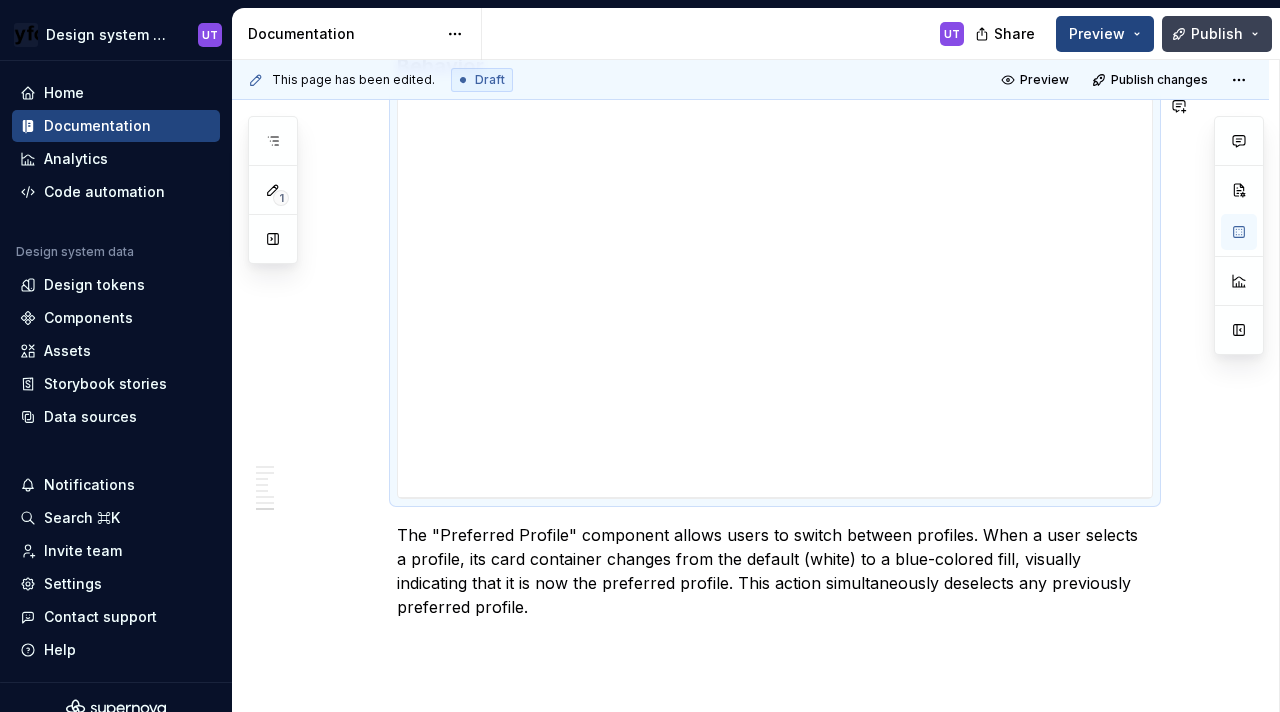 click on "Publish" at bounding box center (1217, 34) 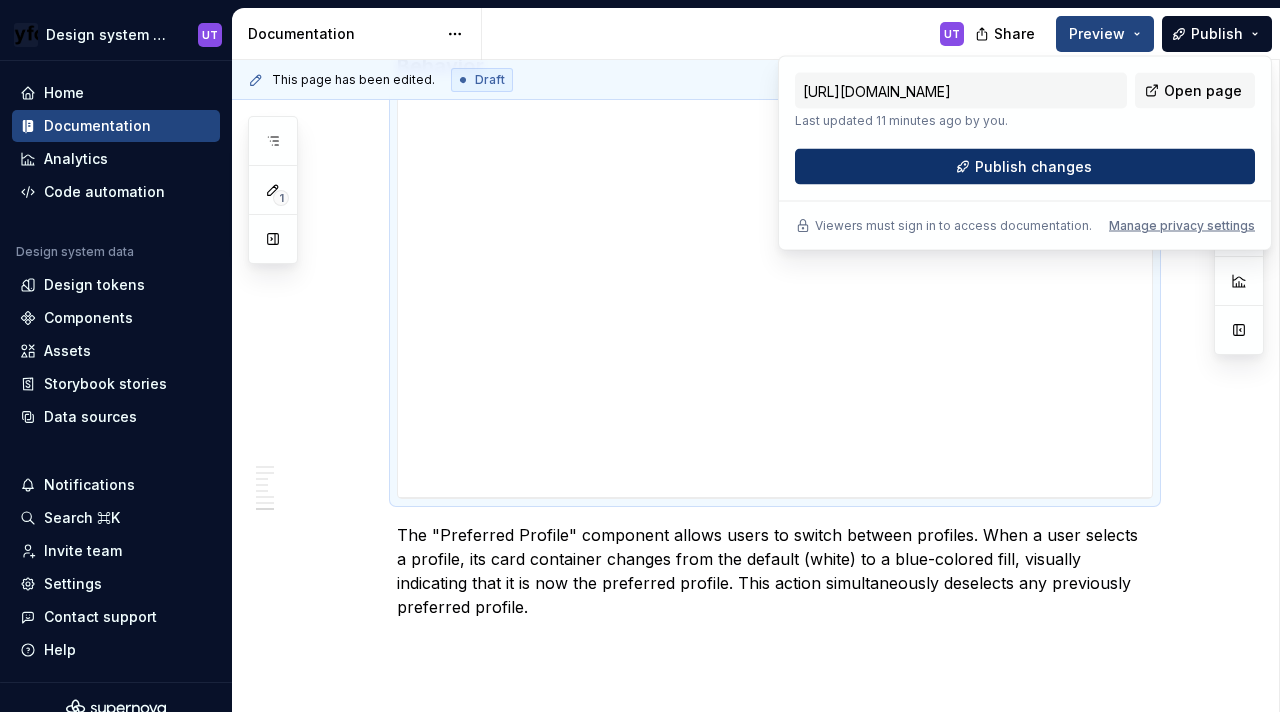 click on "Publish changes" at bounding box center [1025, 167] 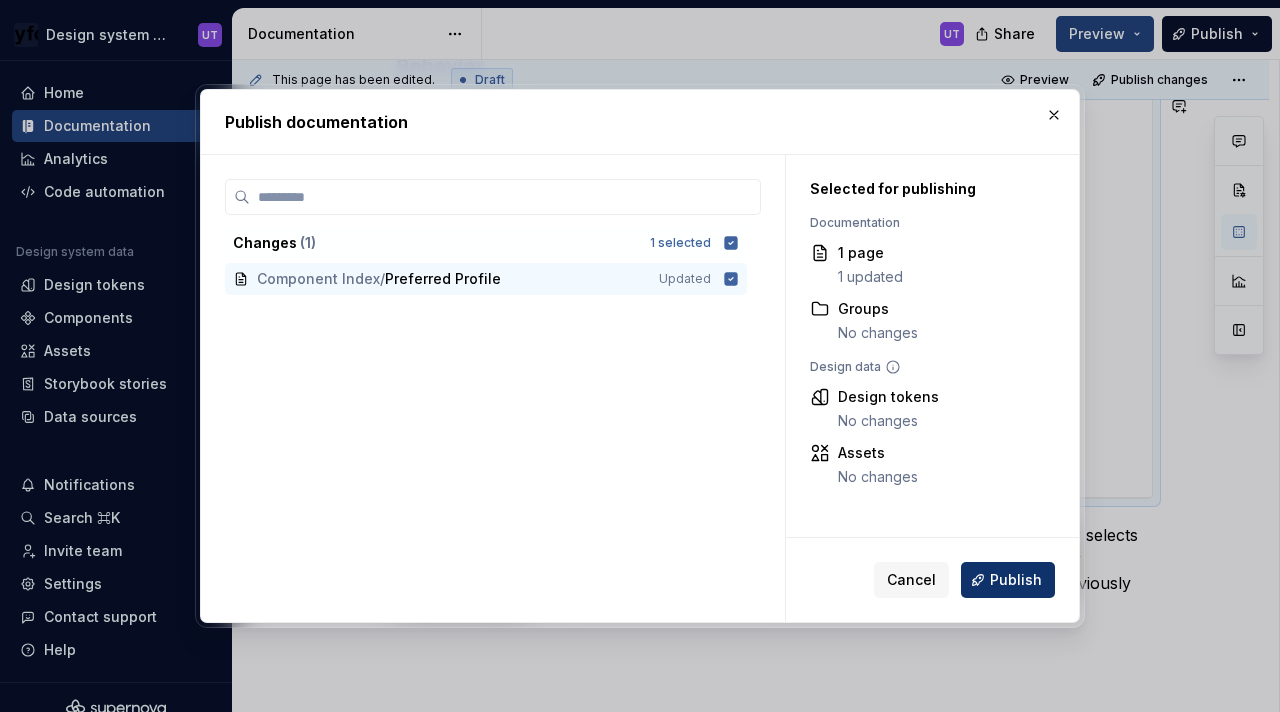 click on "Publish" at bounding box center (1008, 580) 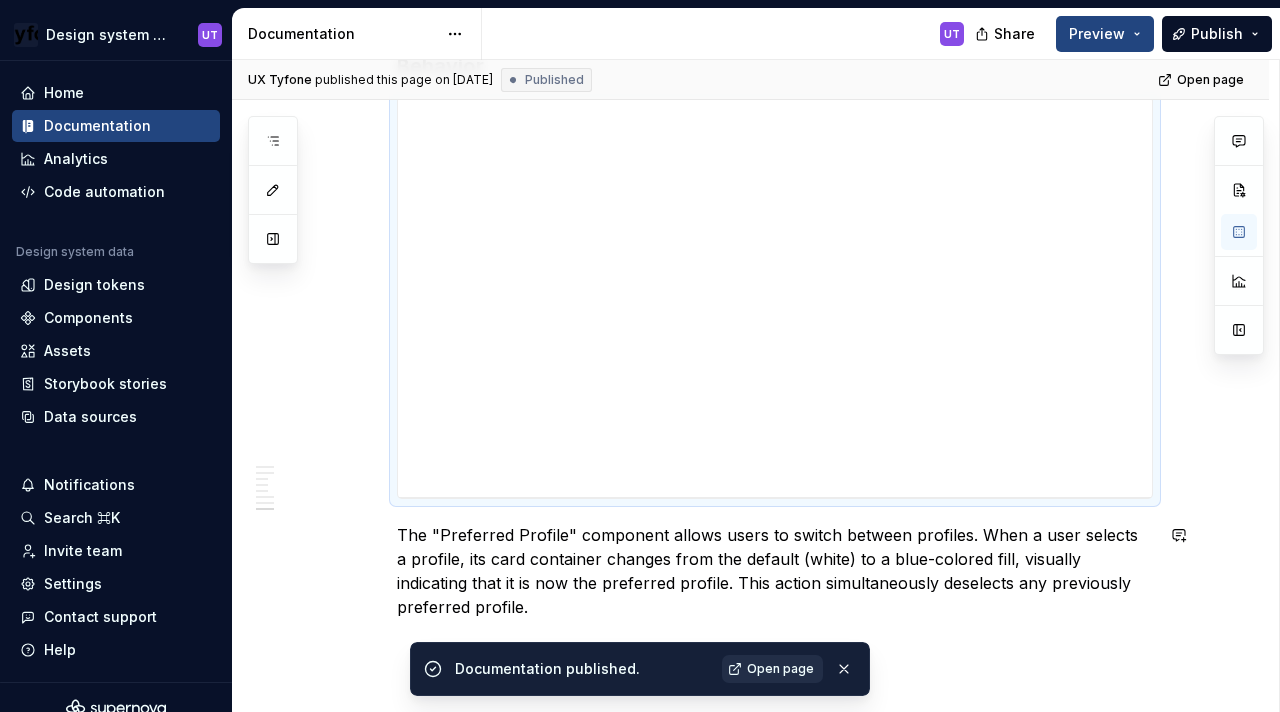 click on "Open page" at bounding box center [780, 669] 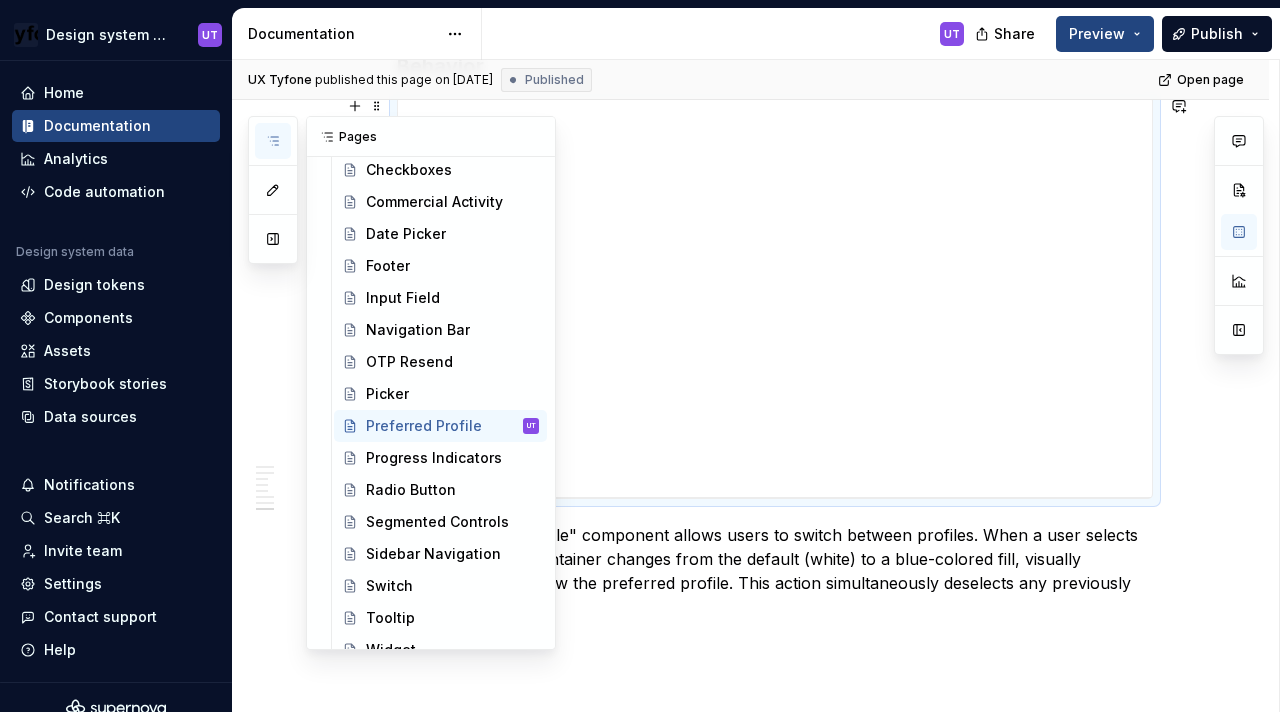 click at bounding box center [273, 141] 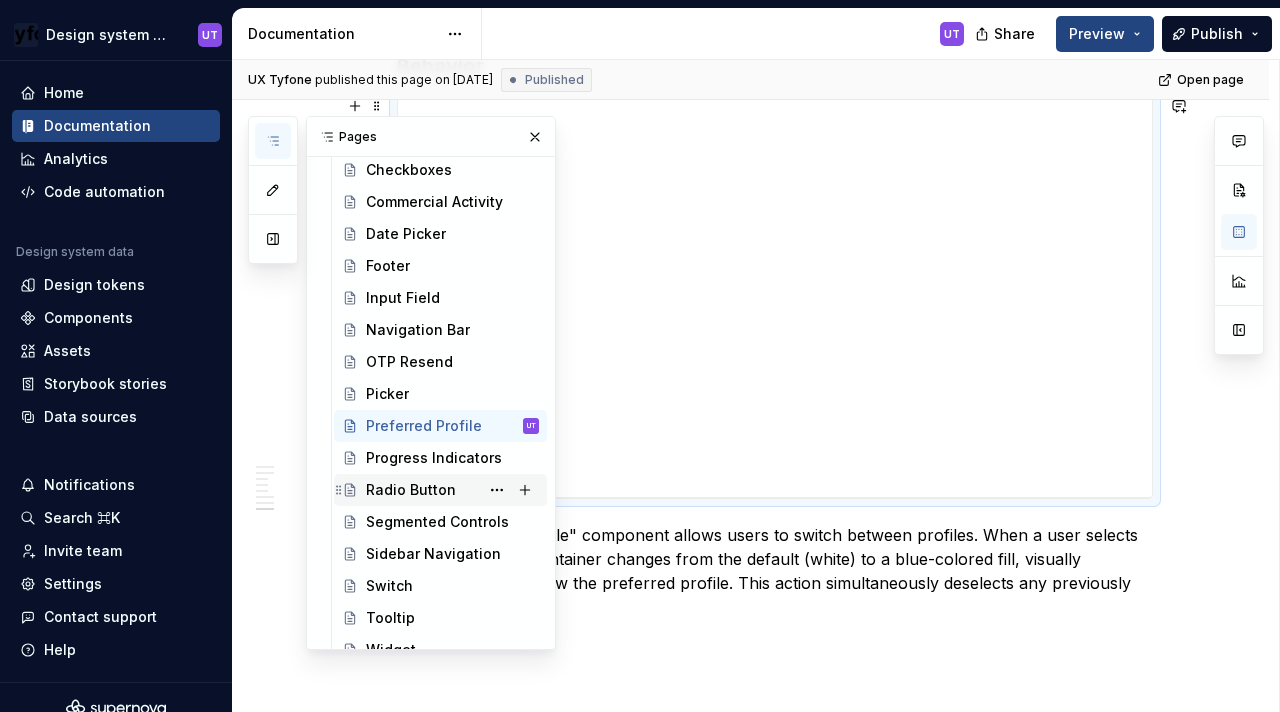 click on "Radio Button" at bounding box center [411, 490] 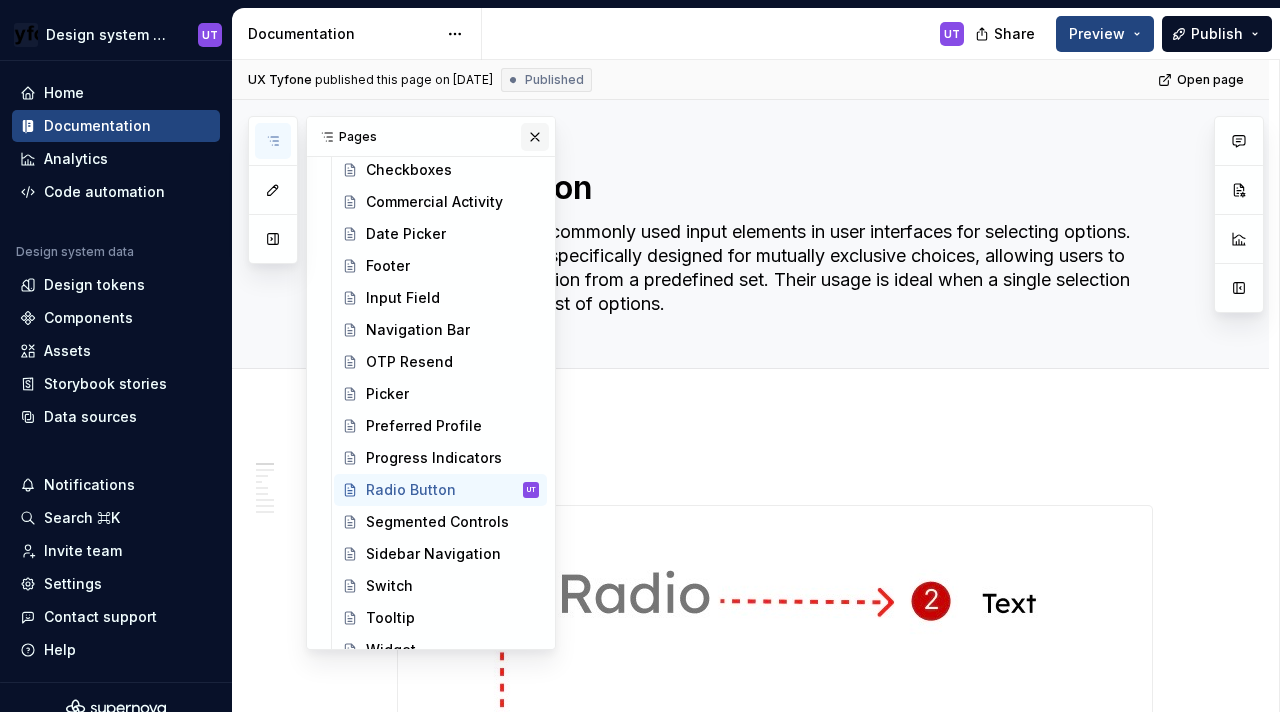 click at bounding box center (535, 137) 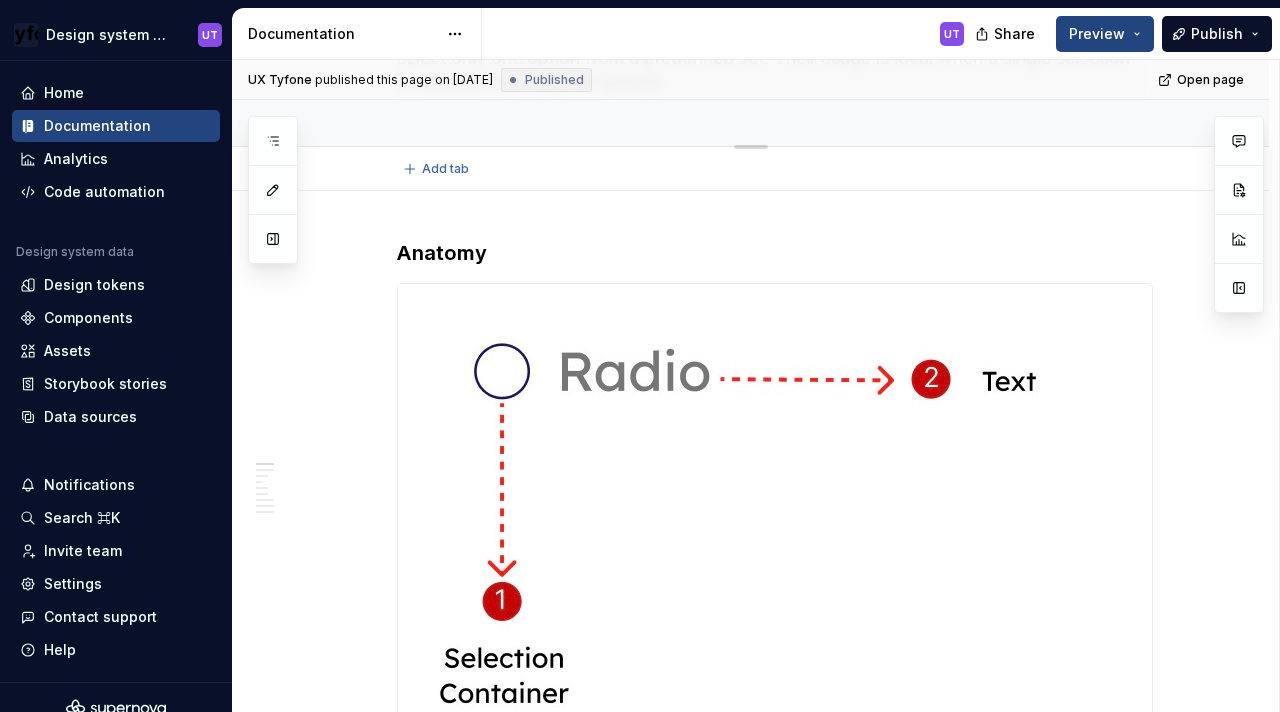 type on "*" 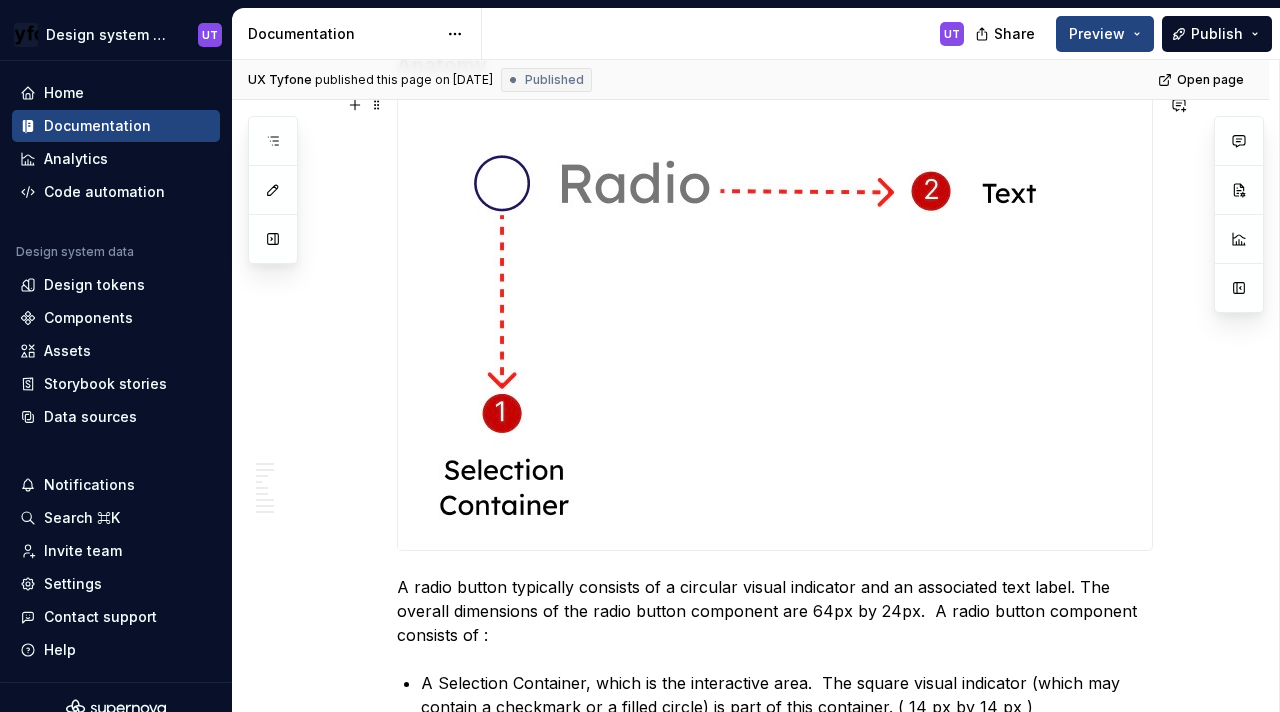 scroll, scrollTop: 506, scrollLeft: 0, axis: vertical 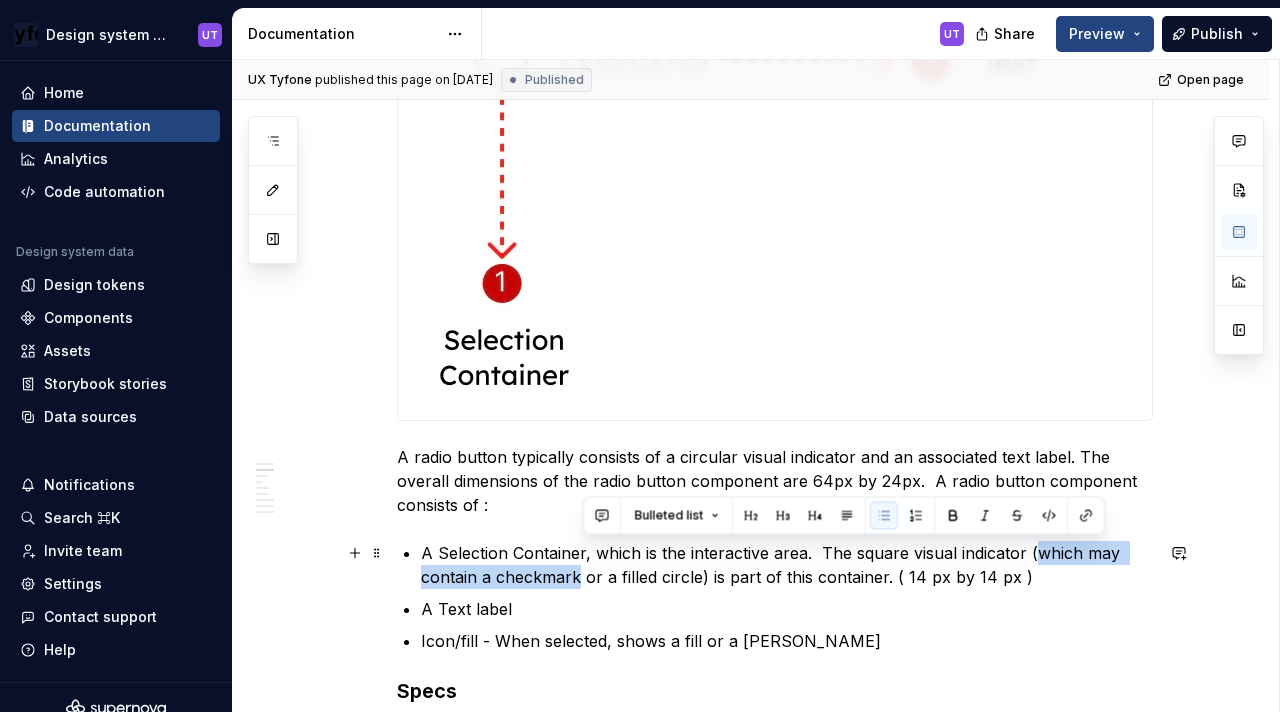 drag, startPoint x: 584, startPoint y: 615, endPoint x: 1038, endPoint y: 554, distance: 458.07968 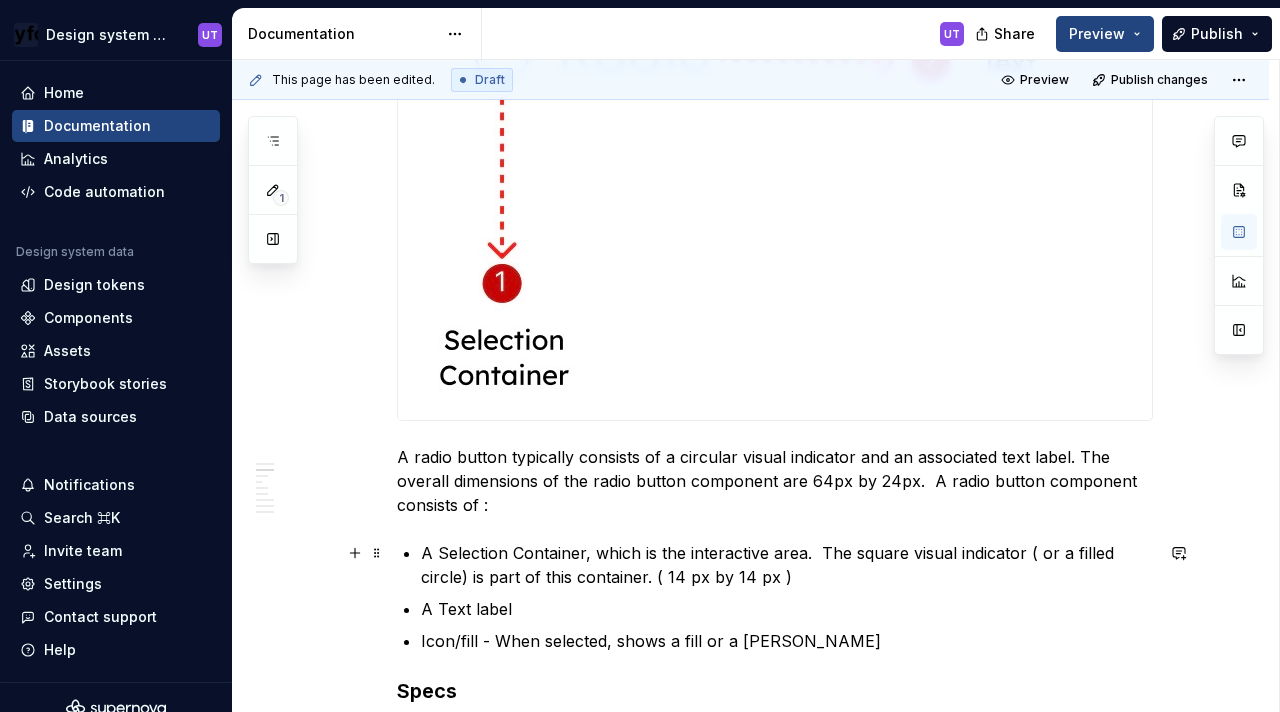 click on "A Selection Container, which is the interactive area.  The square visual indicator ( or a filled circle) is part of this container. ( 14 px by 14 px )" at bounding box center [787, 565] 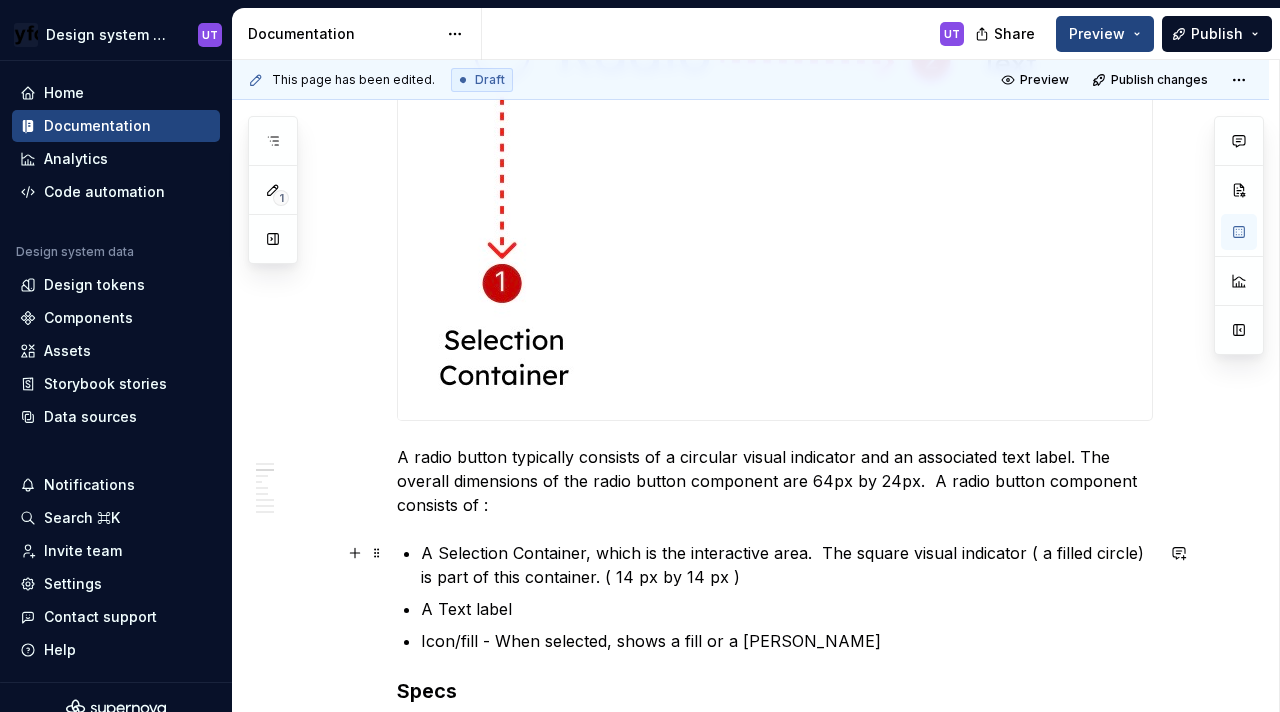click on "A Selection Container, which is the interactive area.  The square visual indicator ( a filled circle) is part of this container. ( 14 px by 14 px )" at bounding box center (787, 565) 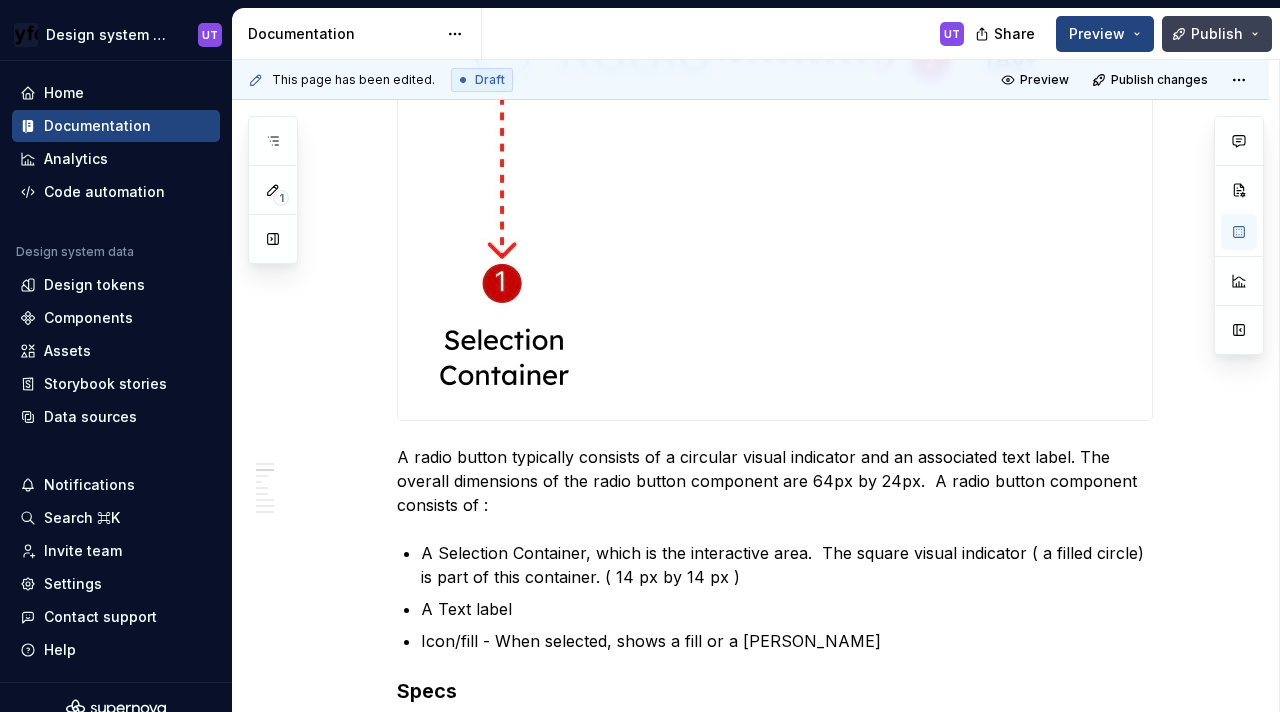 click on "Publish" at bounding box center (1217, 34) 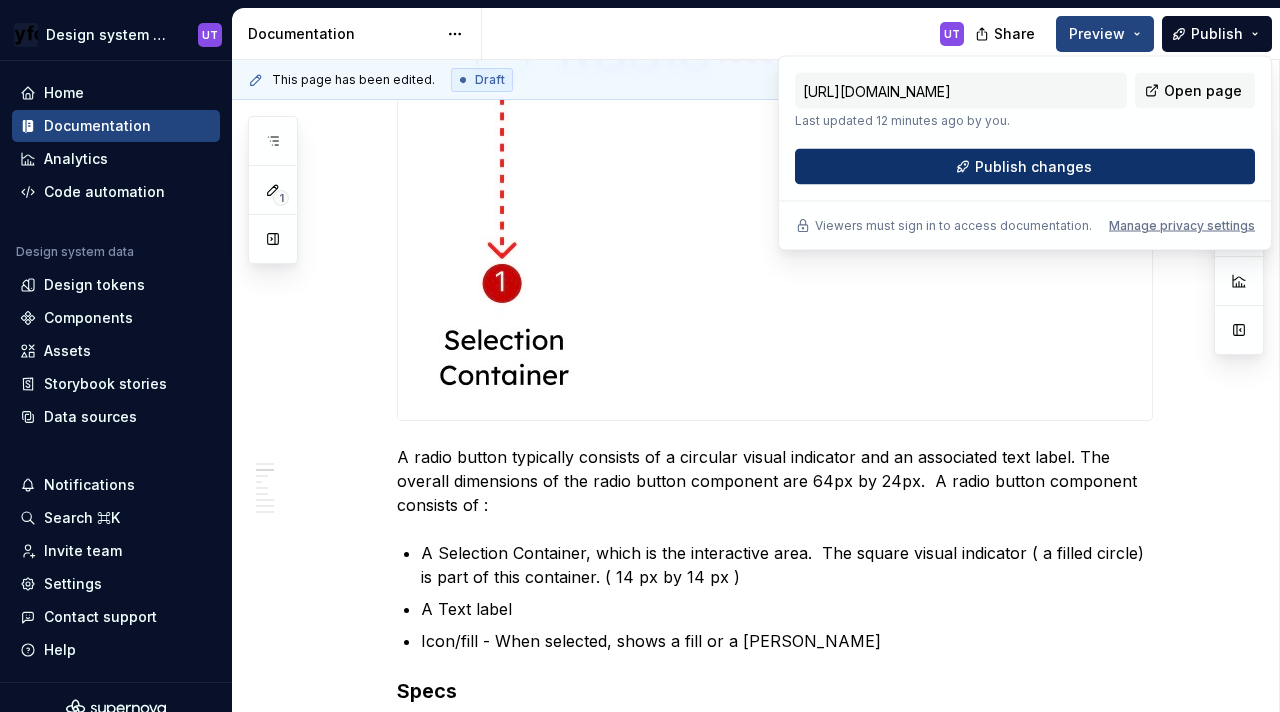 click on "Publish changes" at bounding box center (1025, 167) 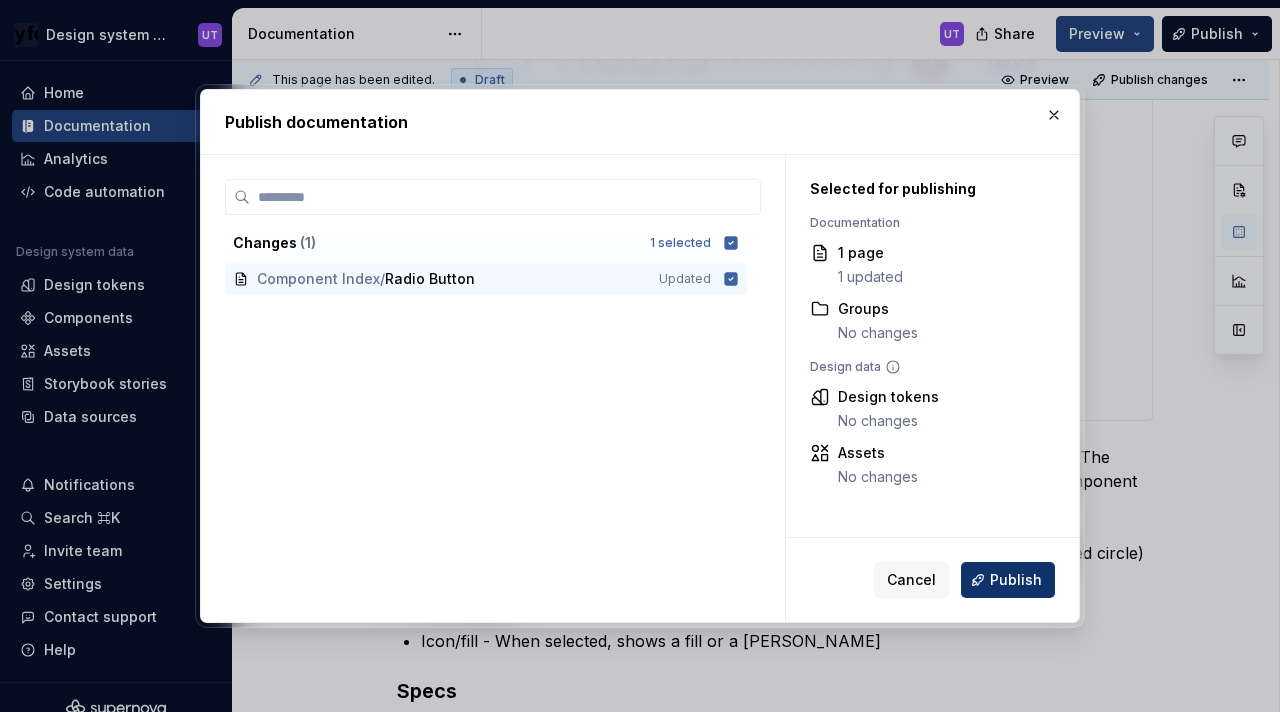 click on "Publish" at bounding box center [1016, 580] 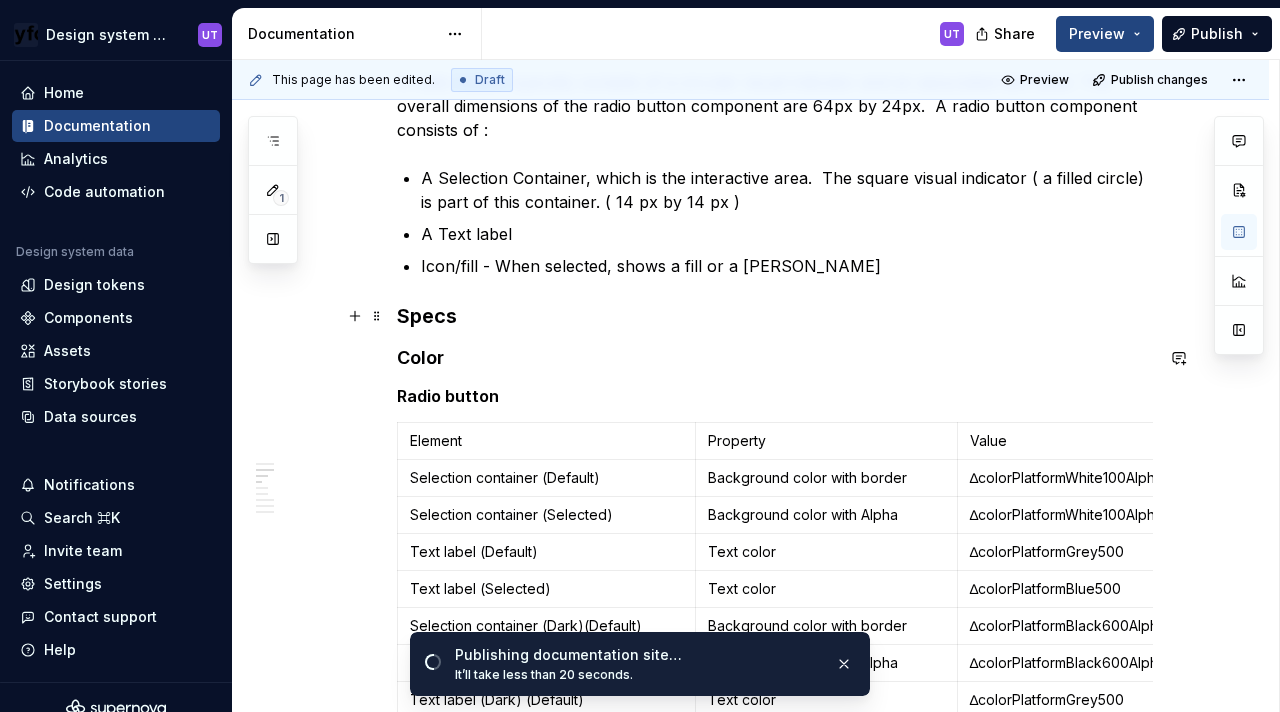 scroll, scrollTop: 786, scrollLeft: 0, axis: vertical 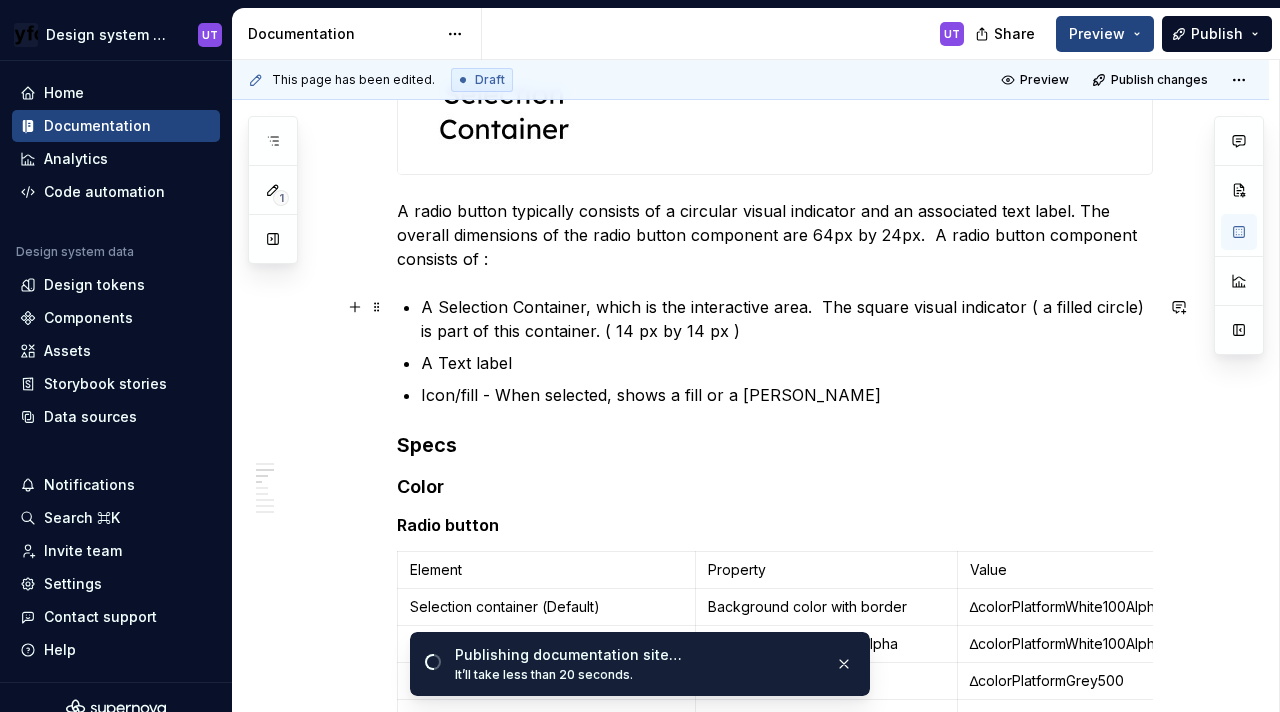 click on "A Selection Container, which is the interactive area.  The square visual indicator ( a filled circle) is part of this container. ( 14 px by 14 px )" at bounding box center (787, 319) 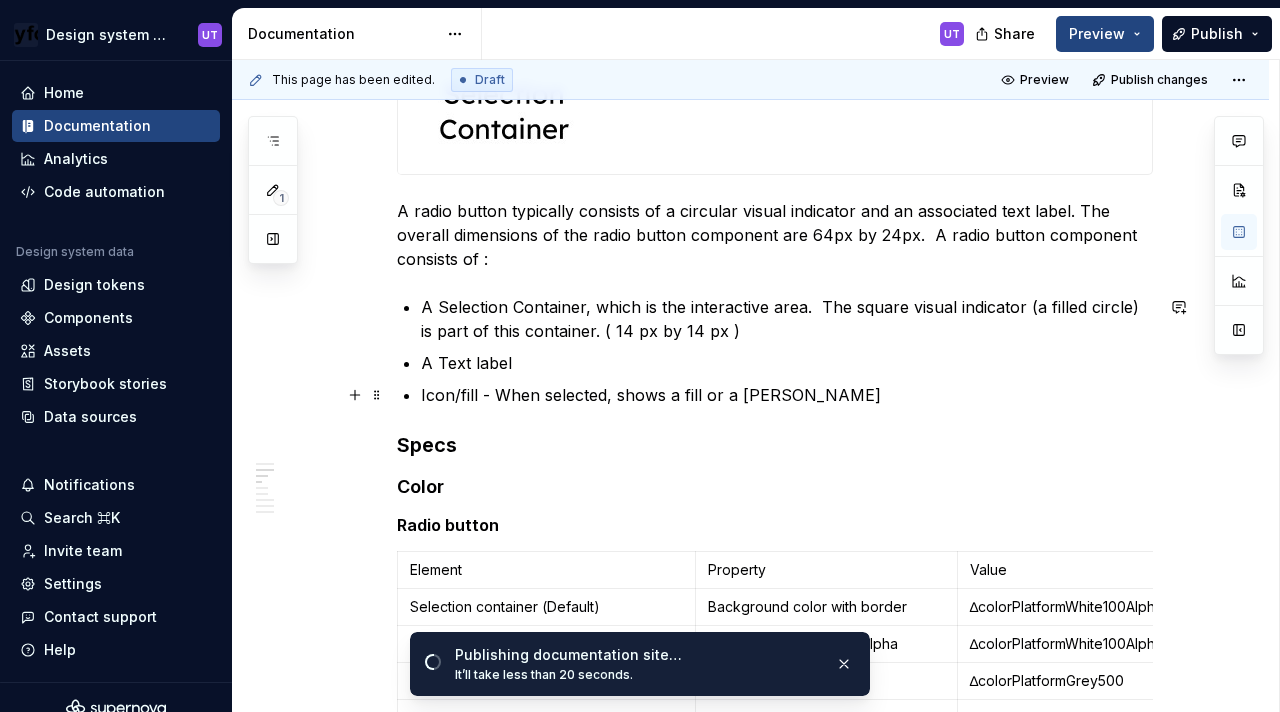 click on "A Selection Container, which is the interactive area.  The square visual indicator (a filled circle) is part of this container. ( 14 px by 14 px ) A Text label Icon/fill - When selected, shows a fill or a [PERSON_NAME]" at bounding box center (787, 351) 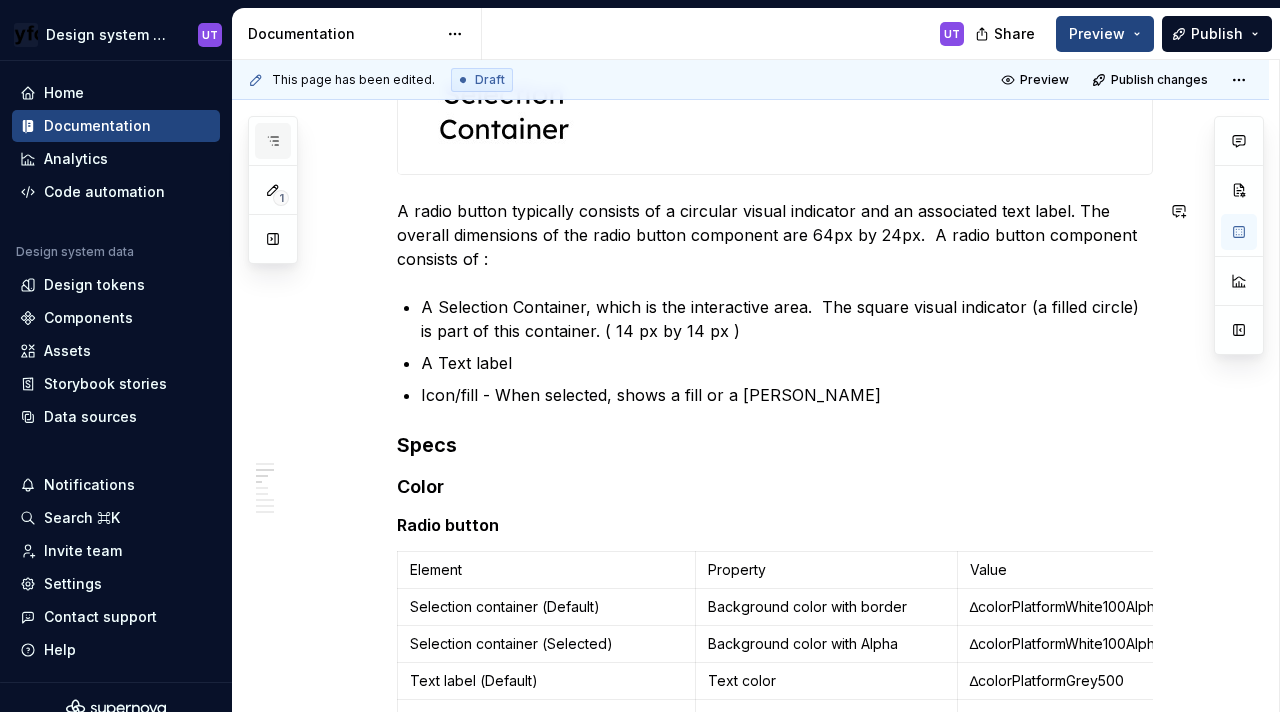 scroll, scrollTop: 0, scrollLeft: 0, axis: both 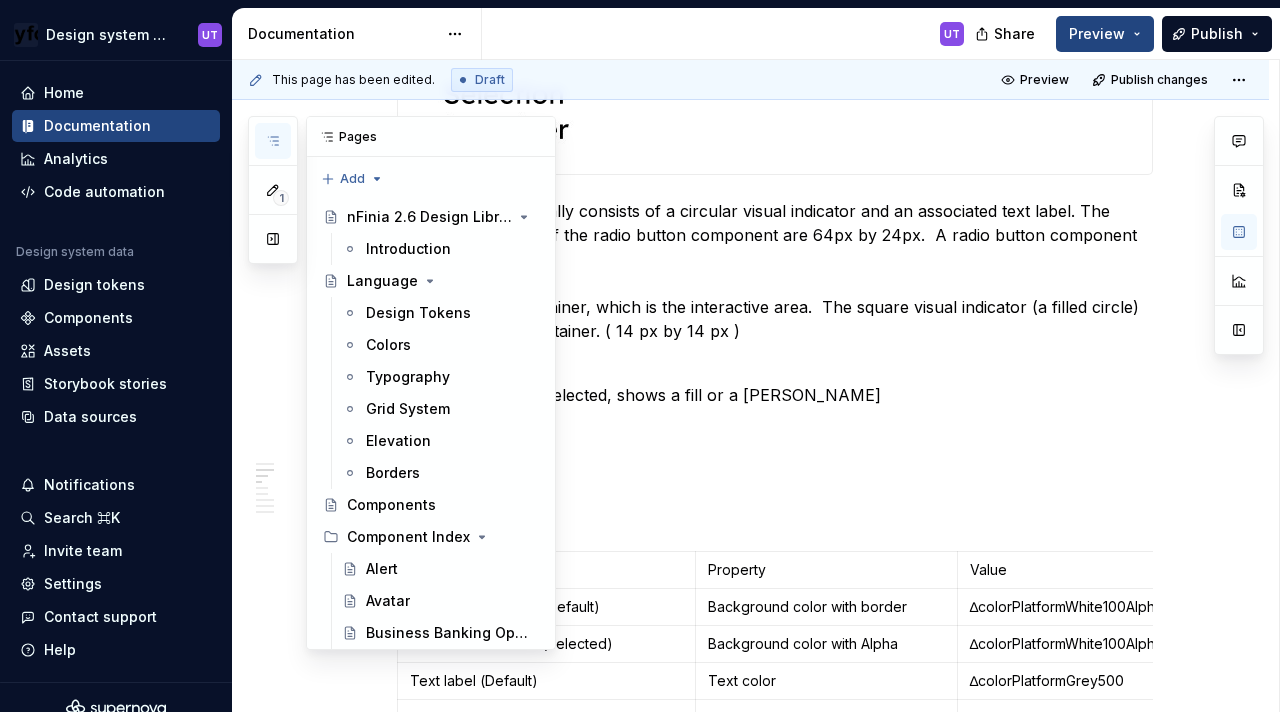 click 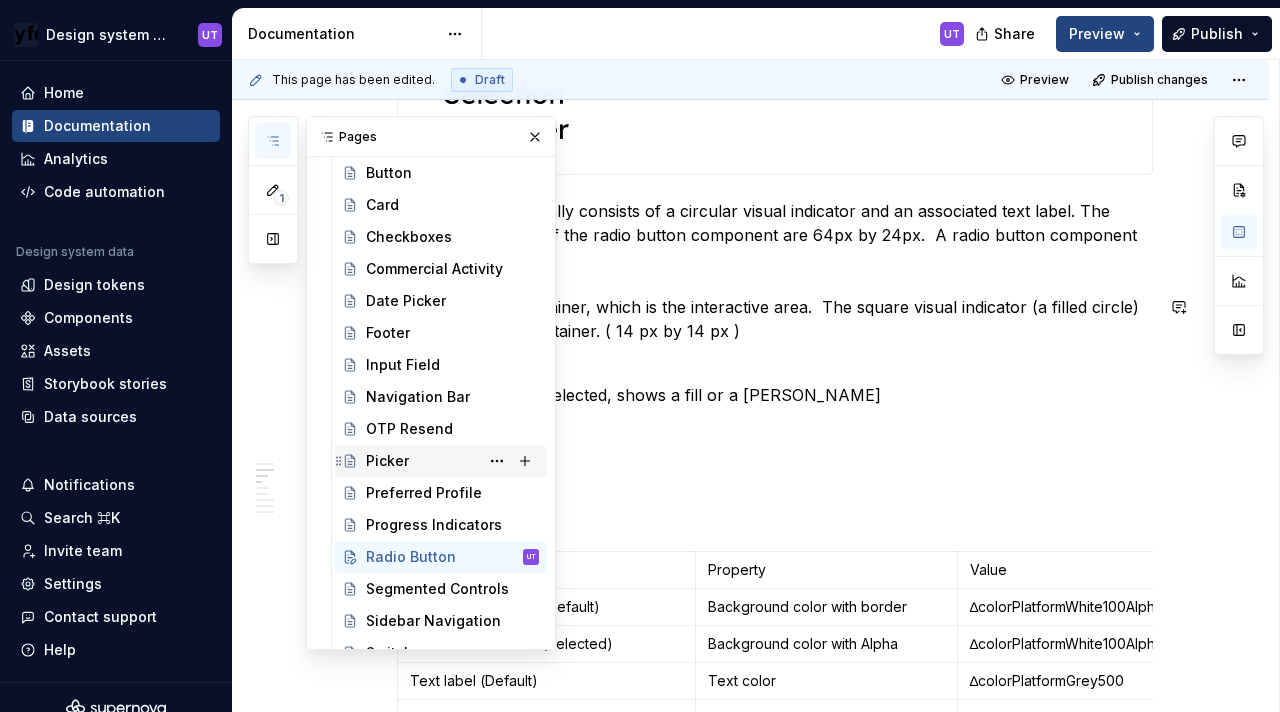 scroll, scrollTop: 491, scrollLeft: 0, axis: vertical 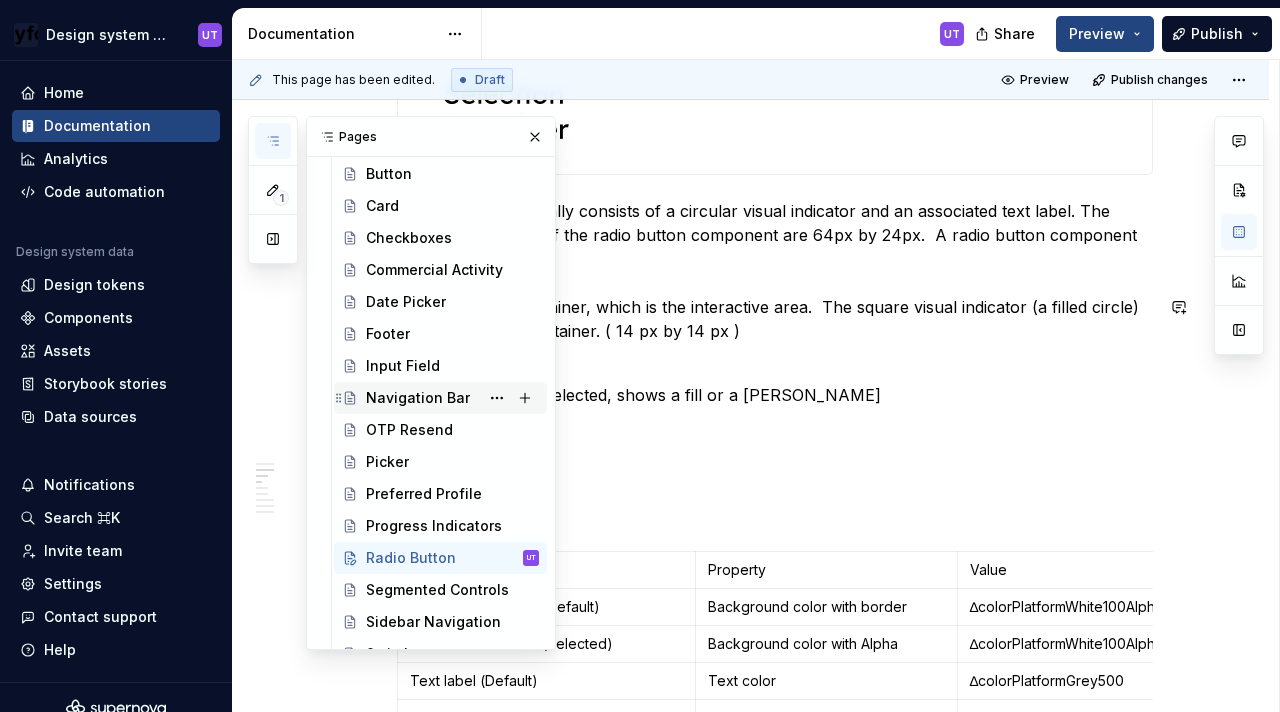 click on "Navigation Bar" at bounding box center [418, 398] 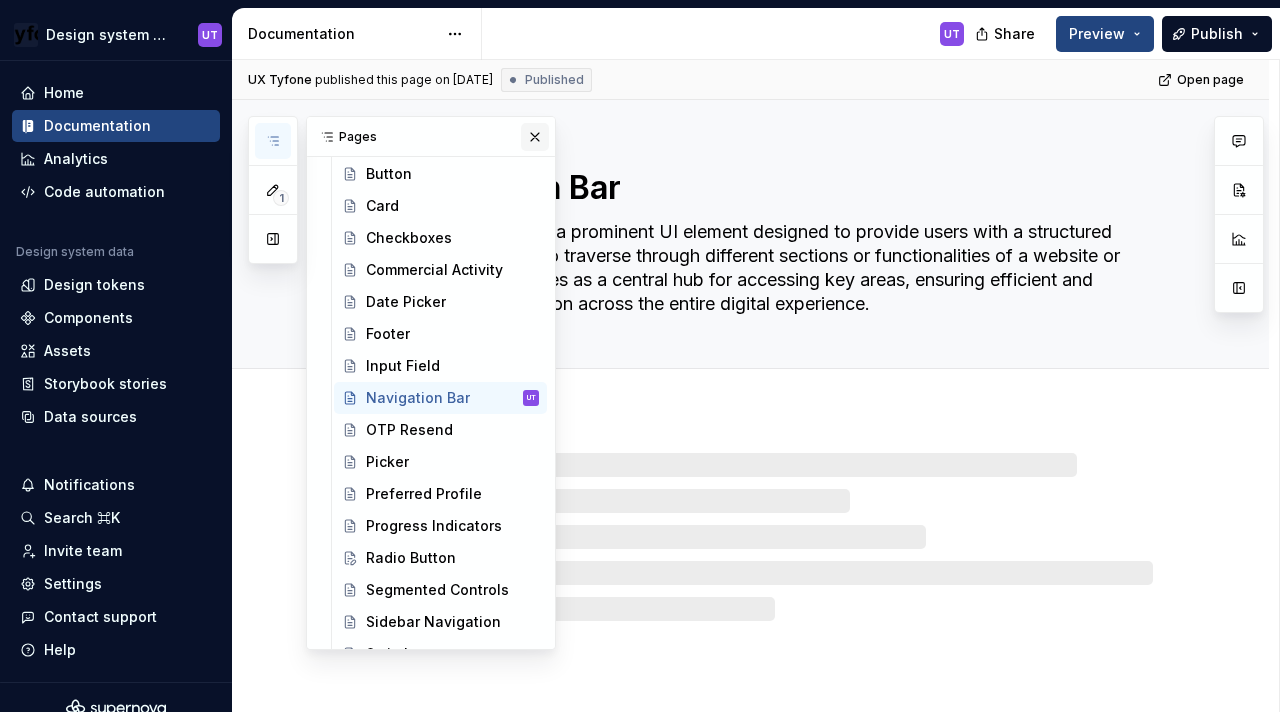 click at bounding box center (535, 137) 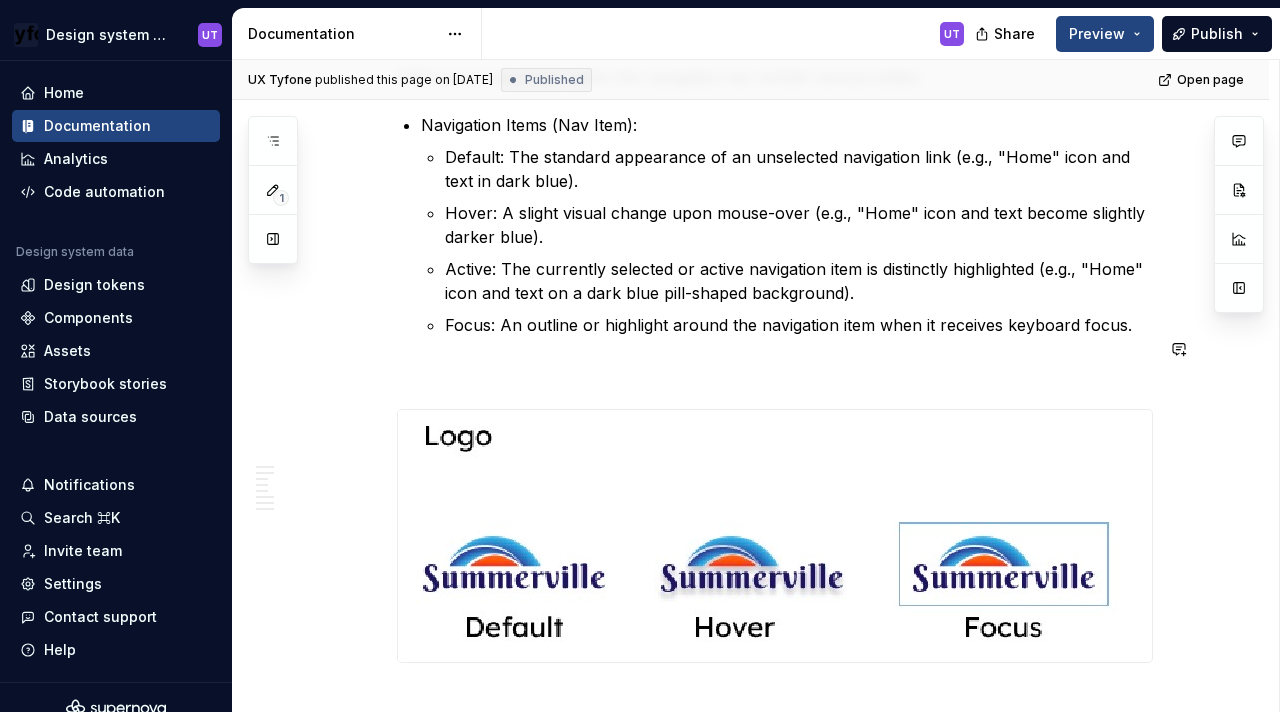 scroll, scrollTop: 2870, scrollLeft: 0, axis: vertical 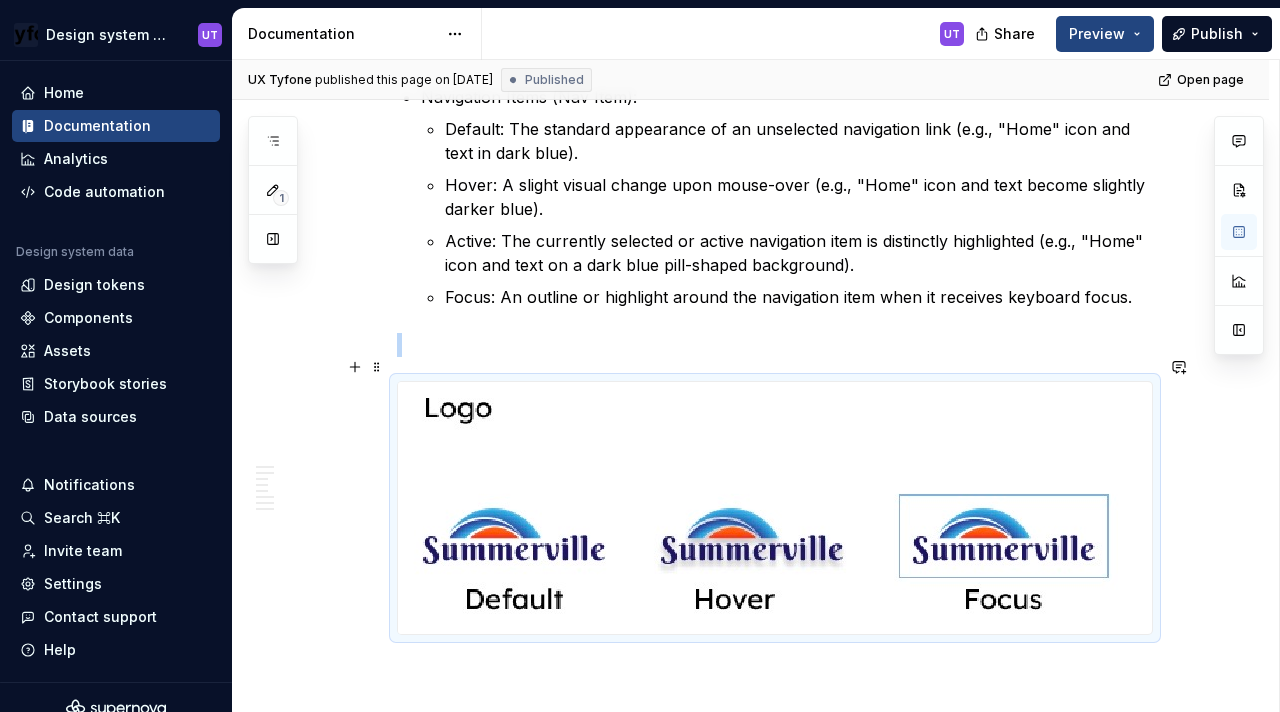 click at bounding box center (763, 508) 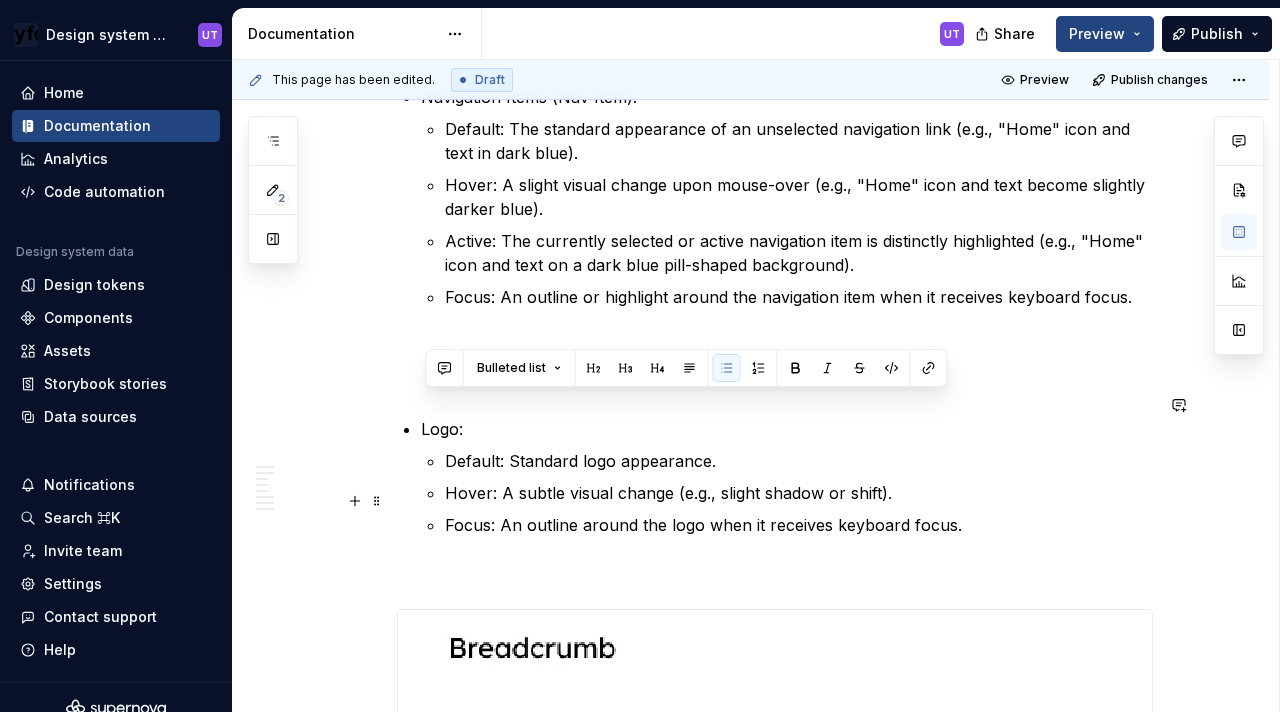 drag, startPoint x: 411, startPoint y: 400, endPoint x: 972, endPoint y: 505, distance: 570.74164 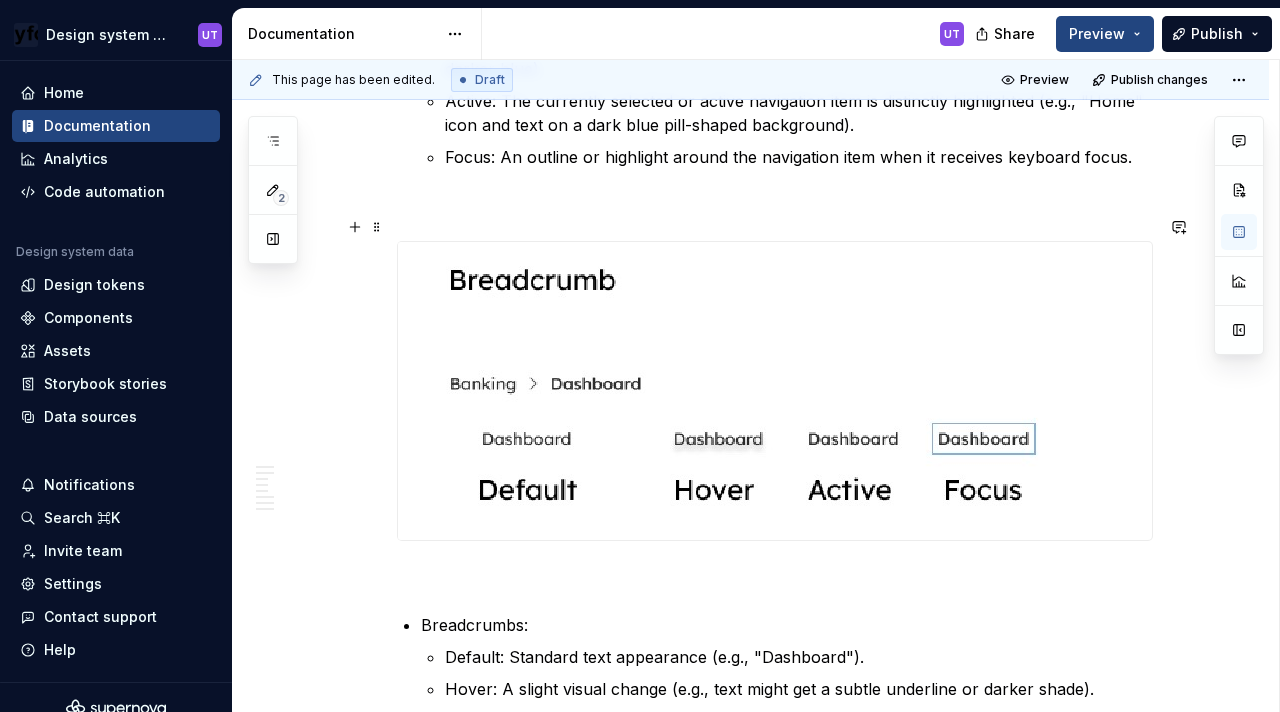 scroll, scrollTop: 3016, scrollLeft: 0, axis: vertical 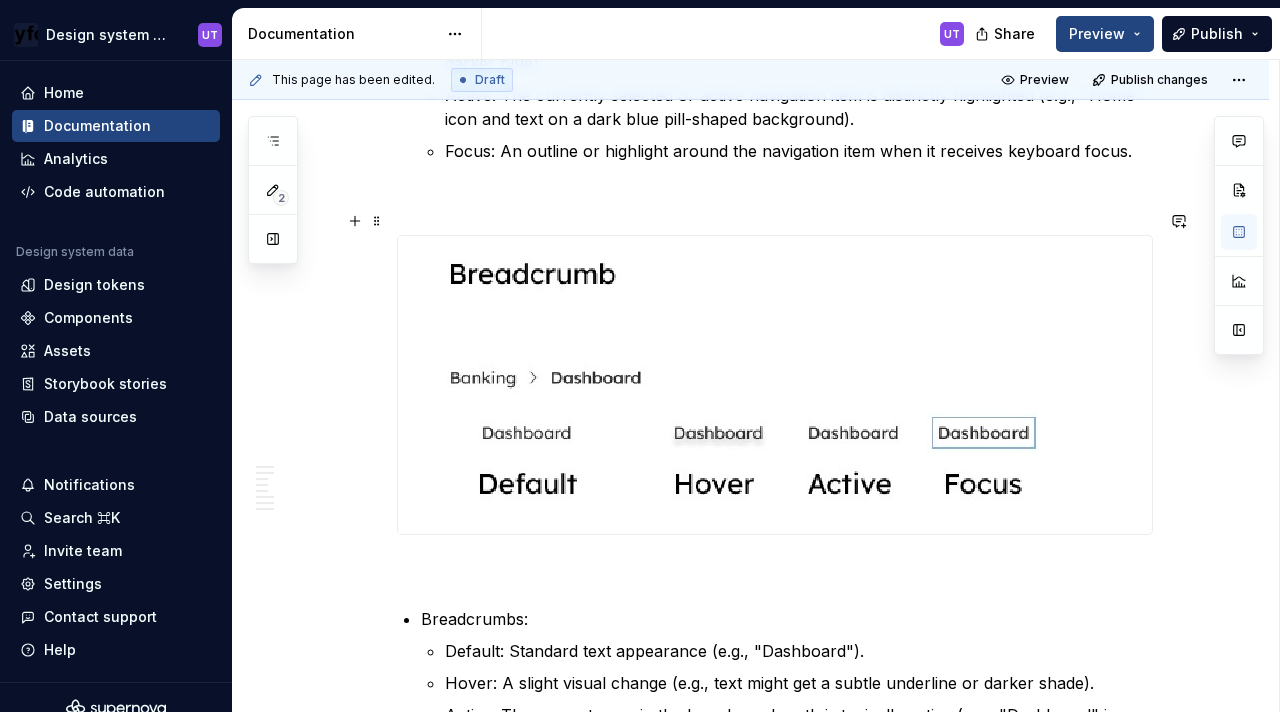type on "*" 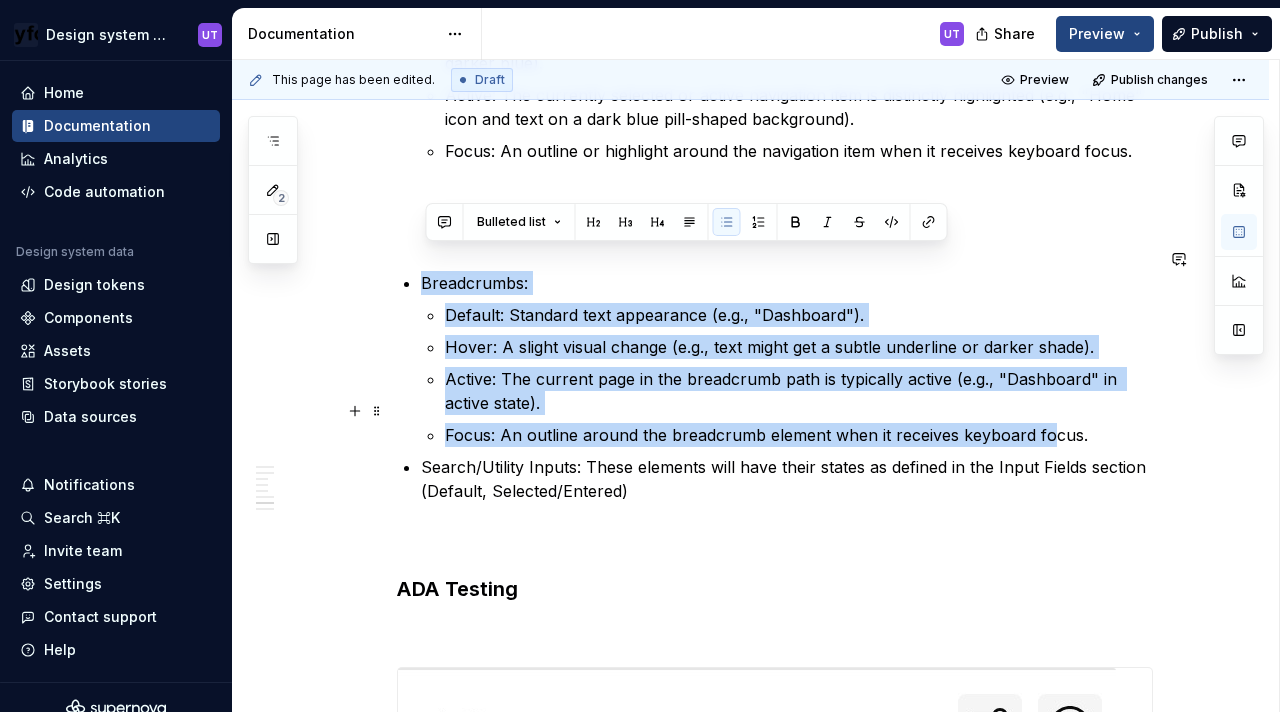 drag, startPoint x: 409, startPoint y: 261, endPoint x: 1050, endPoint y: 407, distance: 657.41693 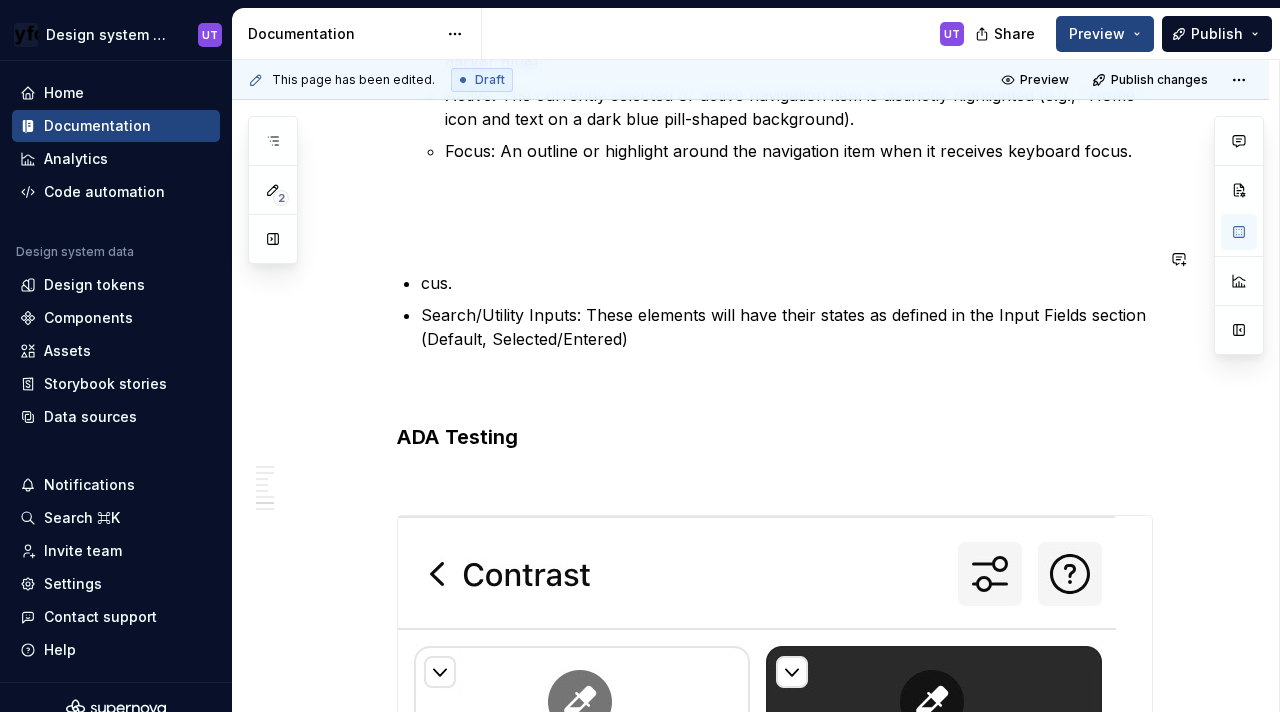 click on "Anatomy A navigation bar consists of several key components: Logo: Typically positioned at the top-left, representing the brand or application. Global Navigation/Breadcrumbs: A hierarchical display of the user's current location within the site  Department Name/Main Title: The primary title of the current section or page. Primary Navigation Items (Nav Item): Main links or categories that allow users to access different sections. These may include a dropdown indicator for sub-menus. Search/Utility Icons: Icons for functionalities like search or other utilities (e.g., "Navigate to" search bar). User/Account Area: Elements related to the user's profile, settings, or logout. Dropdown Menus: A list of additional navigation items that appear when a primary navigation item is hovered over or clicked. Specs Color Element Property Value Navigation bar Background color ∆colorPlatformGrey500 Navigation bar(Dark) Background color ∆colorPlatformBlack500 Navigation bar(Text) Text color ∆colorPlatformGrey500 Spacing" at bounding box center [775, -153] 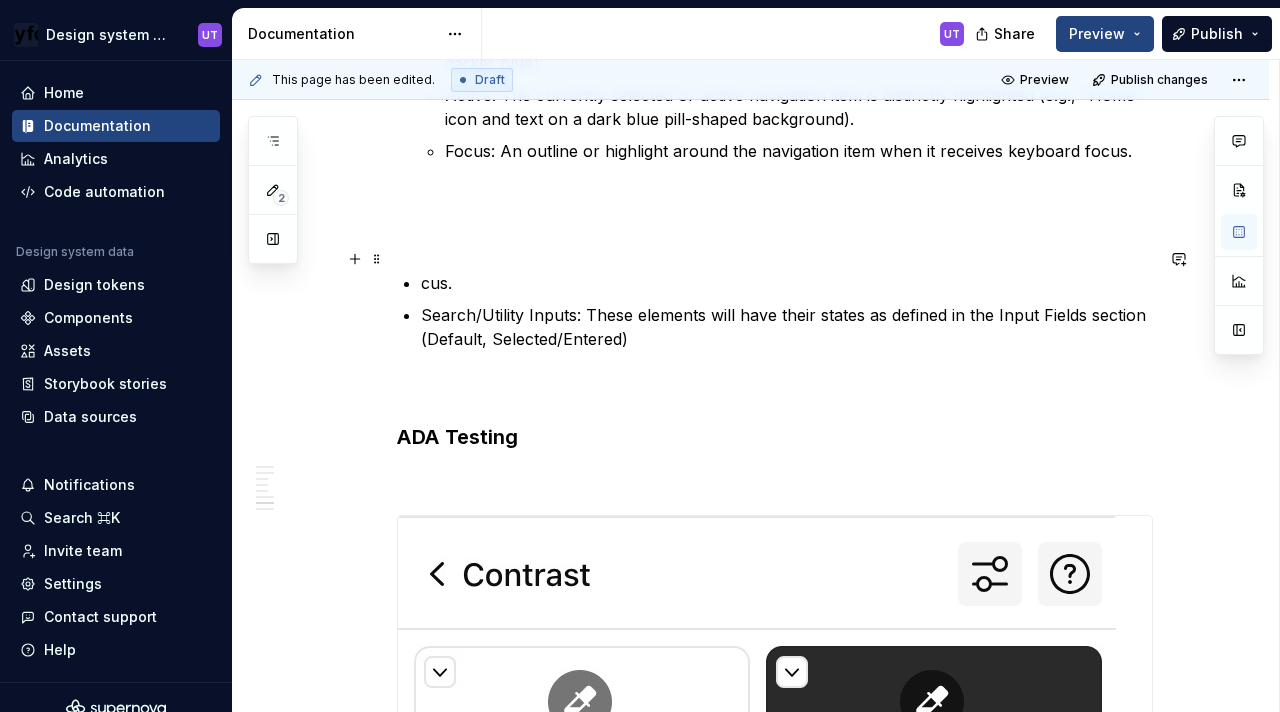click on "cus." at bounding box center [787, 283] 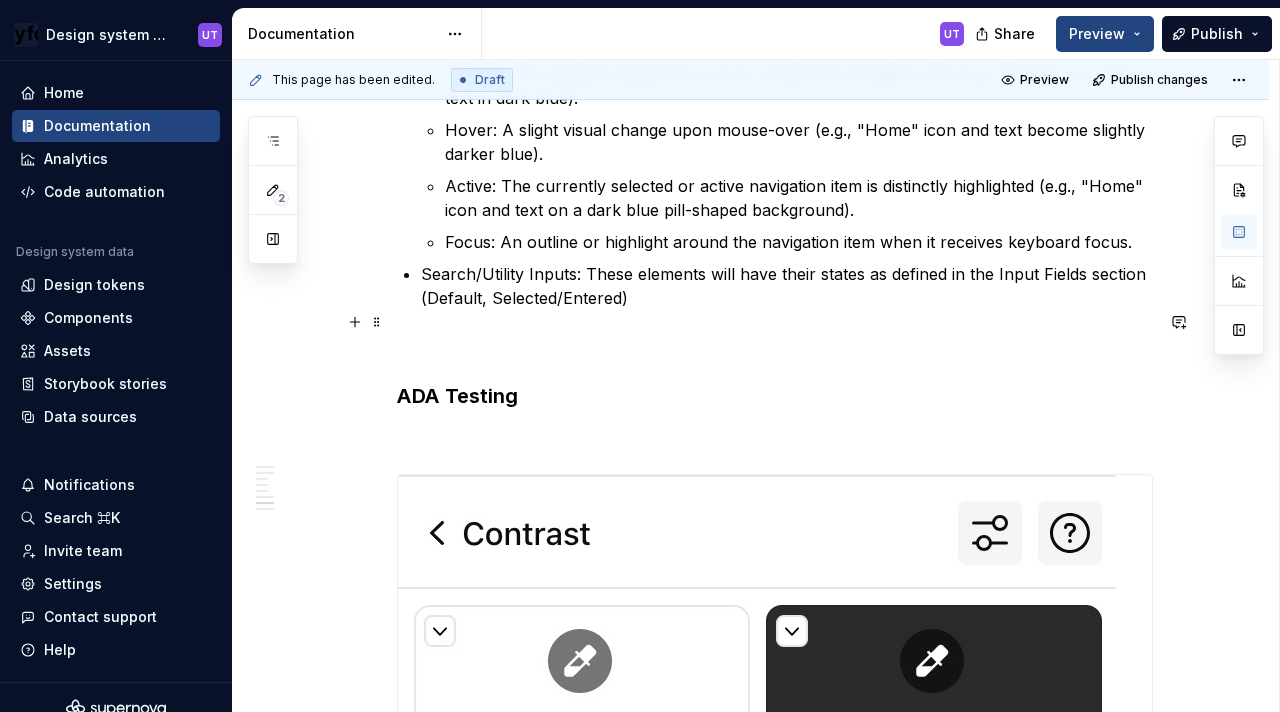 scroll, scrollTop: 2923, scrollLeft: 0, axis: vertical 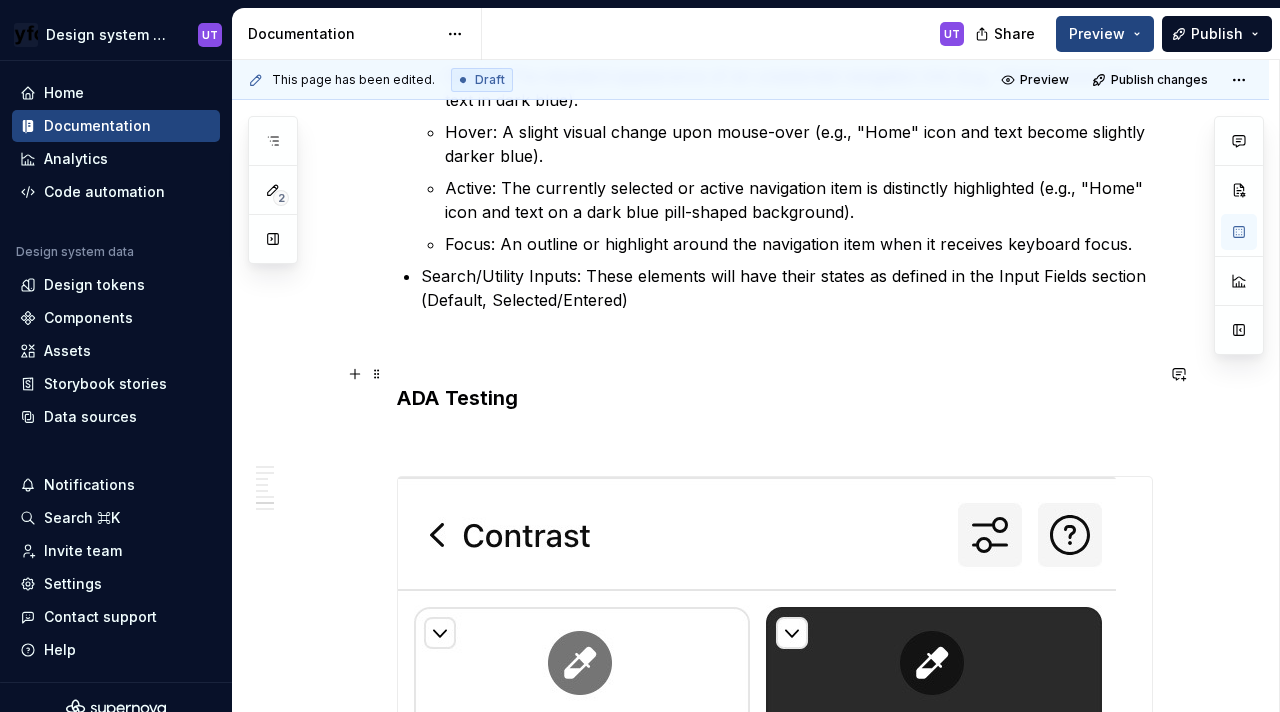 click on "Anatomy A navigation bar consists of several key components: Logo: Typically positioned at the top-left, representing the brand or application. Global Navigation/Breadcrumbs: A hierarchical display of the user's current location within the site  Department Name/Main Title: The primary title of the current section or page. Primary Navigation Items (Nav Item): Main links or categories that allow users to access different sections. These may include a dropdown indicator for sub-menus. Search/Utility Icons: Icons for functionalities like search or other utilities (e.g., "Navigate to" search bar). User/Account Area: Elements related to the user's profile, settings, or logout. Dropdown Menus: A list of additional navigation items that appear when a primary navigation item is hovered over or clicked. Specs Color Element Property Value Navigation bar Background color ∆colorPlatformGrey500 Navigation bar(Dark) Background color ∆colorPlatformBlack500 Navigation bar(Text) Text color ∆colorPlatformGrey500 Spacing" at bounding box center [750, -31] 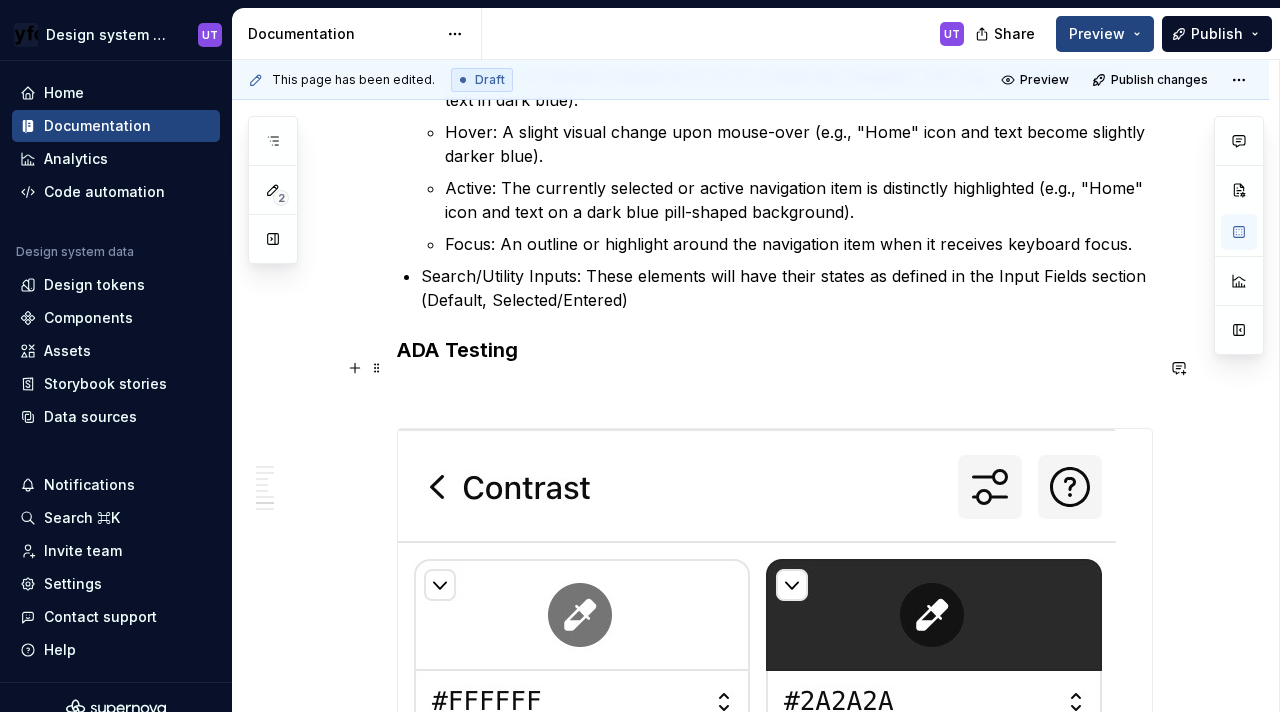 click on "Anatomy A navigation bar consists of several key components: Logo: Typically positioned at the top-left, representing the brand or application. Global Navigation/Breadcrumbs: A hierarchical display of the user's current location within the site  Department Name/Main Title: The primary title of the current section or page. Primary Navigation Items (Nav Item): Main links or categories that allow users to access different sections. These may include a dropdown indicator for sub-menus. Search/Utility Icons: Icons for functionalities like search or other utilities (e.g., "Navigate to" search bar). User/Account Area: Elements related to the user's profile, settings, or logout. Dropdown Menus: A list of additional navigation items that appear when a primary navigation item is hovered over or clicked. Specs Color Element Property Value Navigation bar Background color ∆colorPlatformGrey500 Navigation bar(Dark) Background color ∆colorPlatformBlack500 Navigation bar(Text) Text color ∆colorPlatformGrey500 Spacing" at bounding box center (775, -150) 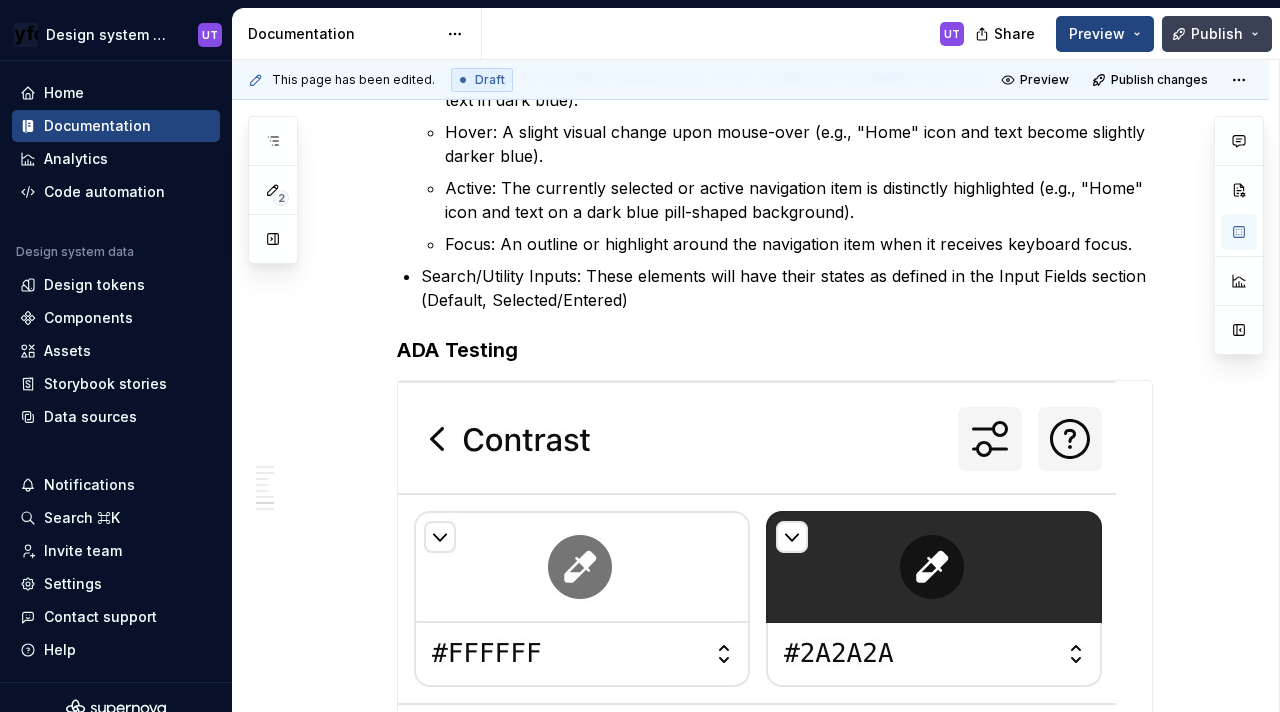 click on "Publish" at bounding box center [1217, 34] 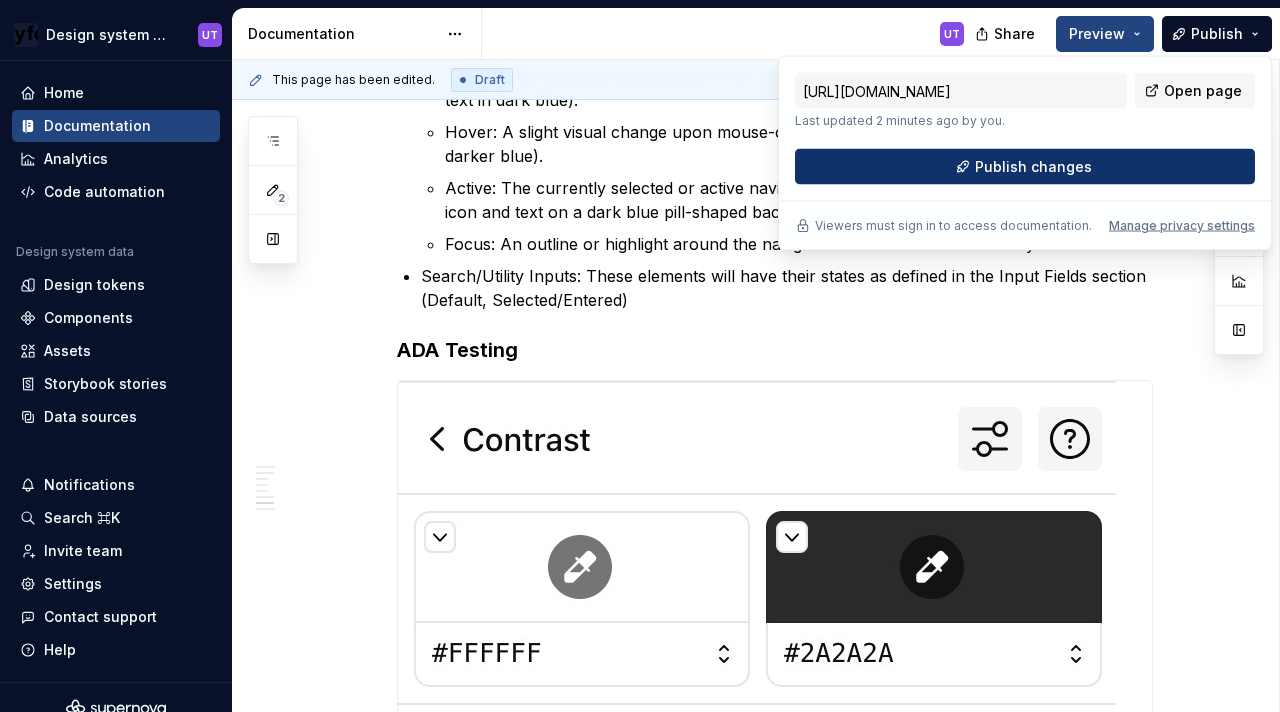 click on "Publish changes" at bounding box center (1025, 167) 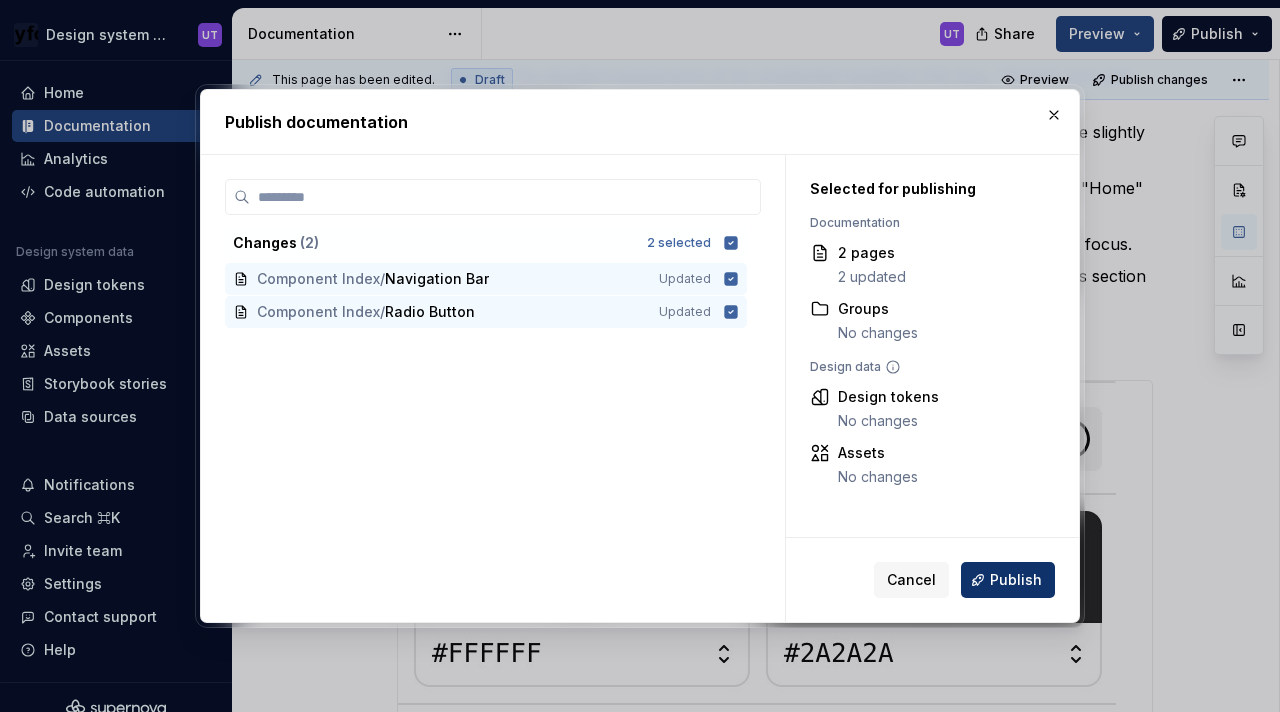 click on "Publish" at bounding box center (1016, 580) 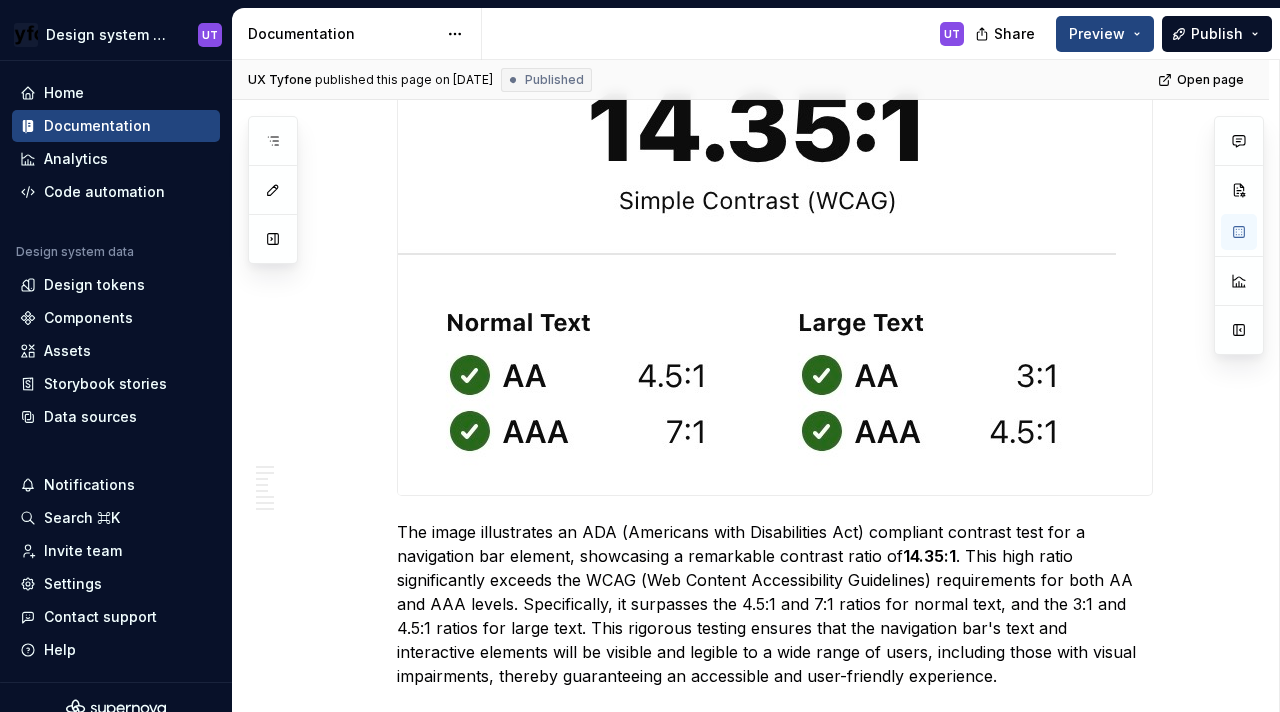 scroll, scrollTop: 3838, scrollLeft: 0, axis: vertical 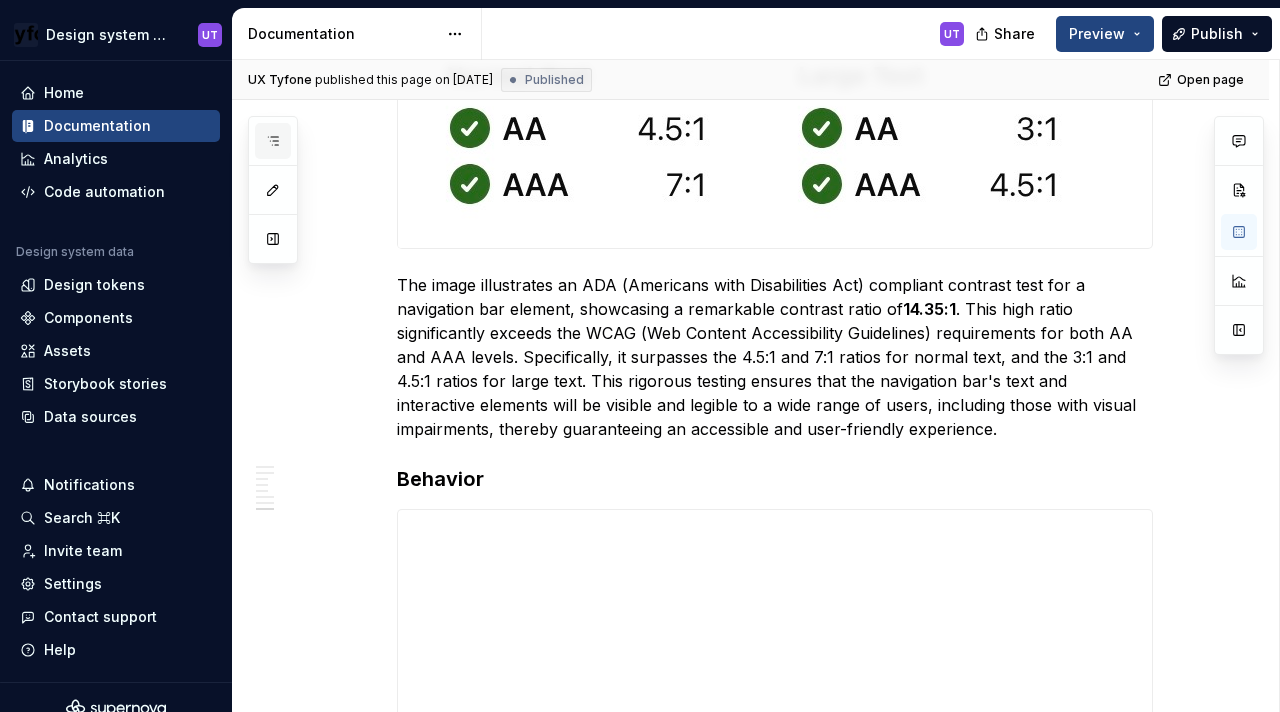 click at bounding box center [273, 141] 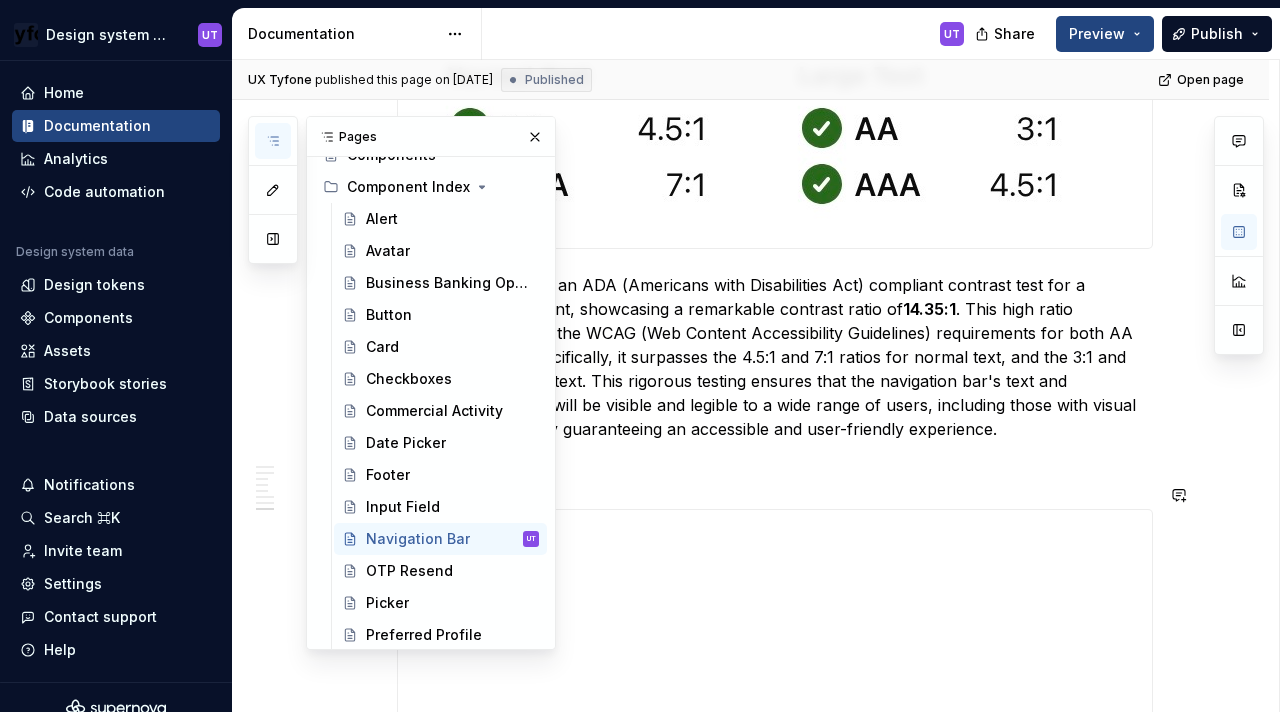 scroll, scrollTop: 321, scrollLeft: 0, axis: vertical 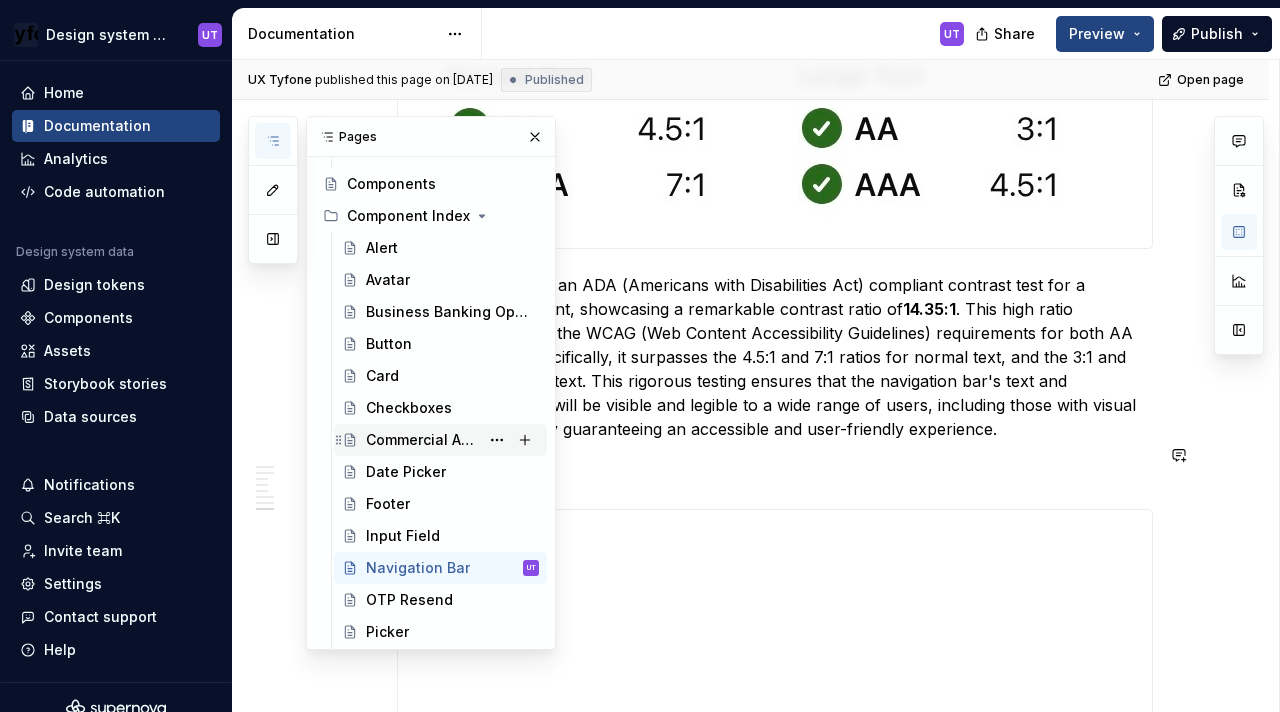 click on "Commercial Activity" at bounding box center [422, 440] 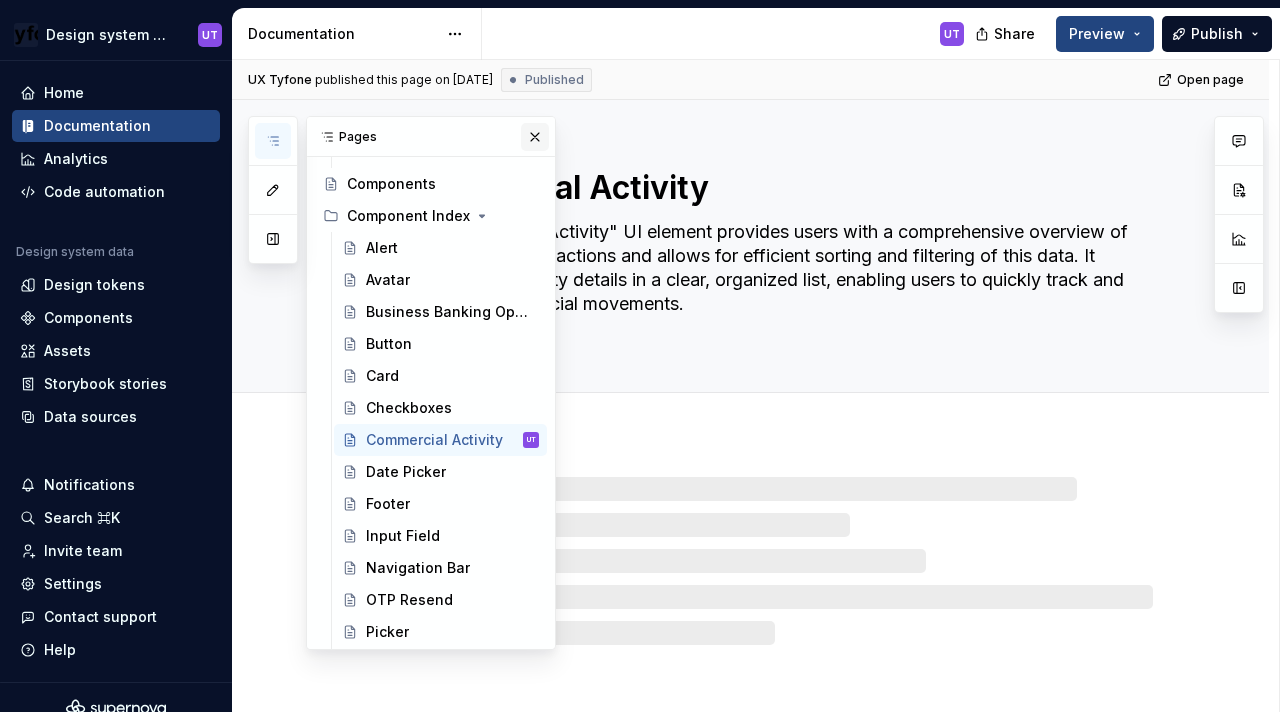 click at bounding box center (535, 137) 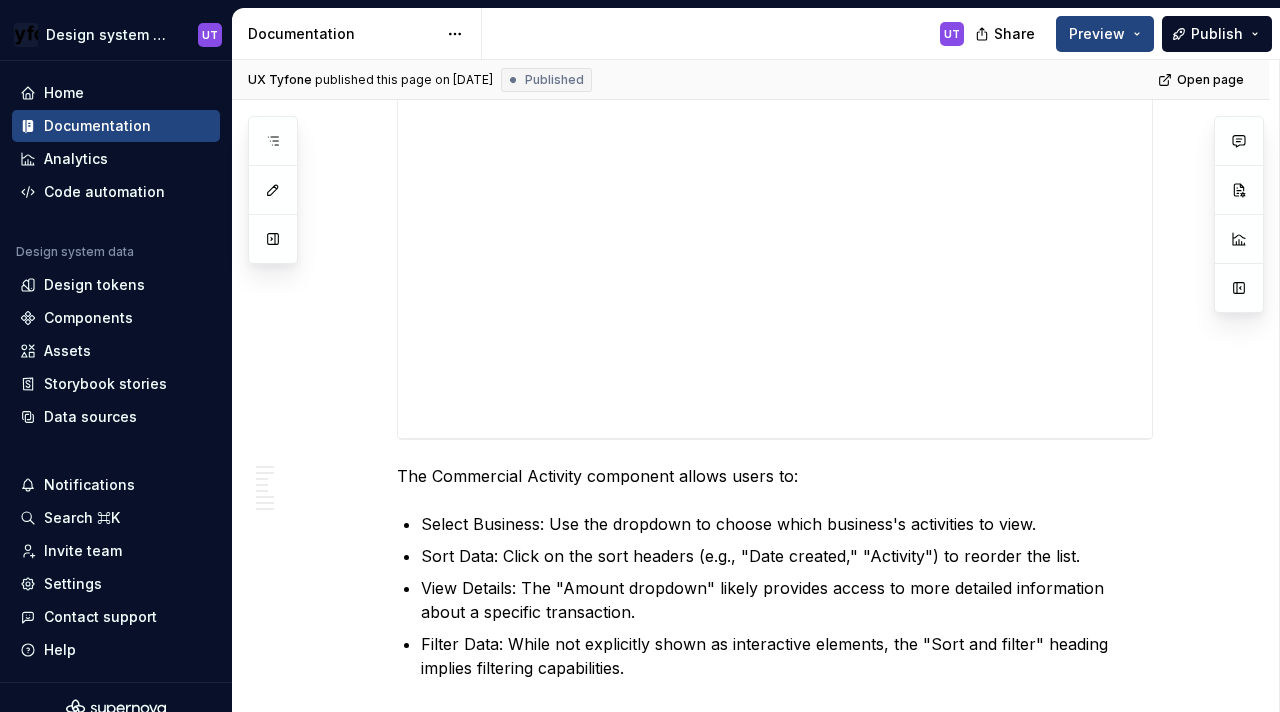 scroll, scrollTop: 3778, scrollLeft: 0, axis: vertical 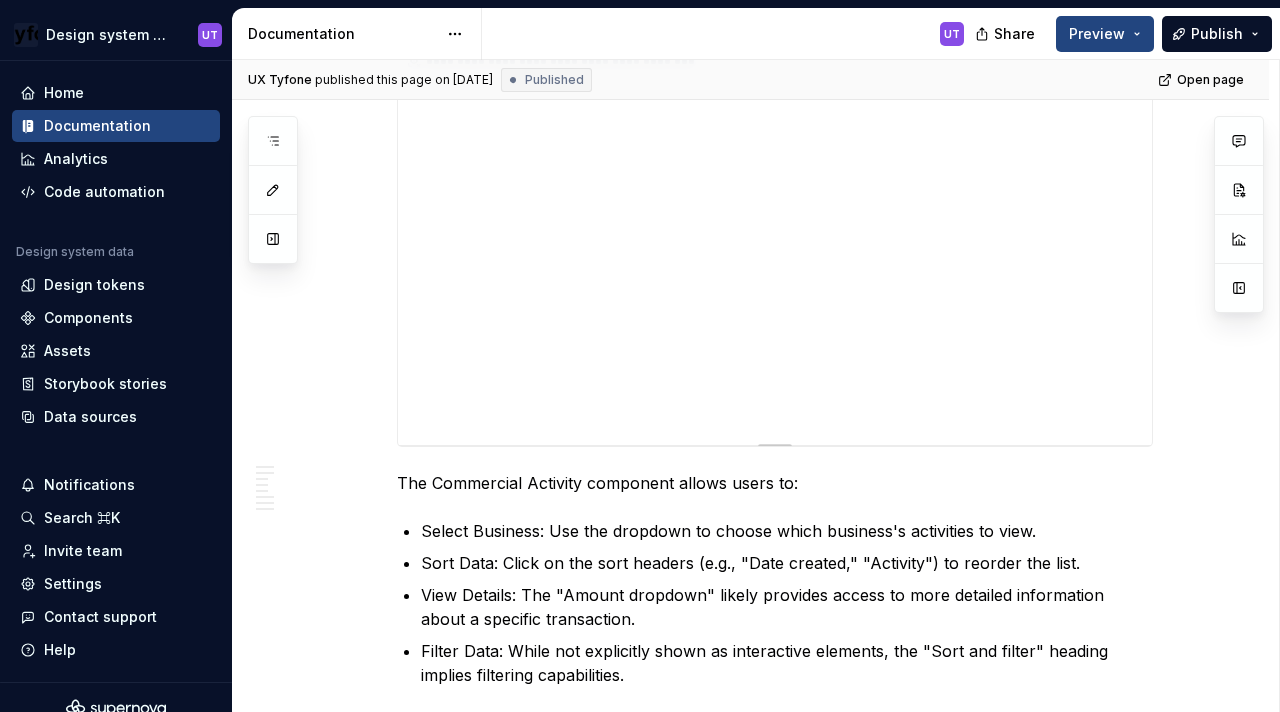 click on "**********" at bounding box center (775, 245) 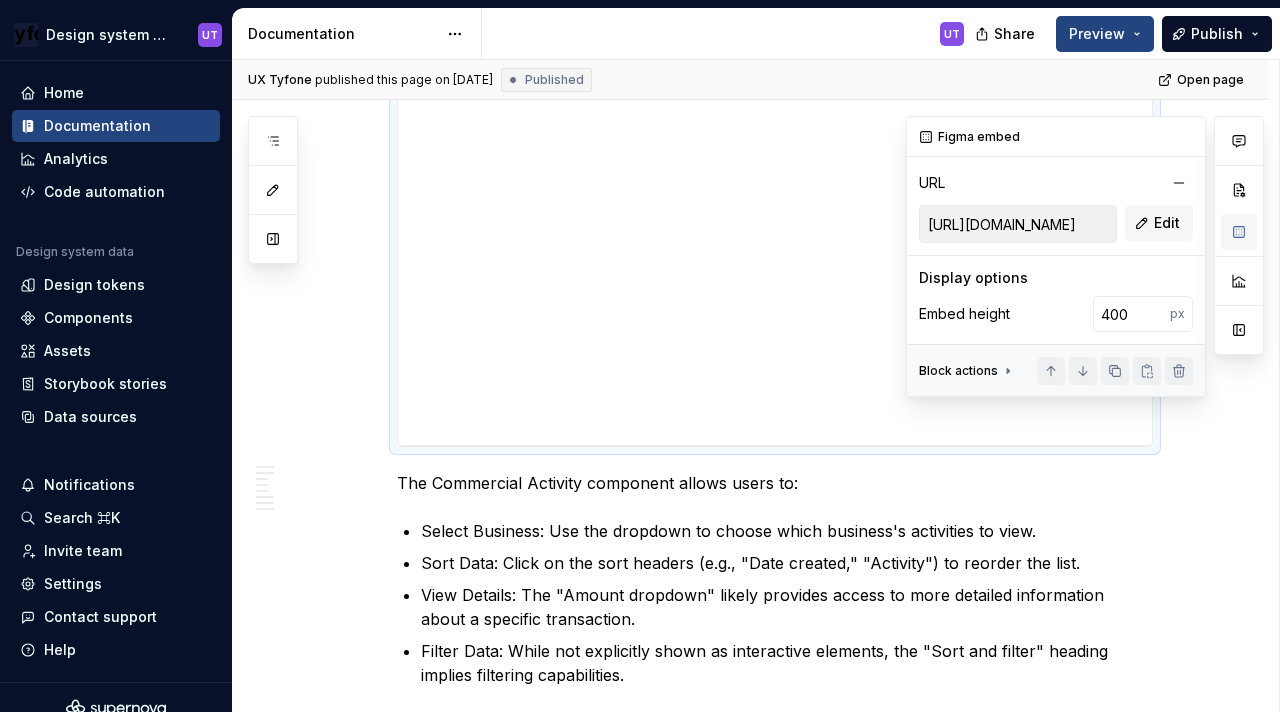 click at bounding box center (1239, 232) 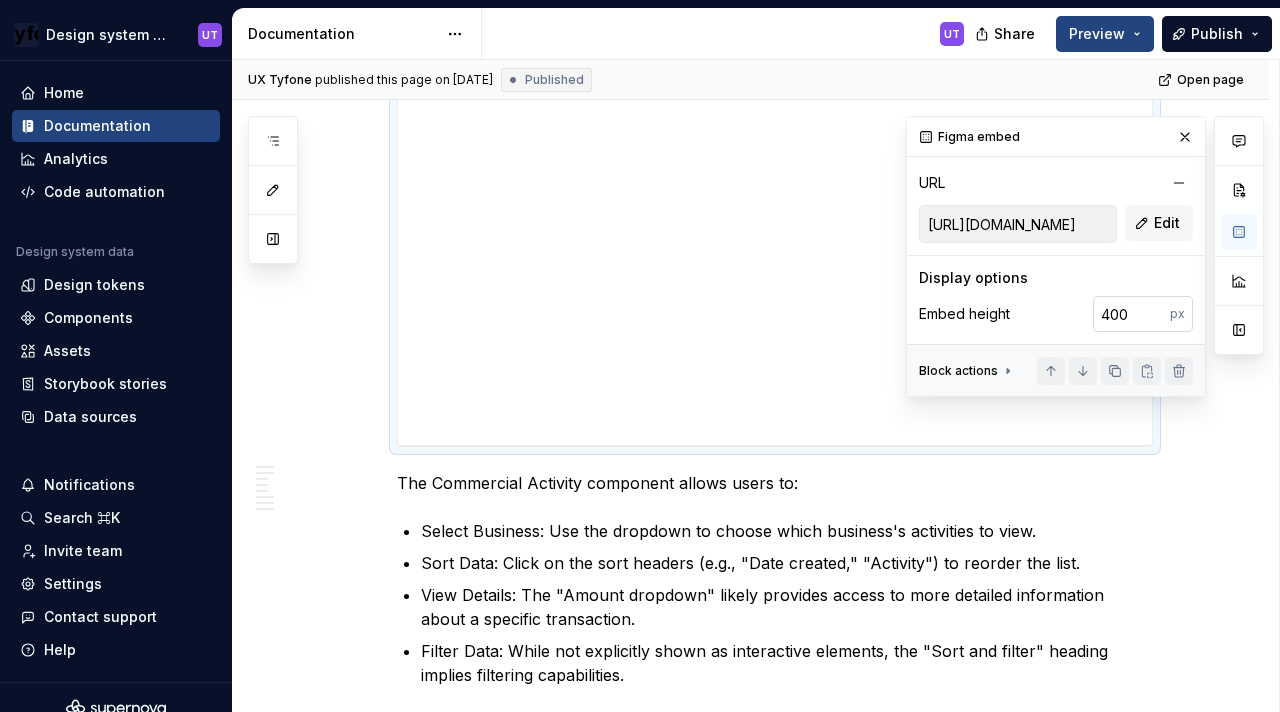 click on "400" at bounding box center (1131, 314) 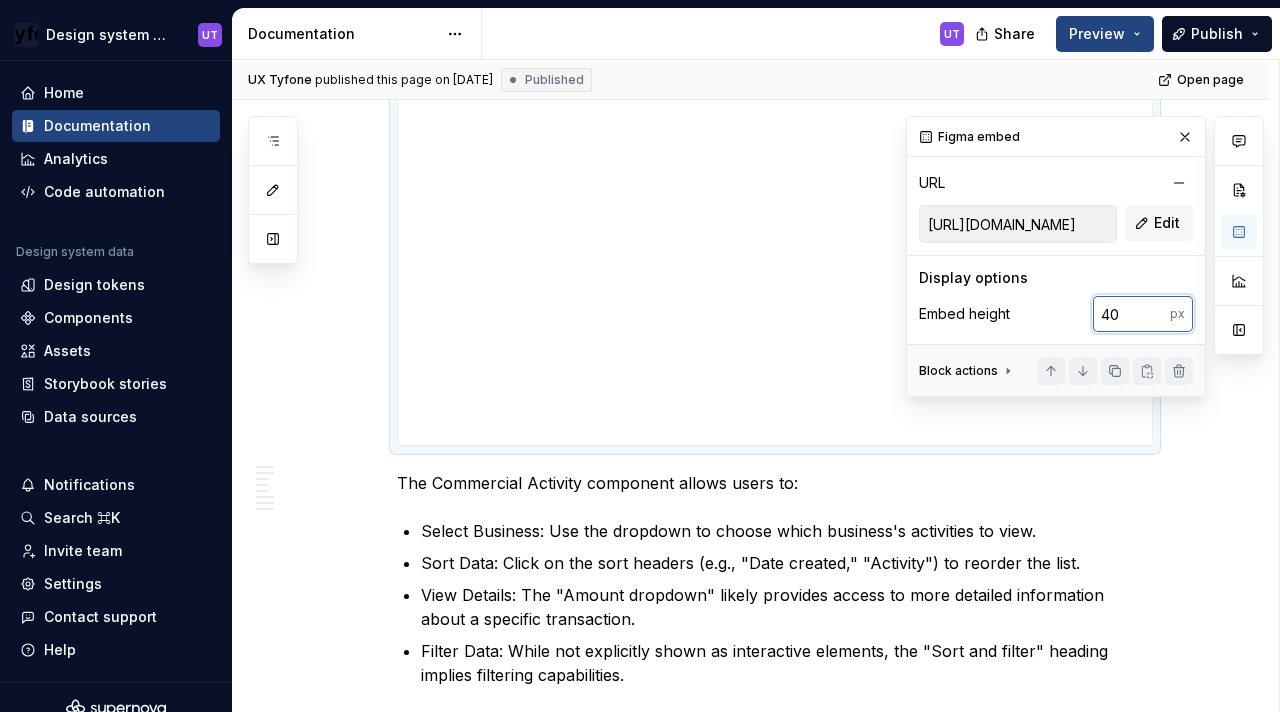 type on "4" 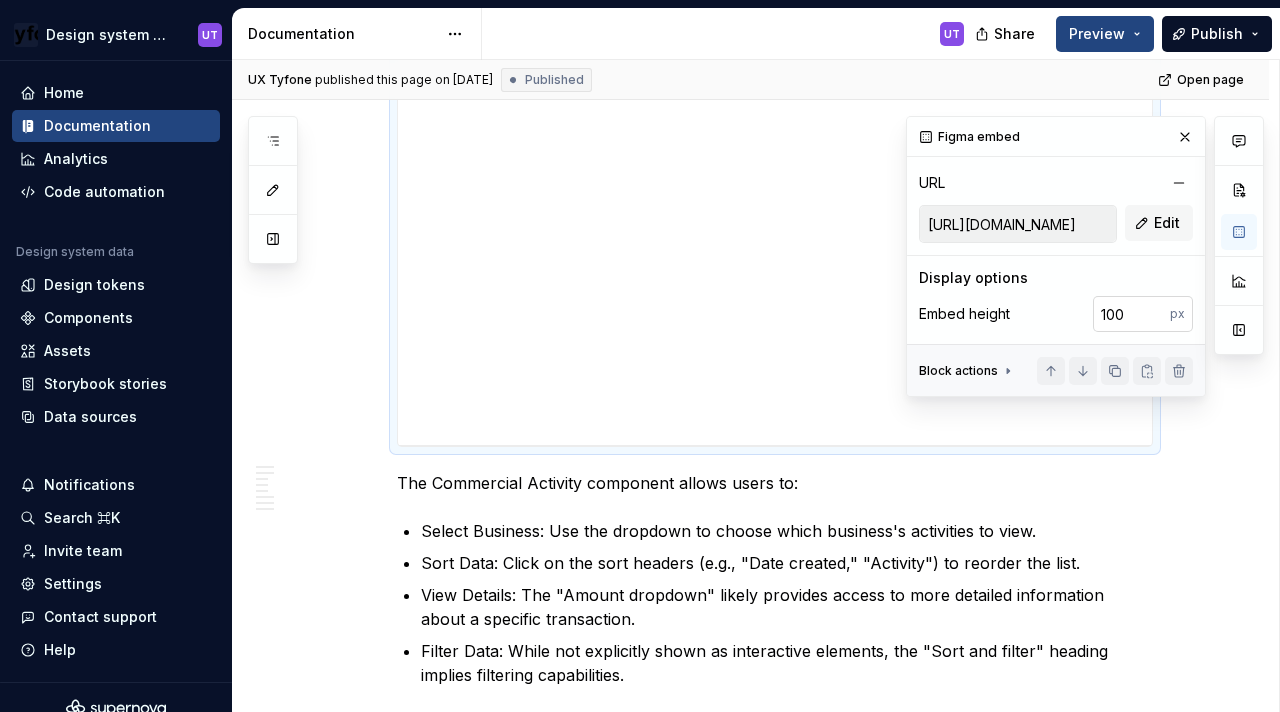 scroll, scrollTop: 3738, scrollLeft: 0, axis: vertical 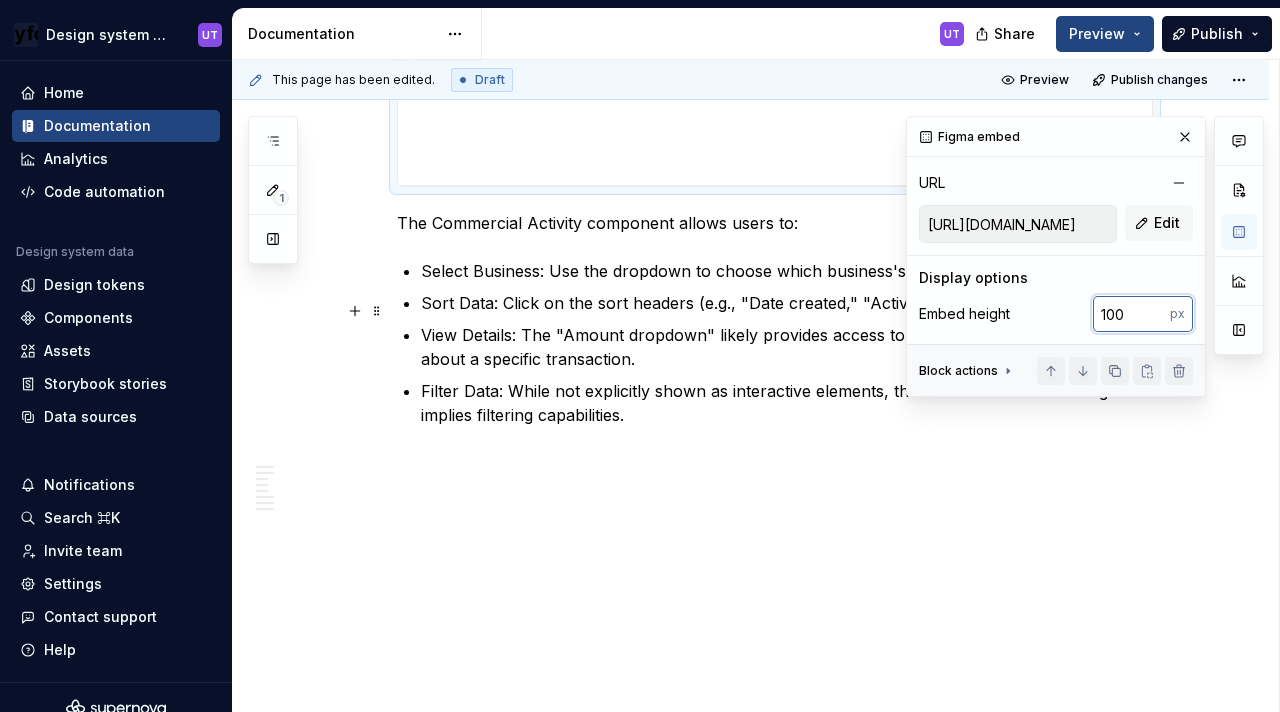 click on "100" at bounding box center [1131, 314] 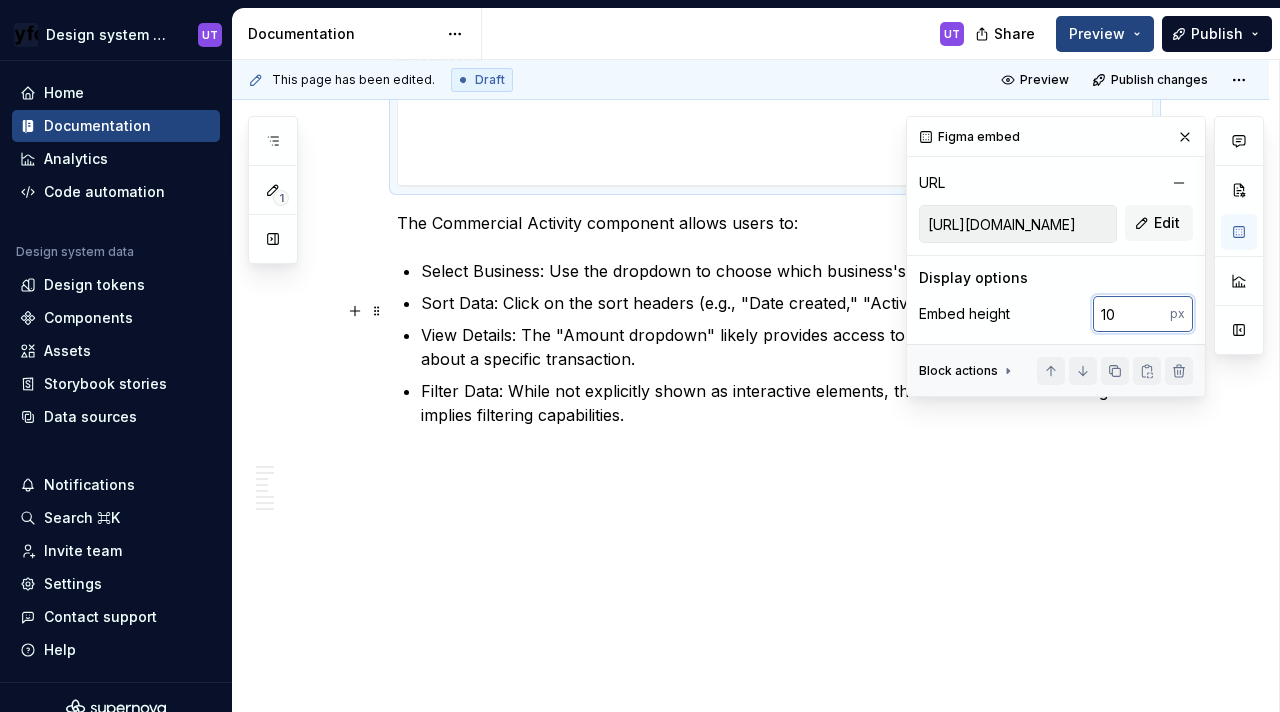 type on "1" 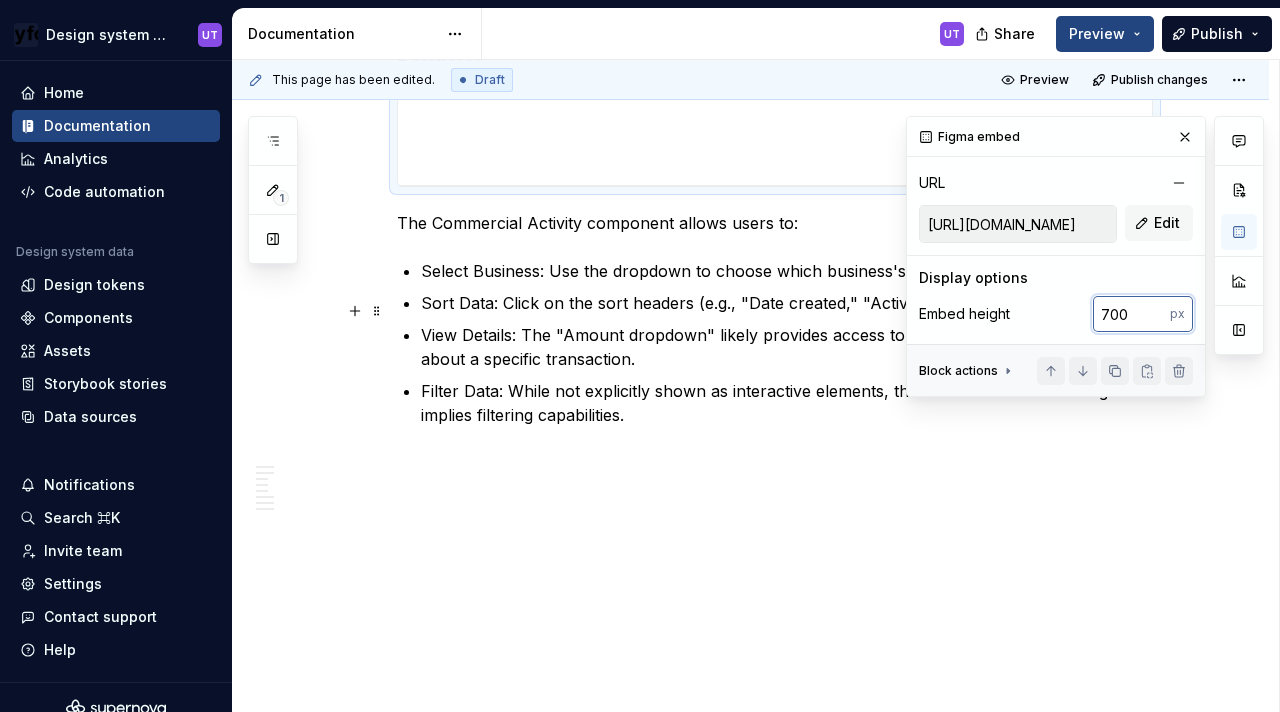 type on "700" 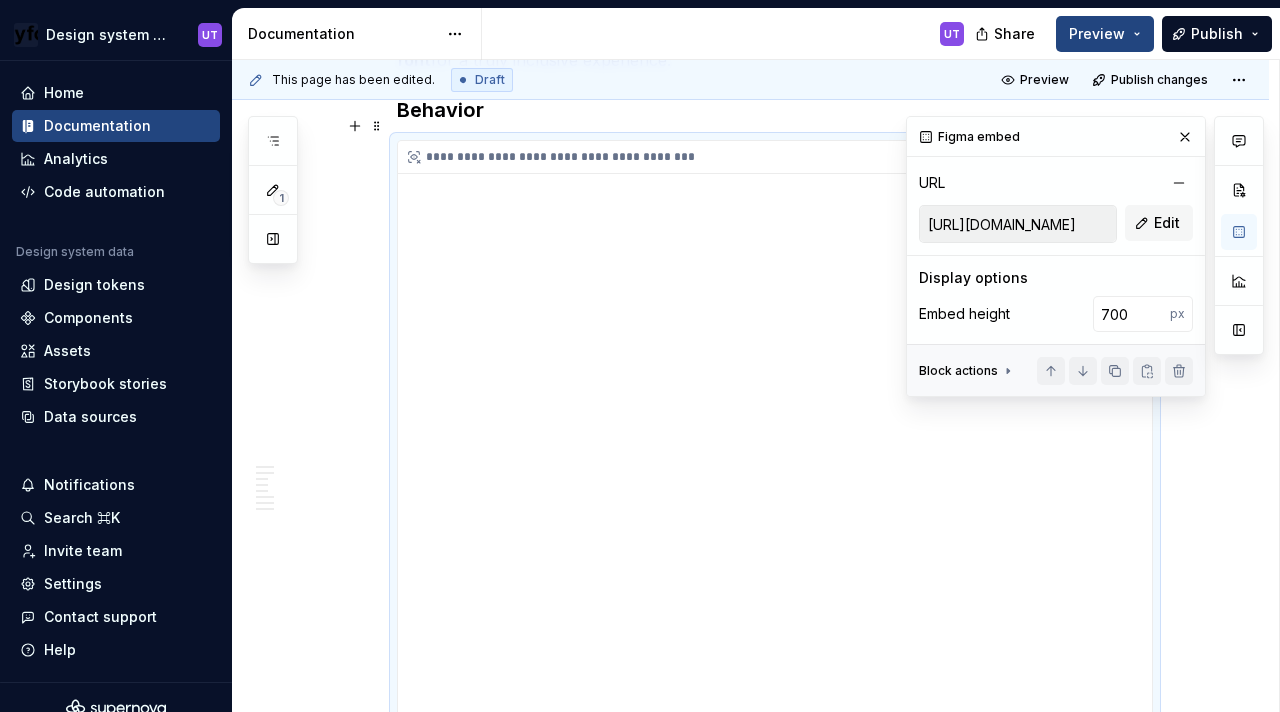 scroll, scrollTop: 3678, scrollLeft: 0, axis: vertical 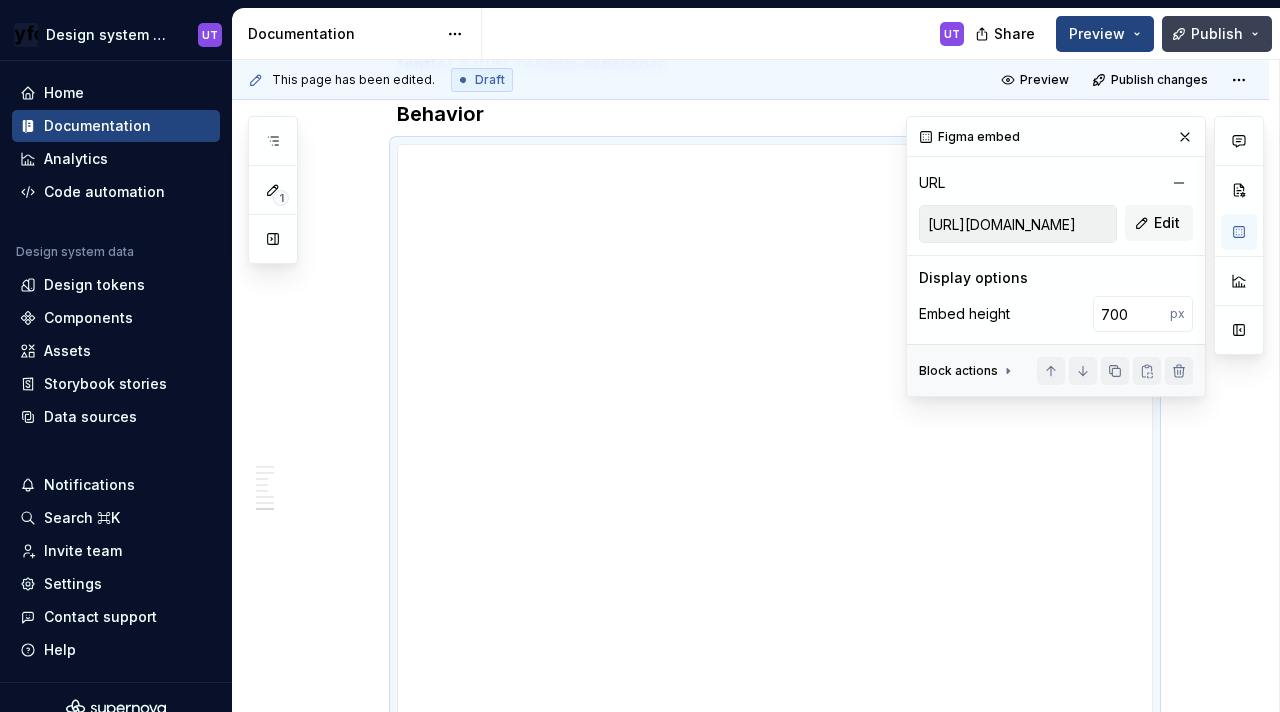 click on "Publish" at bounding box center [1217, 34] 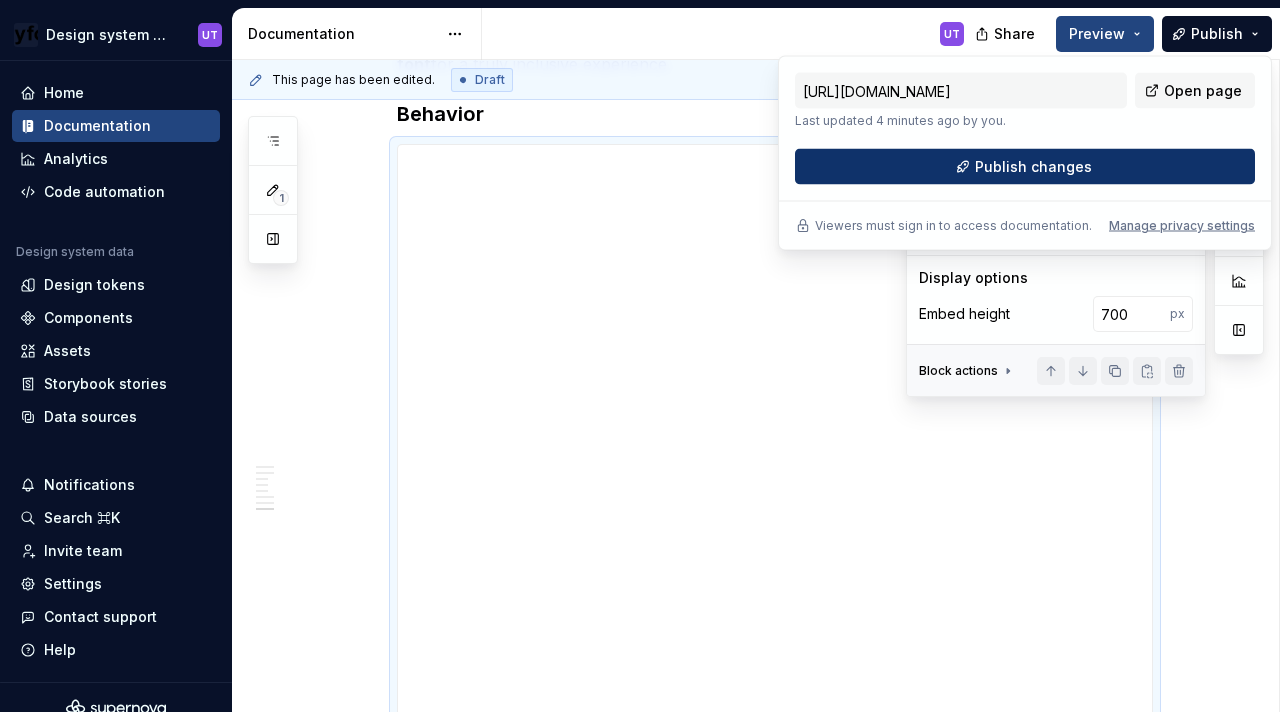 click on "Publish changes" at bounding box center [1025, 167] 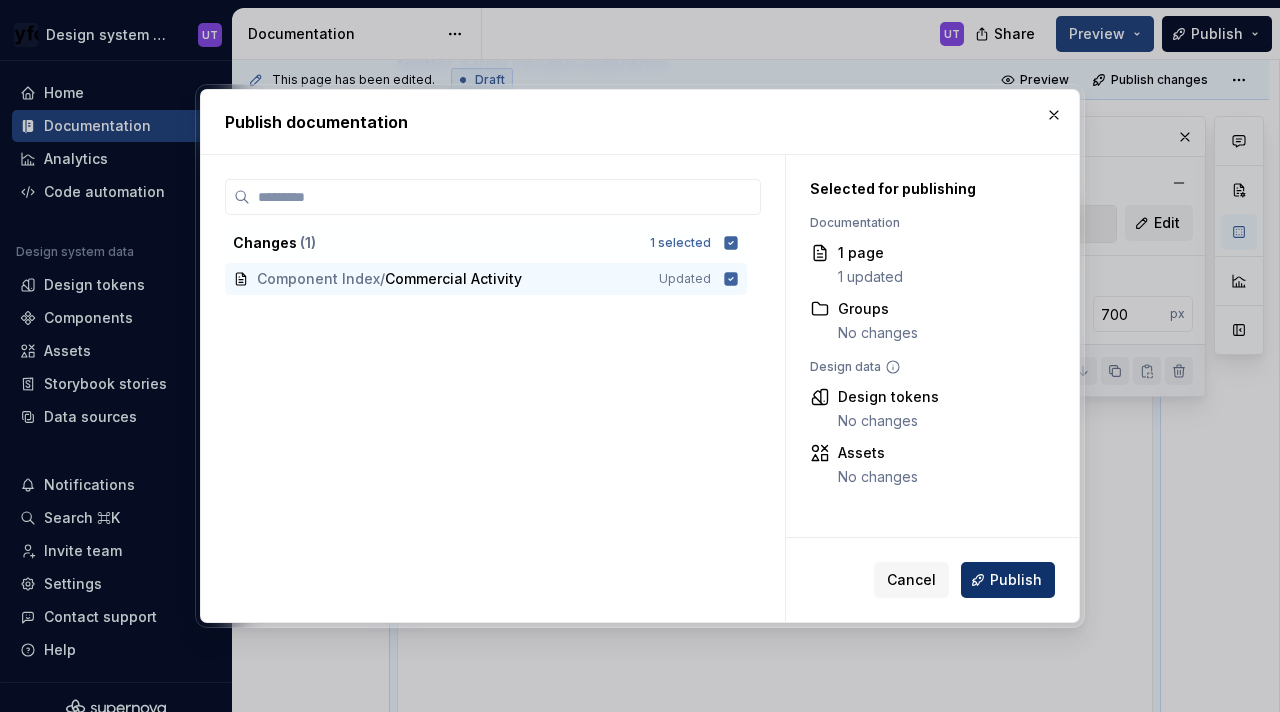 click on "Publish" at bounding box center (1016, 580) 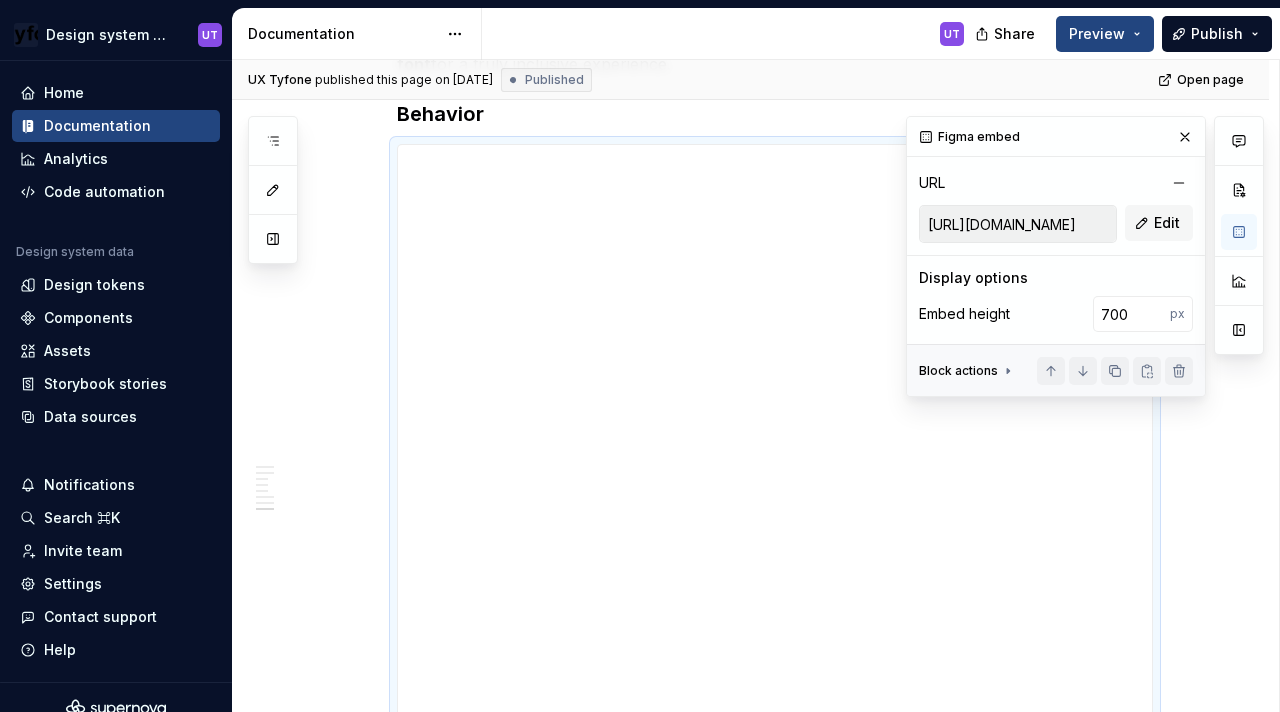 type on "*" 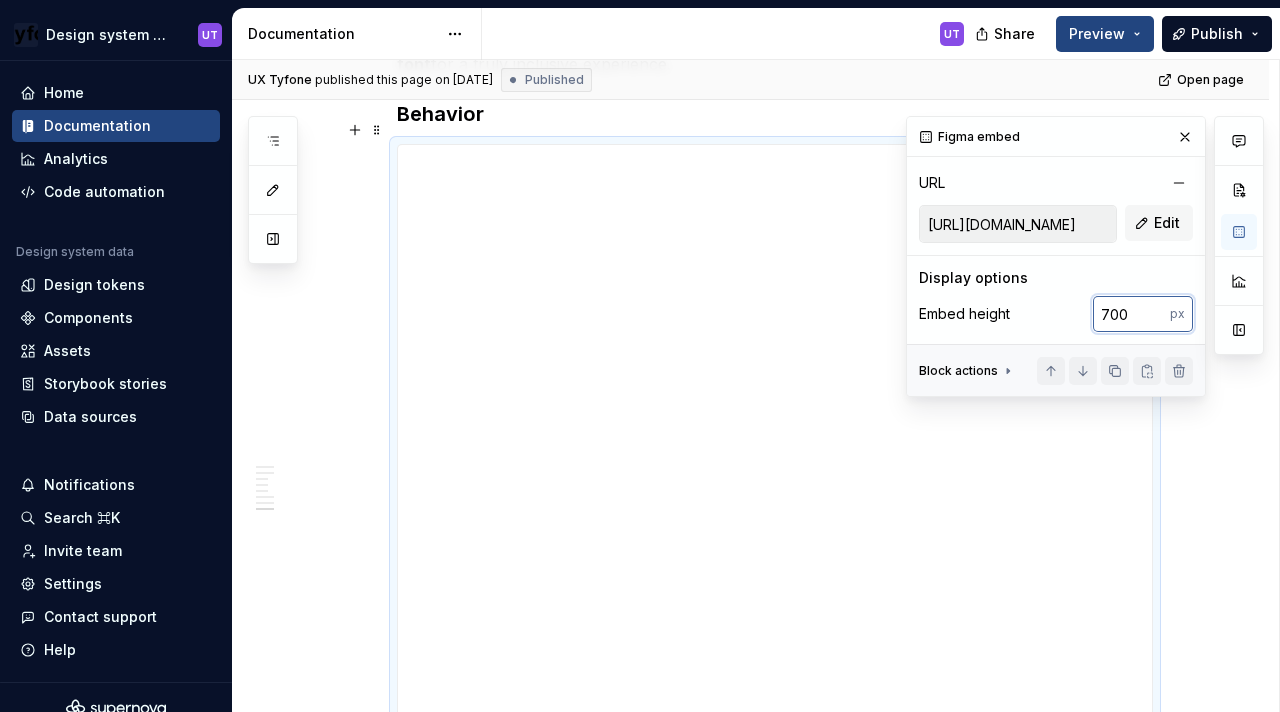 click on "700" at bounding box center [1131, 314] 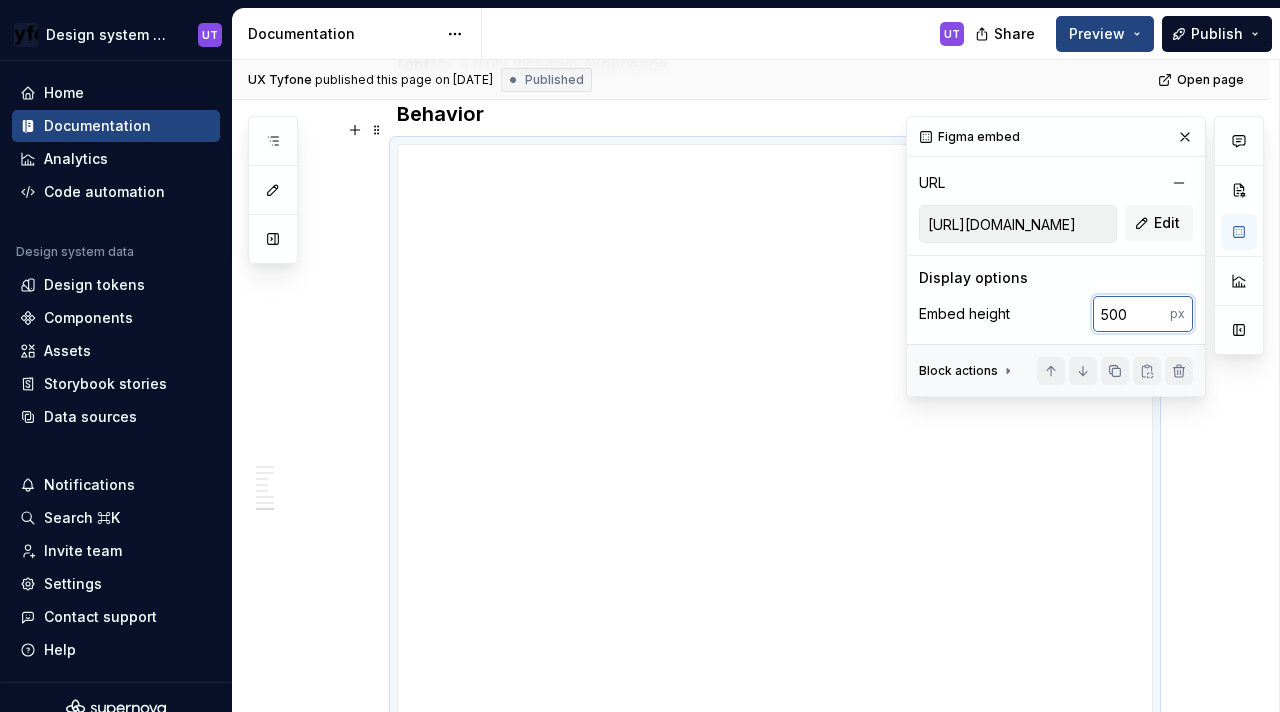 type on "500" 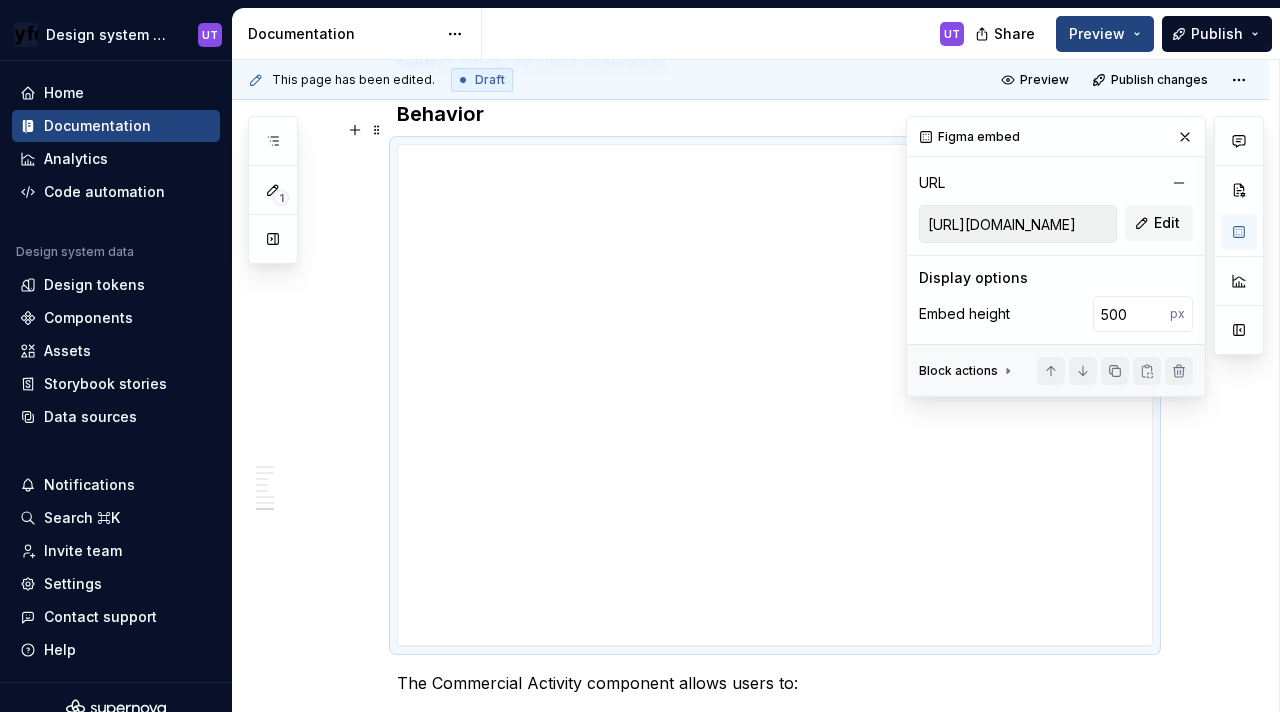 click on "Anatomy The Commercial Activity component is structured to display and manage transaction data: Business Selection Dropdown: Located at the top, this allows users to select a specific business profile for viewing its activities. Sort and Filter Header: Provides options for sorting activity data by "Date created," "Activity," "Status," and "Amount." Activity List Items: Each row represents an individual transaction, containing: Date: The date the activity occurred (e.g., "[DATE]"). Activity: A description of the transaction (e.g., "ACH Payment," "Fund Transfer," "One-time transfer"). Status: The transaction's current status (e.g., "Processed"). Amount & Amount Dropdown: The transaction amount, accompanied by a dropdown for additional options or details related to the amount. Information container - The box that contains information and all the related text of transactions. Specs Color Element Property Value Business selection dropdown Background color with Alpha ∆colorPlatformWhite100AlphaBlack500" at bounding box center [750, -1023] 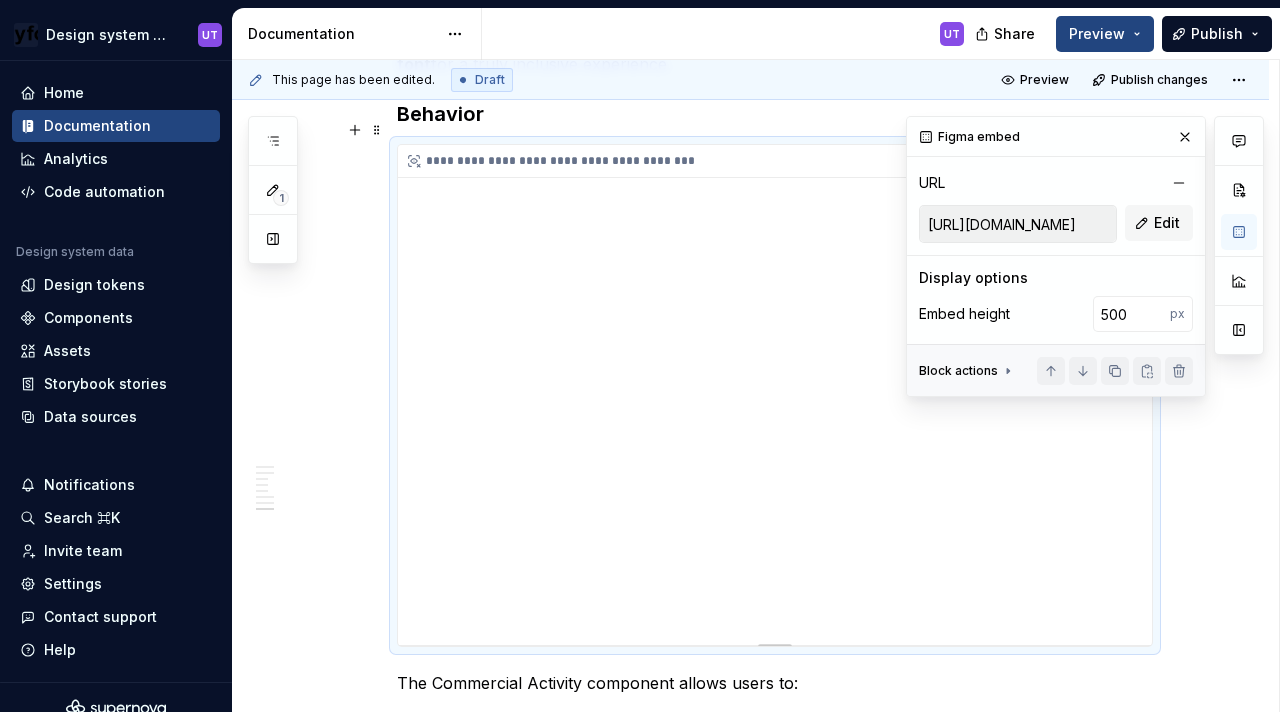 type on "*" 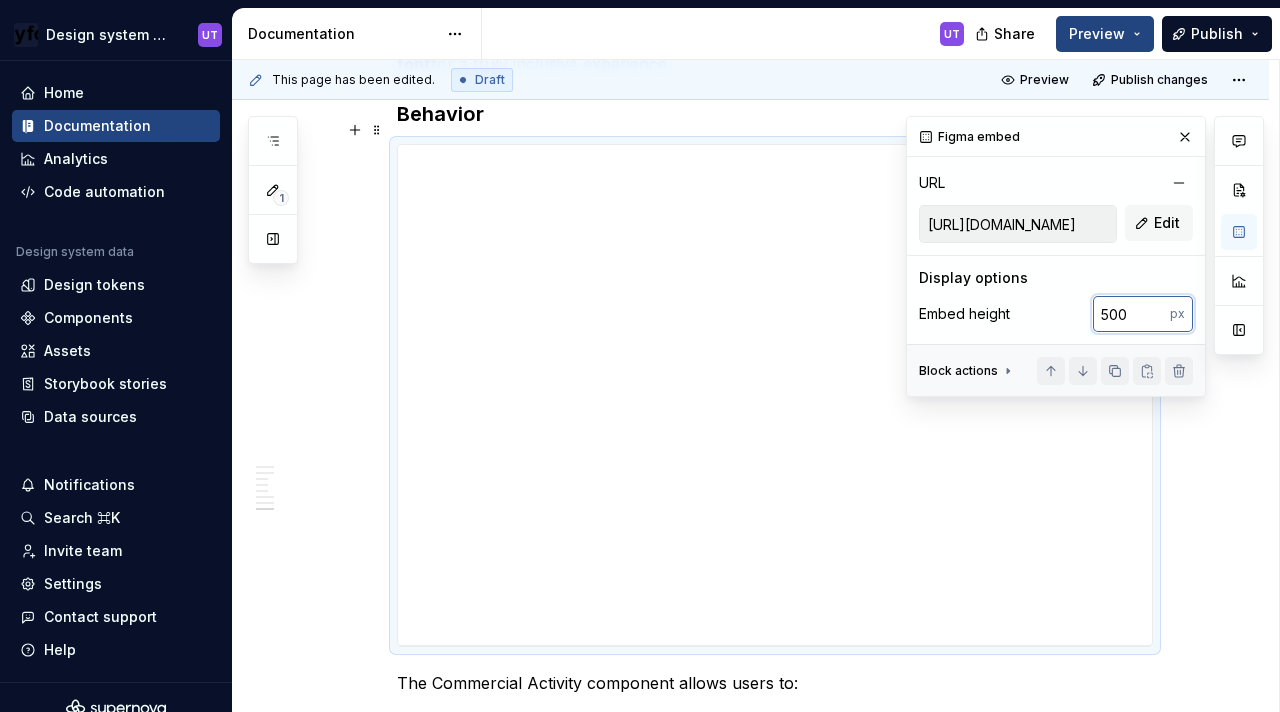 click on "500" at bounding box center (1131, 314) 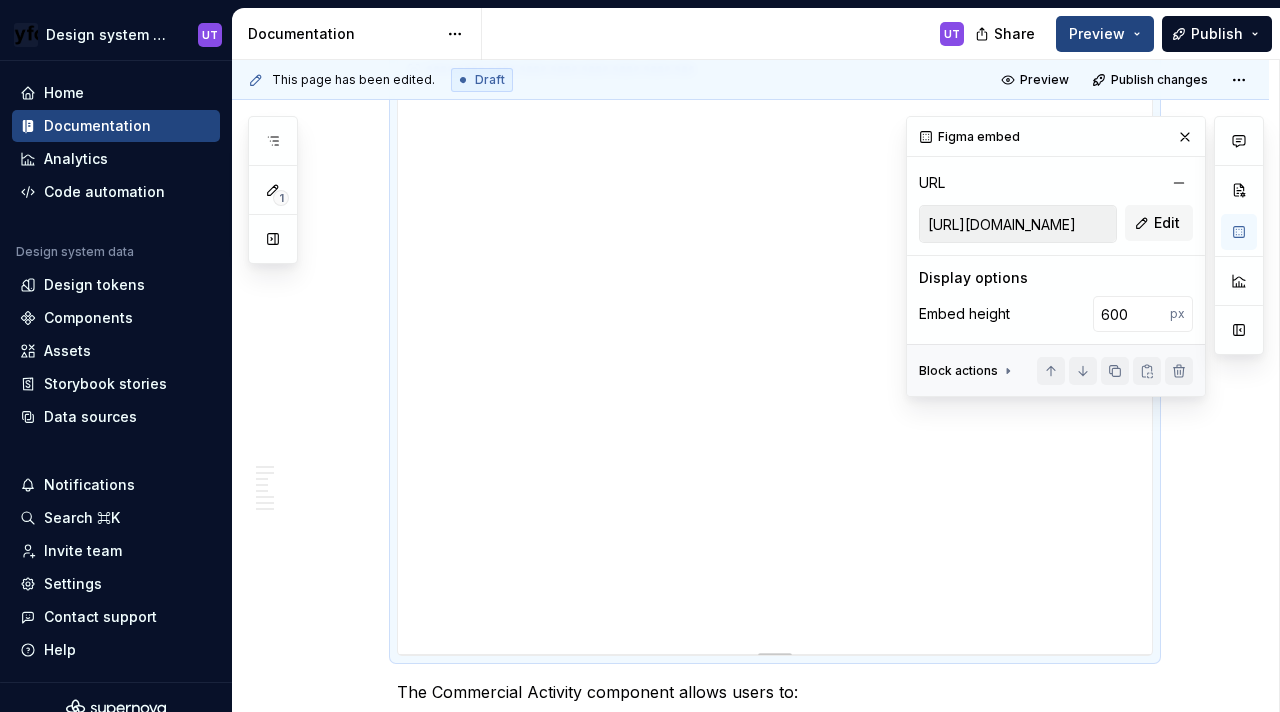 scroll, scrollTop: 3768, scrollLeft: 0, axis: vertical 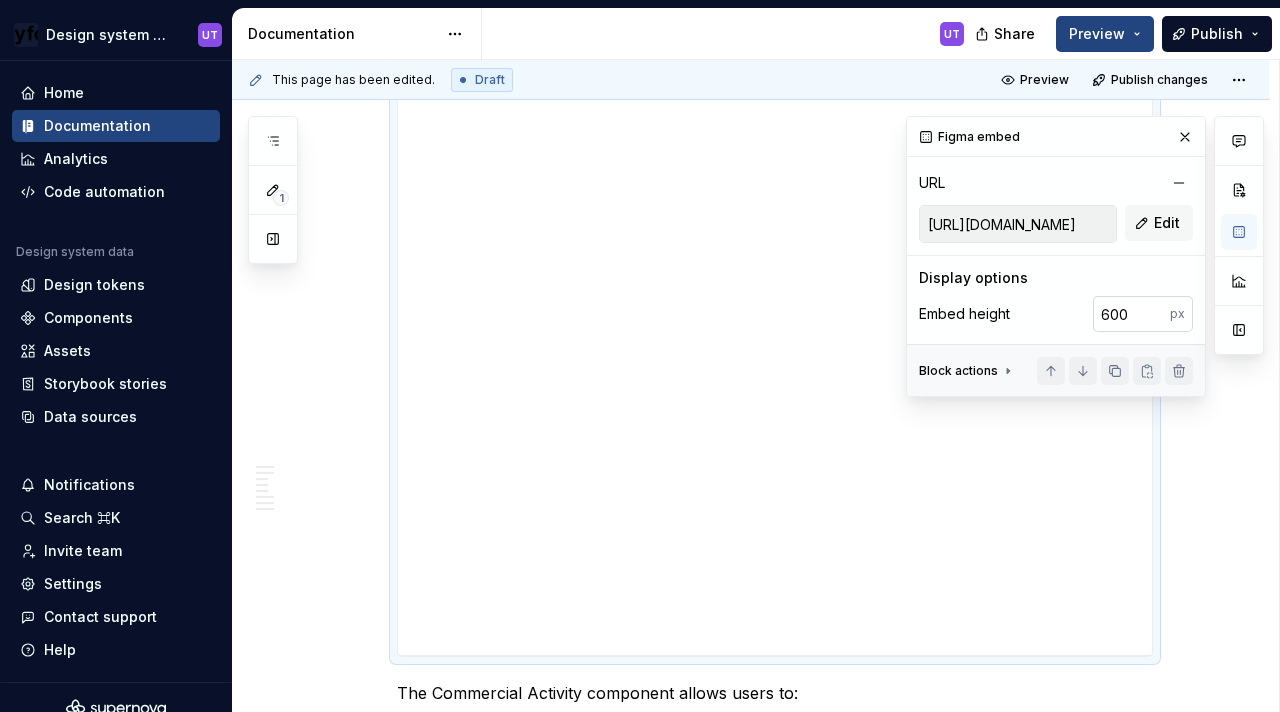 click on "600" at bounding box center (1131, 314) 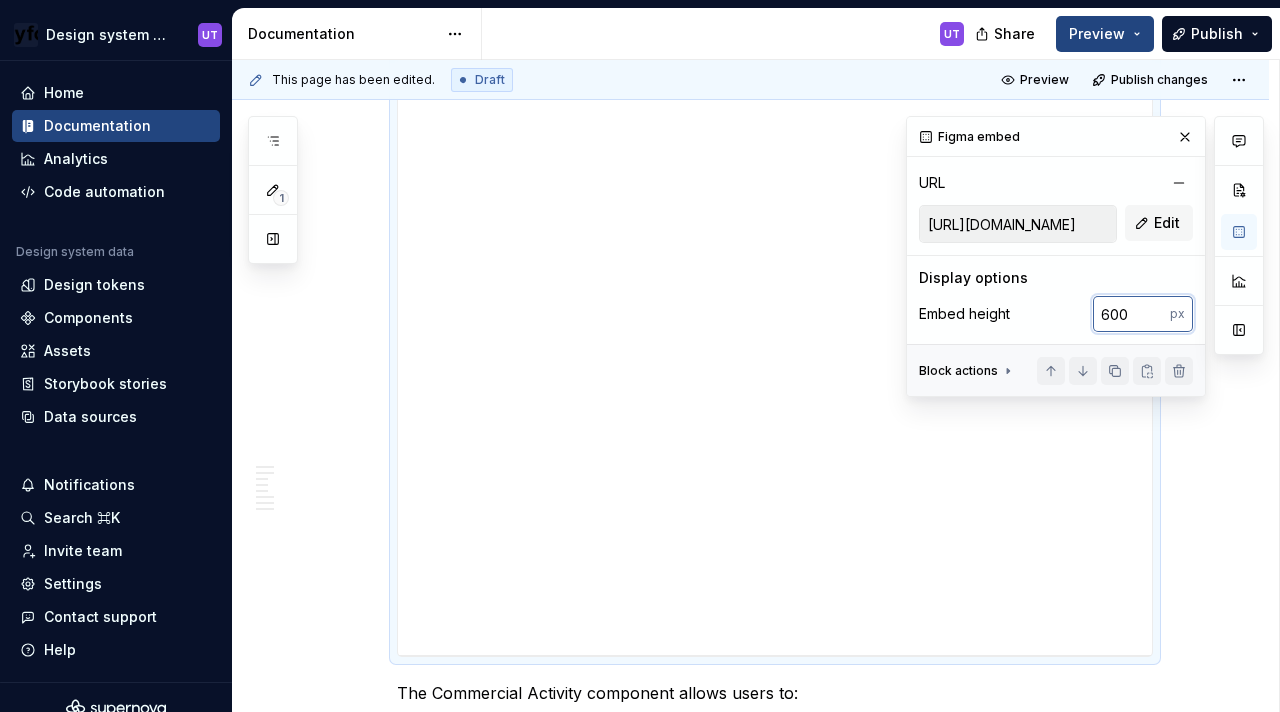 click on "600" at bounding box center (1131, 314) 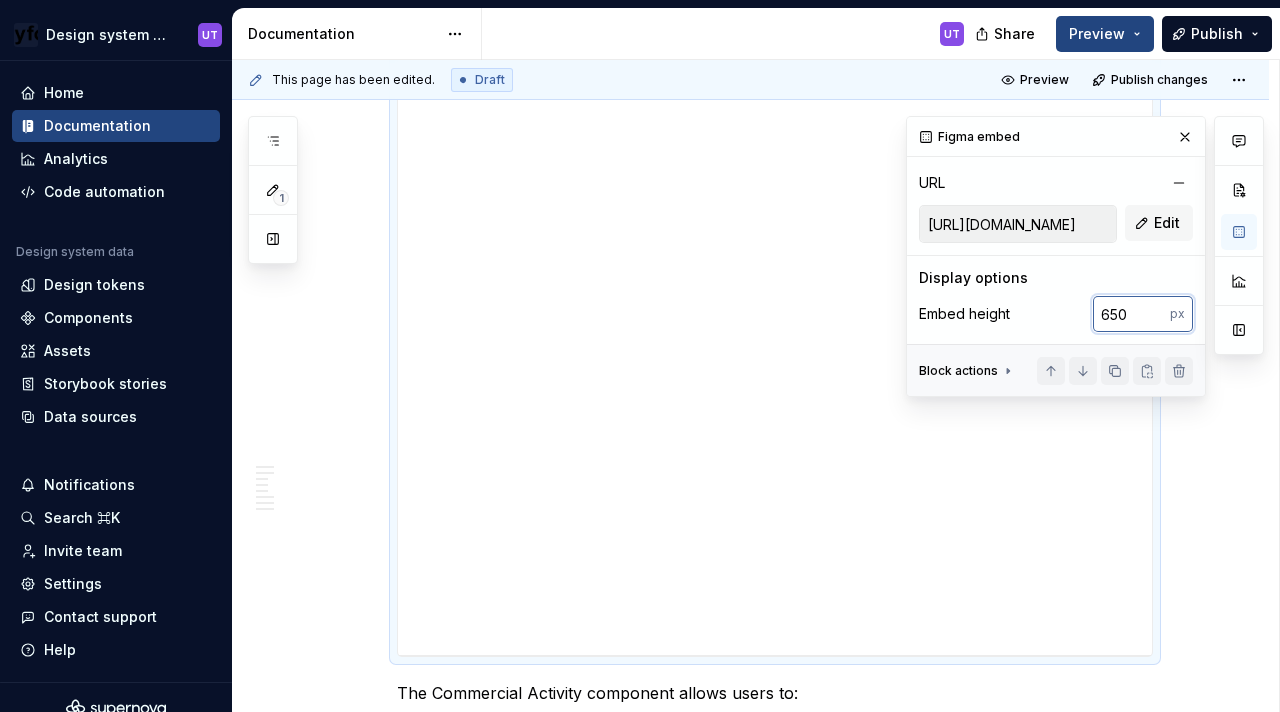 type on "650" 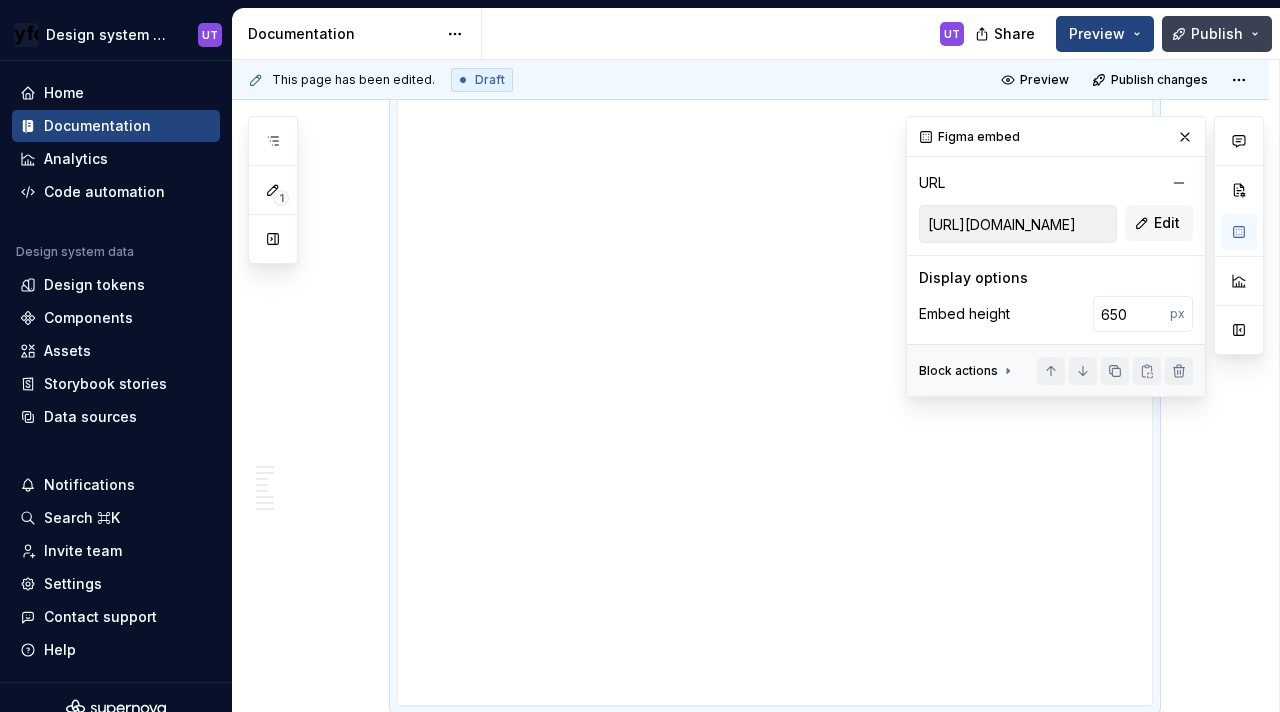 click on "Publish" at bounding box center (1217, 34) 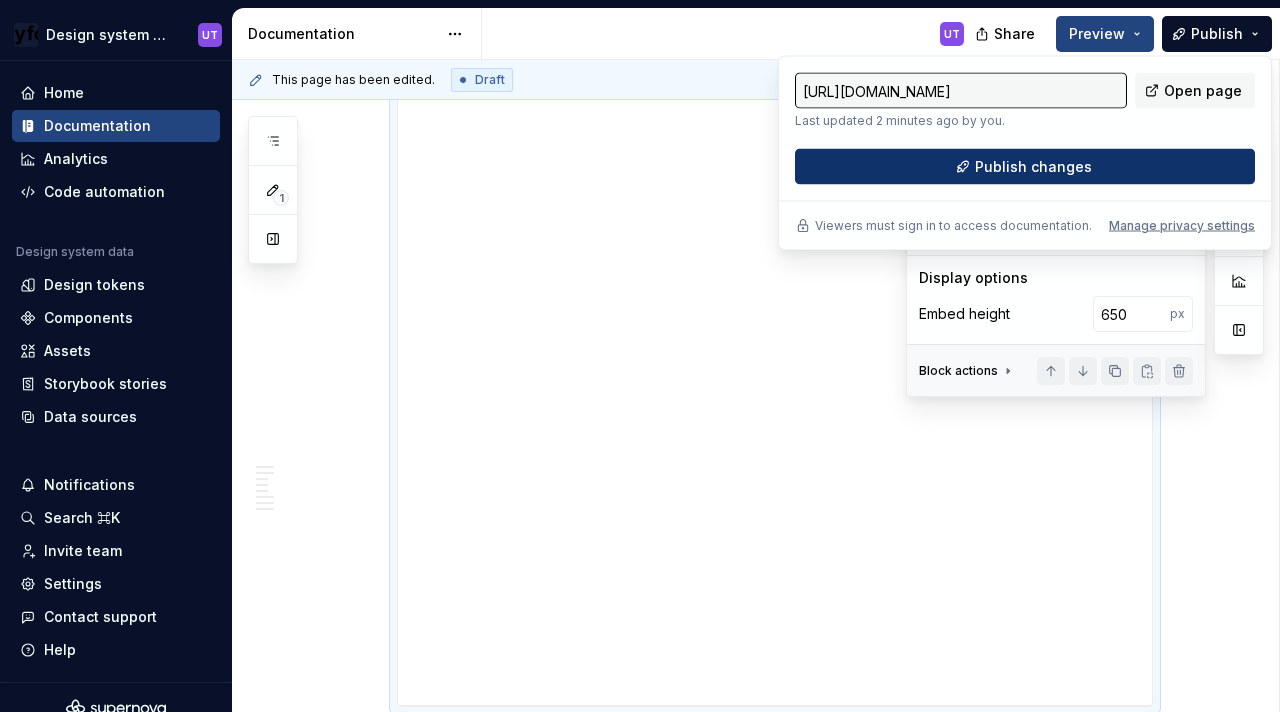 click on "Publish changes" at bounding box center (1033, 167) 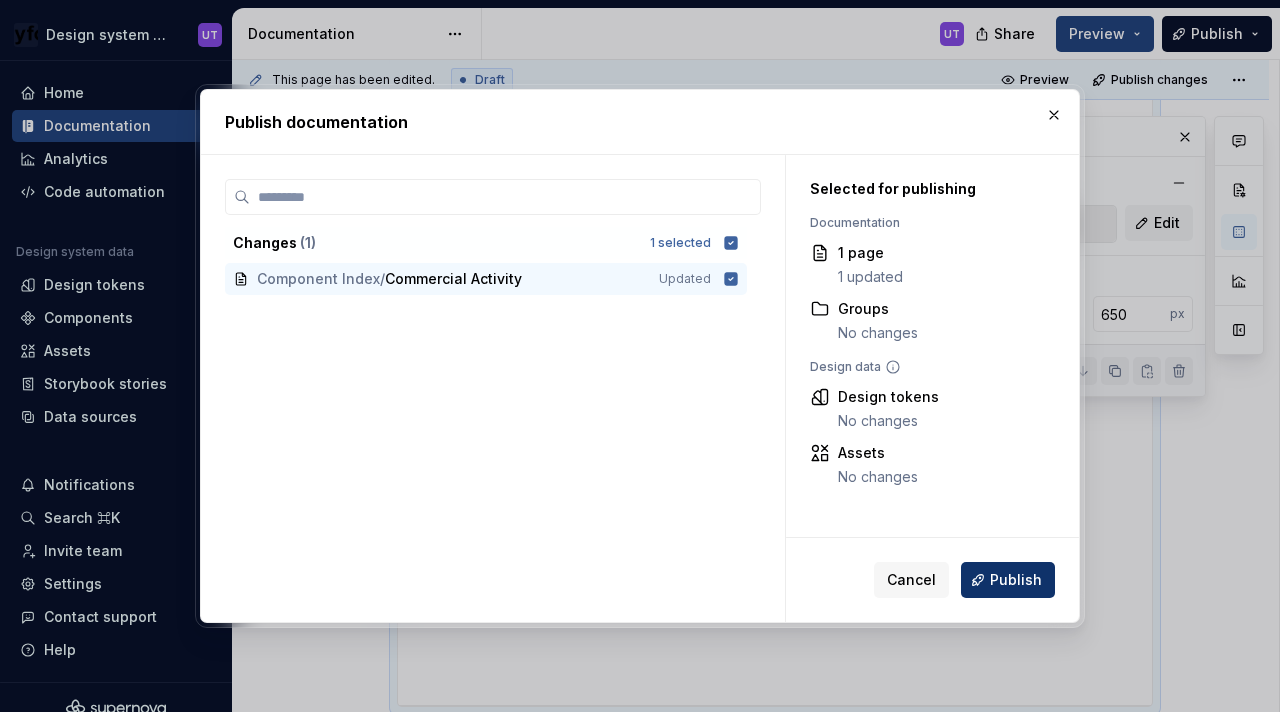 click on "Publish" at bounding box center (1016, 580) 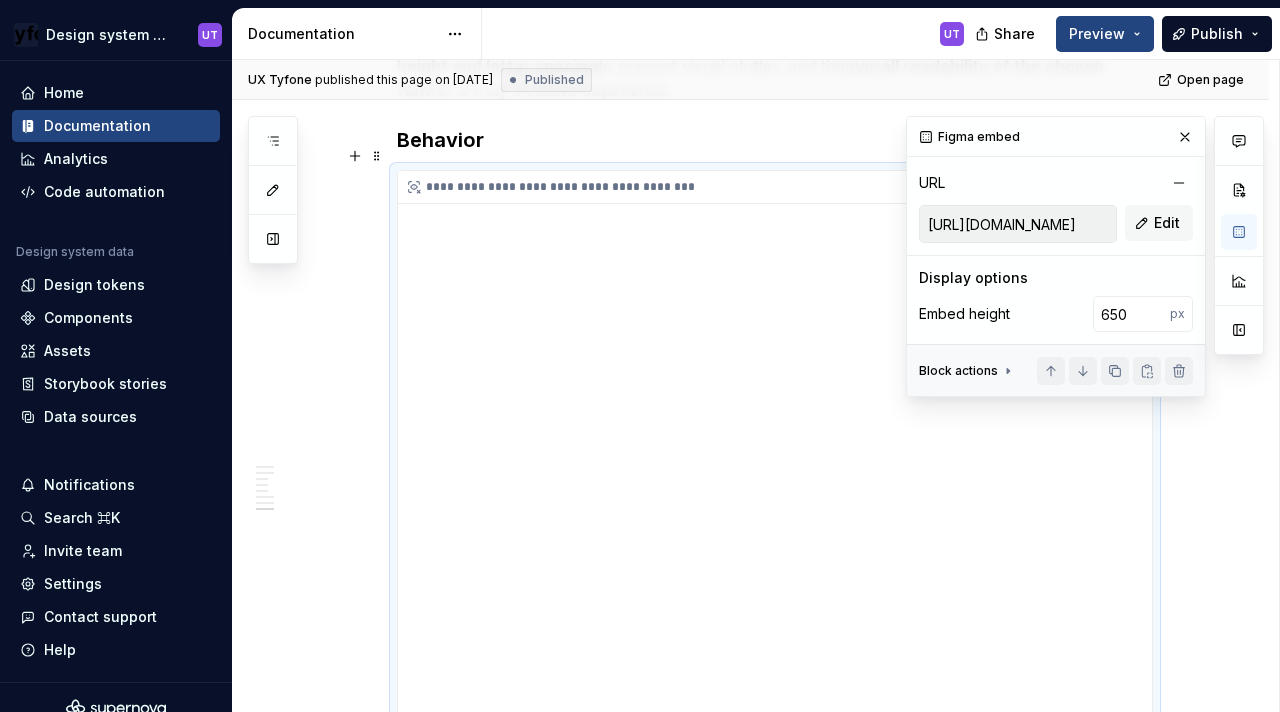 scroll, scrollTop: 3588, scrollLeft: 0, axis: vertical 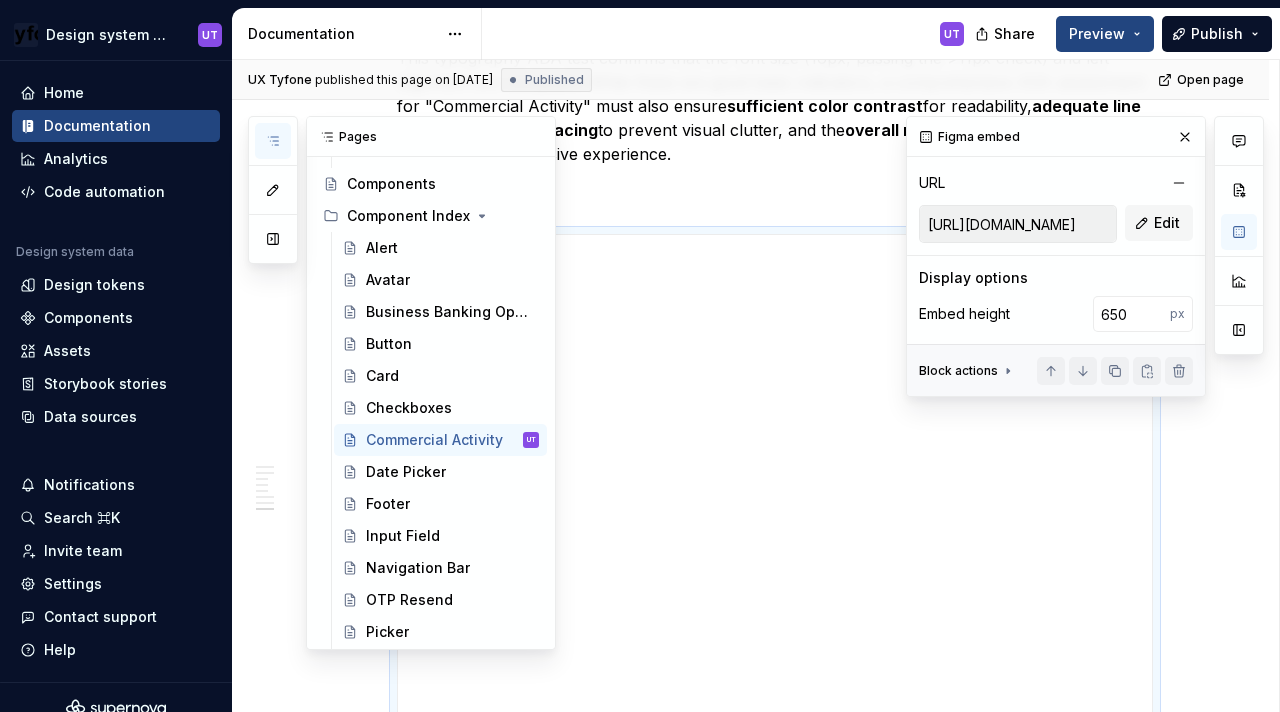 click 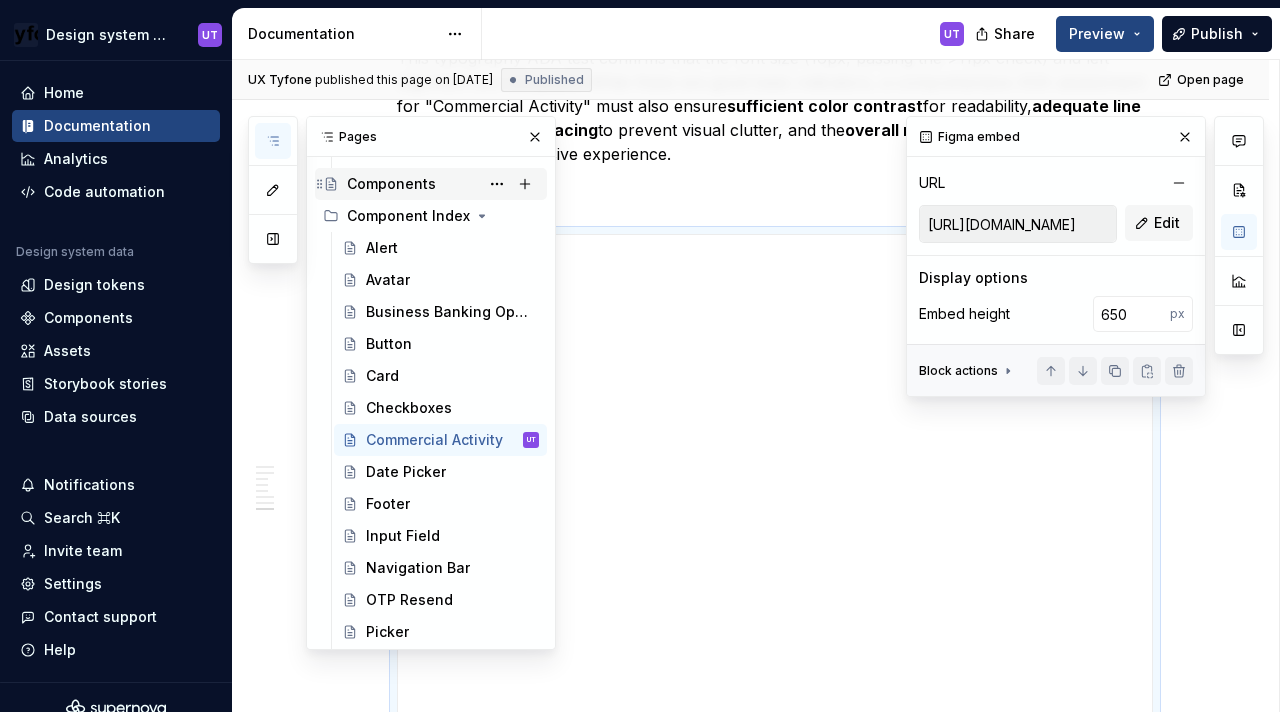 click on "Components" at bounding box center [391, 184] 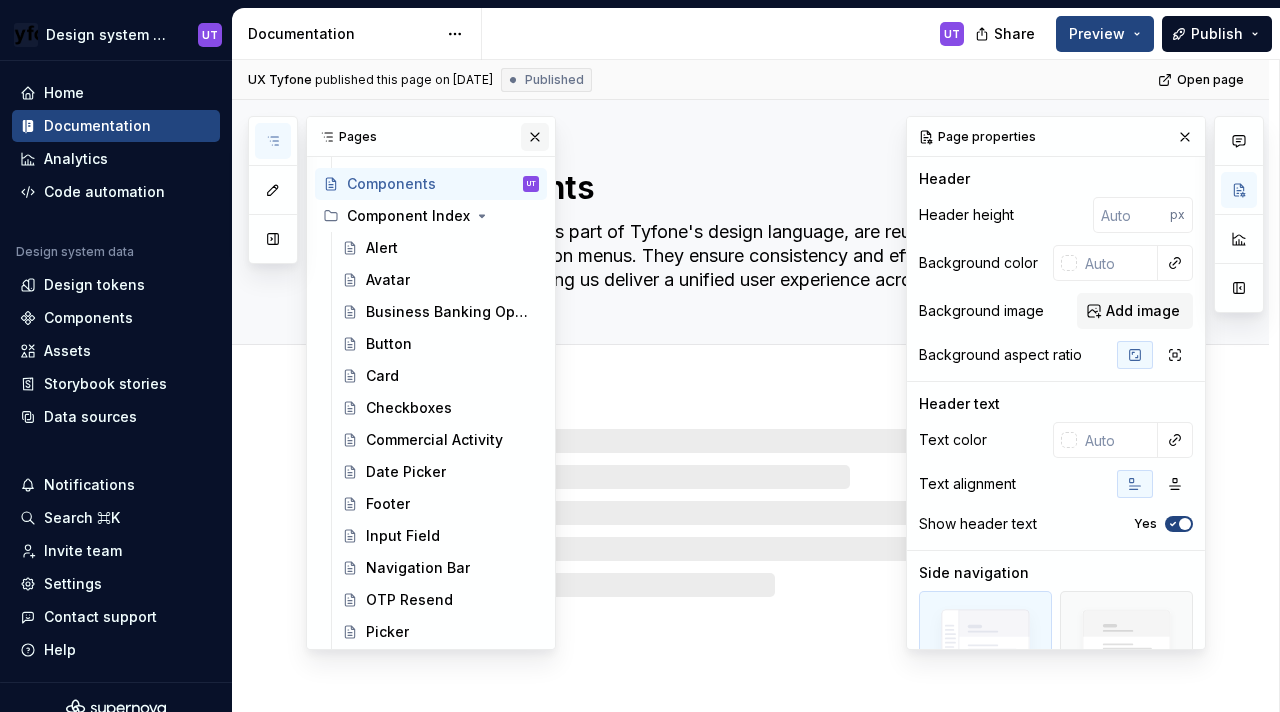 click at bounding box center (535, 137) 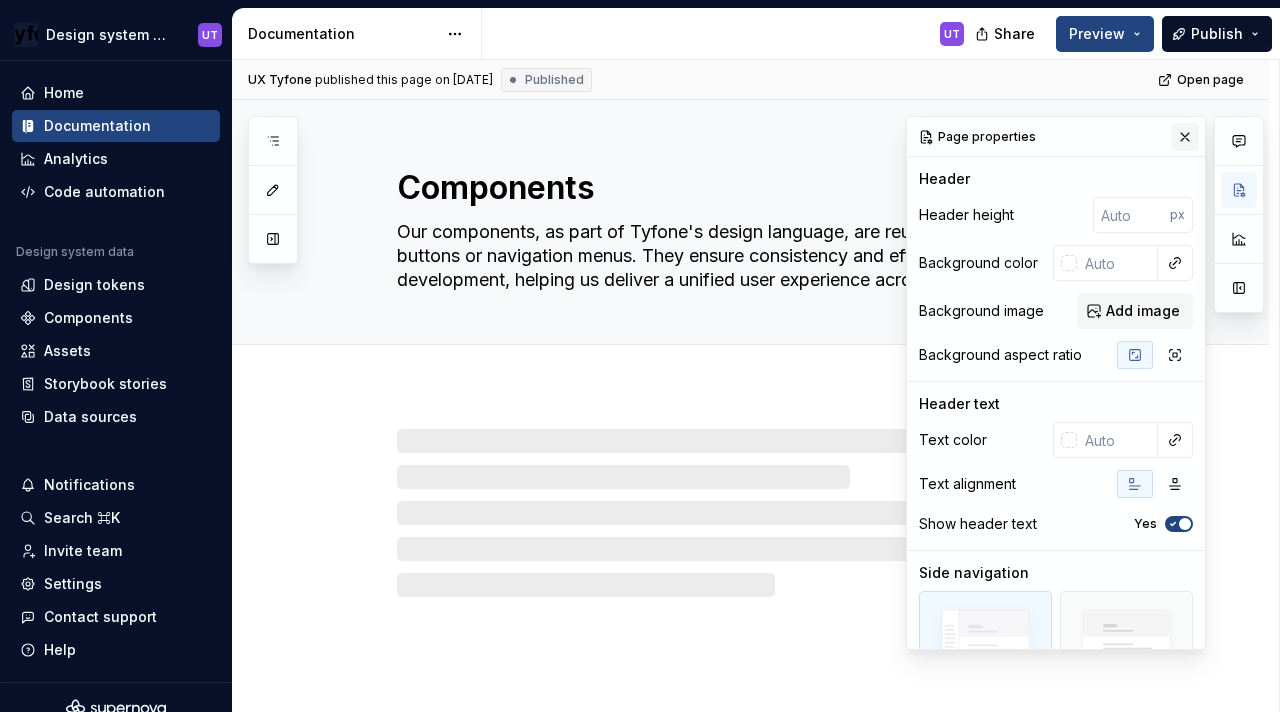 click at bounding box center (1185, 137) 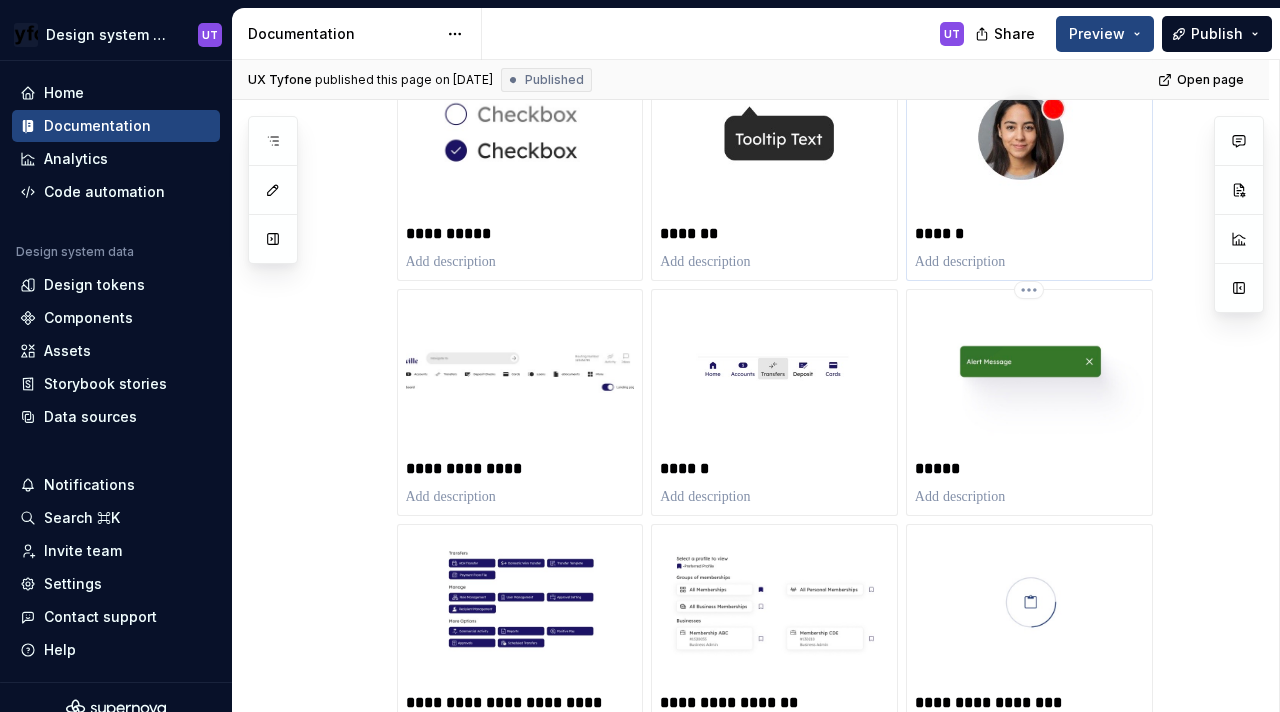 scroll, scrollTop: 938, scrollLeft: 0, axis: vertical 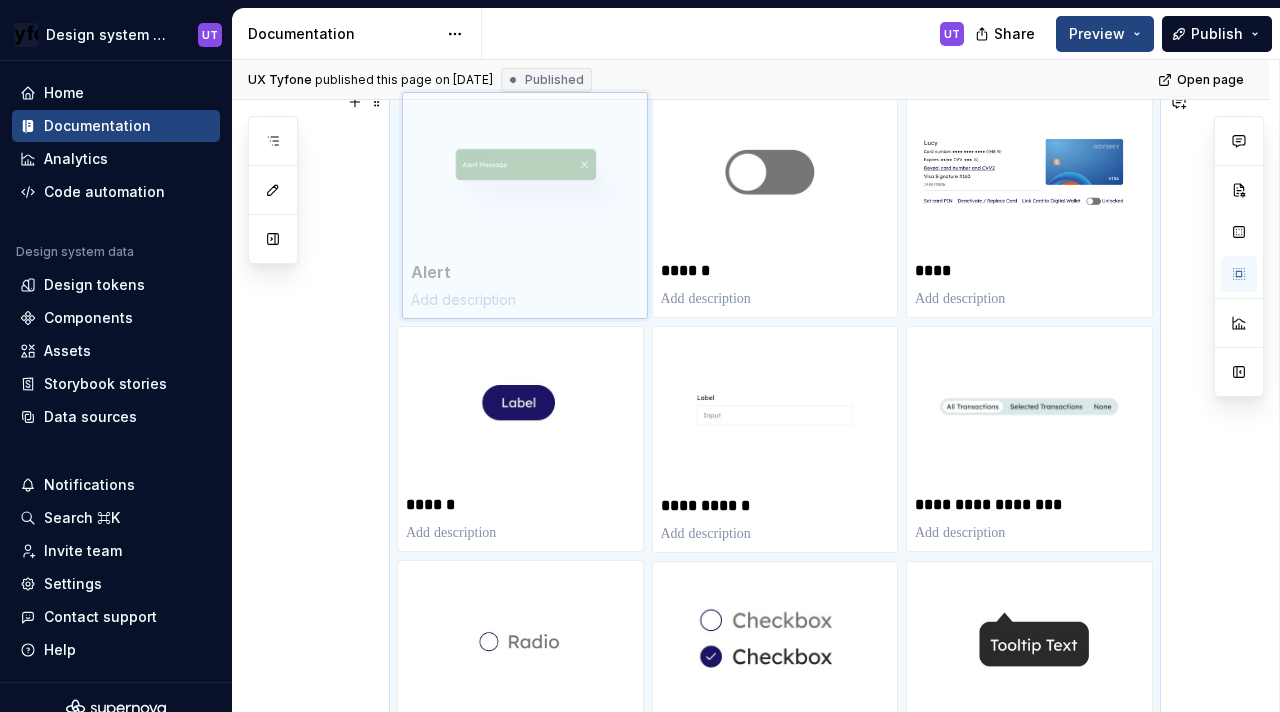 drag, startPoint x: 945, startPoint y: 322, endPoint x: 436, endPoint y: 217, distance: 519.7172 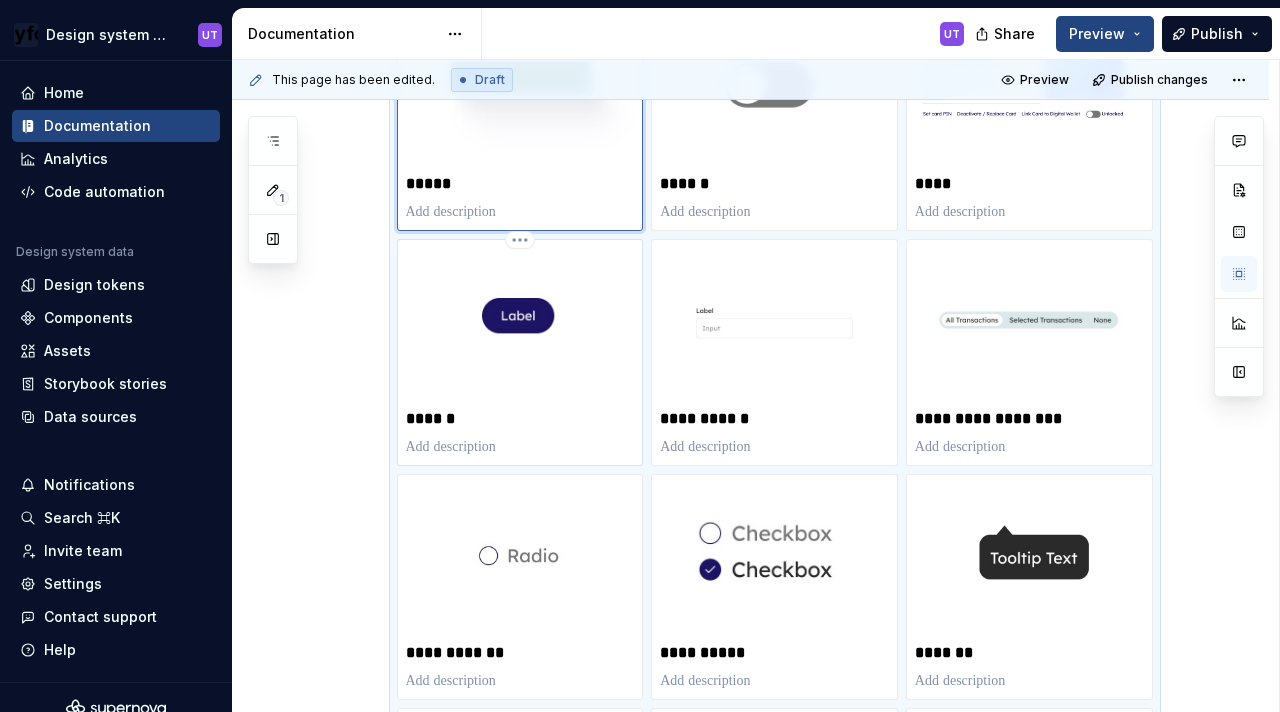scroll, scrollTop: 460, scrollLeft: 0, axis: vertical 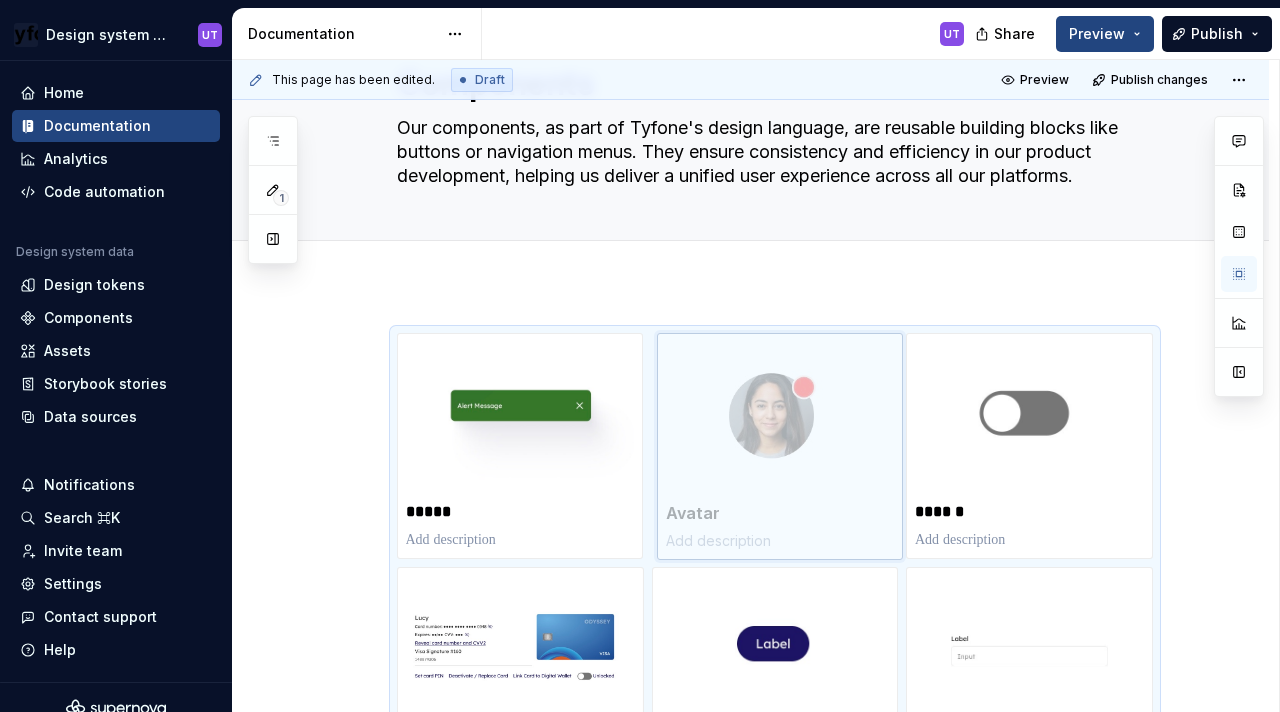 drag, startPoint x: 506, startPoint y: 694, endPoint x: 737, endPoint y: 374, distance: 394.66568 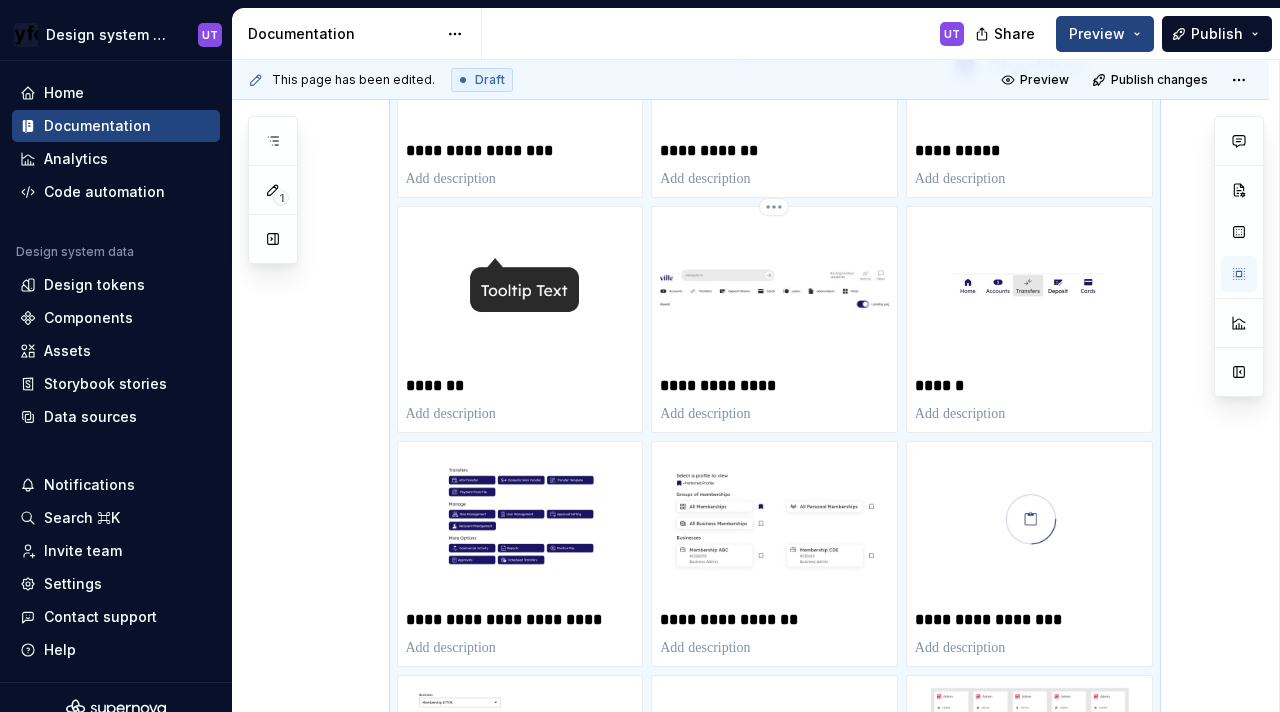 scroll, scrollTop: 958, scrollLeft: 0, axis: vertical 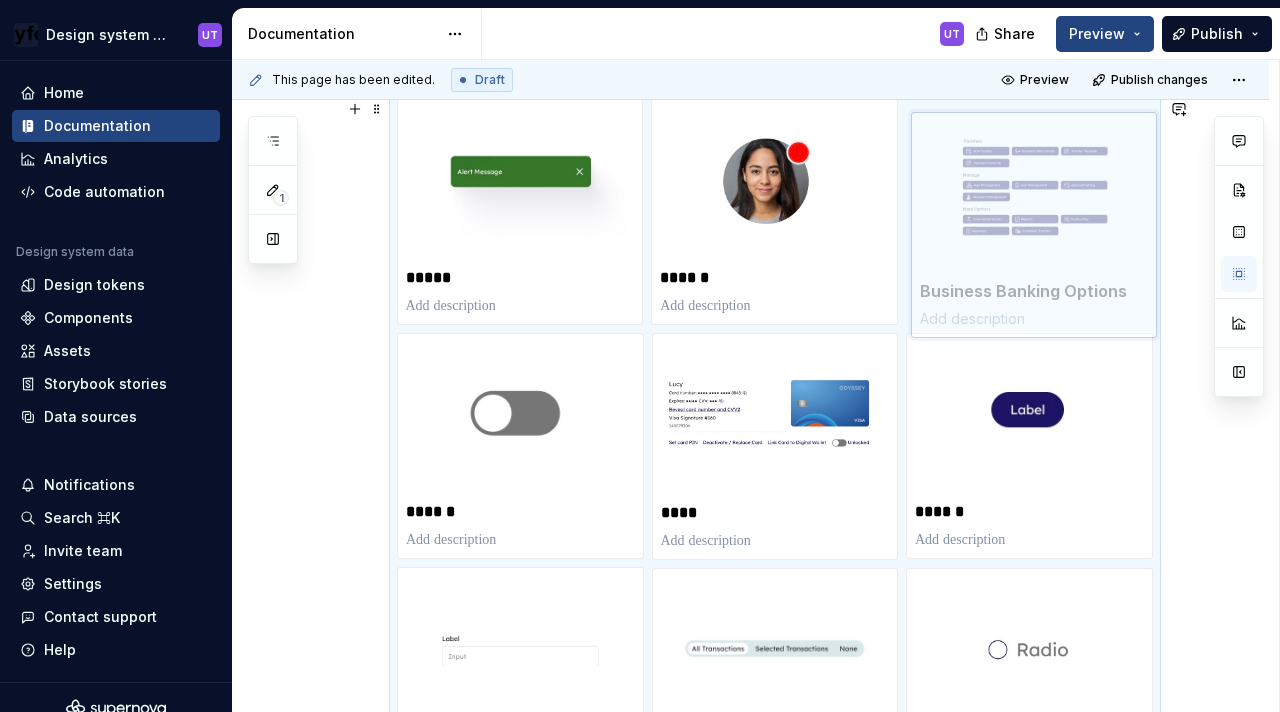 drag, startPoint x: 586, startPoint y: 497, endPoint x: 1091, endPoint y: 179, distance: 596.7822 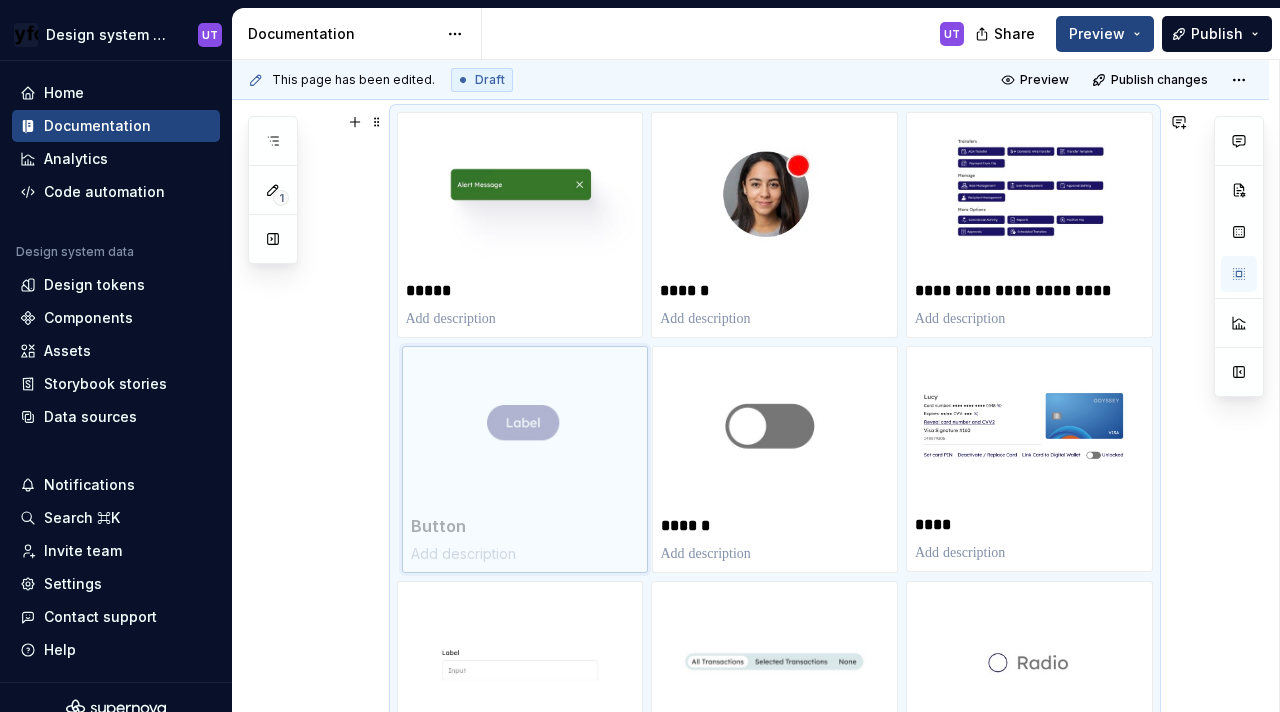drag, startPoint x: 1016, startPoint y: 510, endPoint x: 581, endPoint y: 501, distance: 435.09308 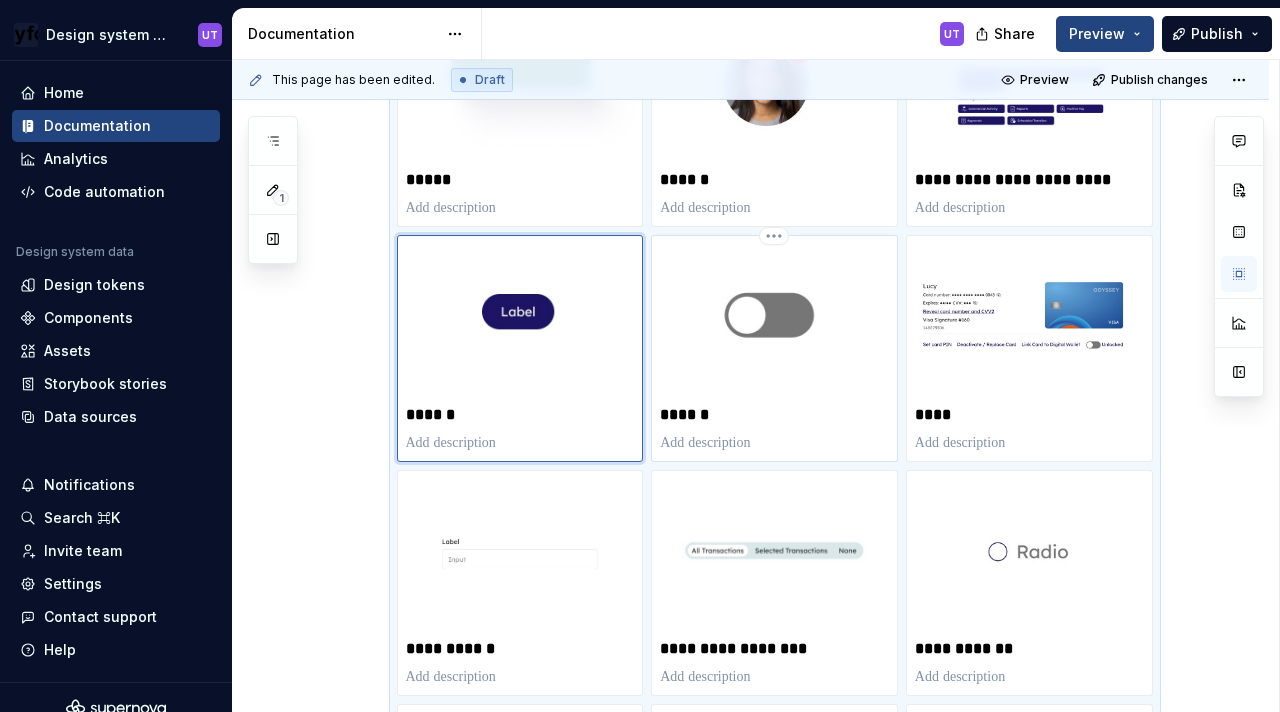 scroll, scrollTop: 439, scrollLeft: 0, axis: vertical 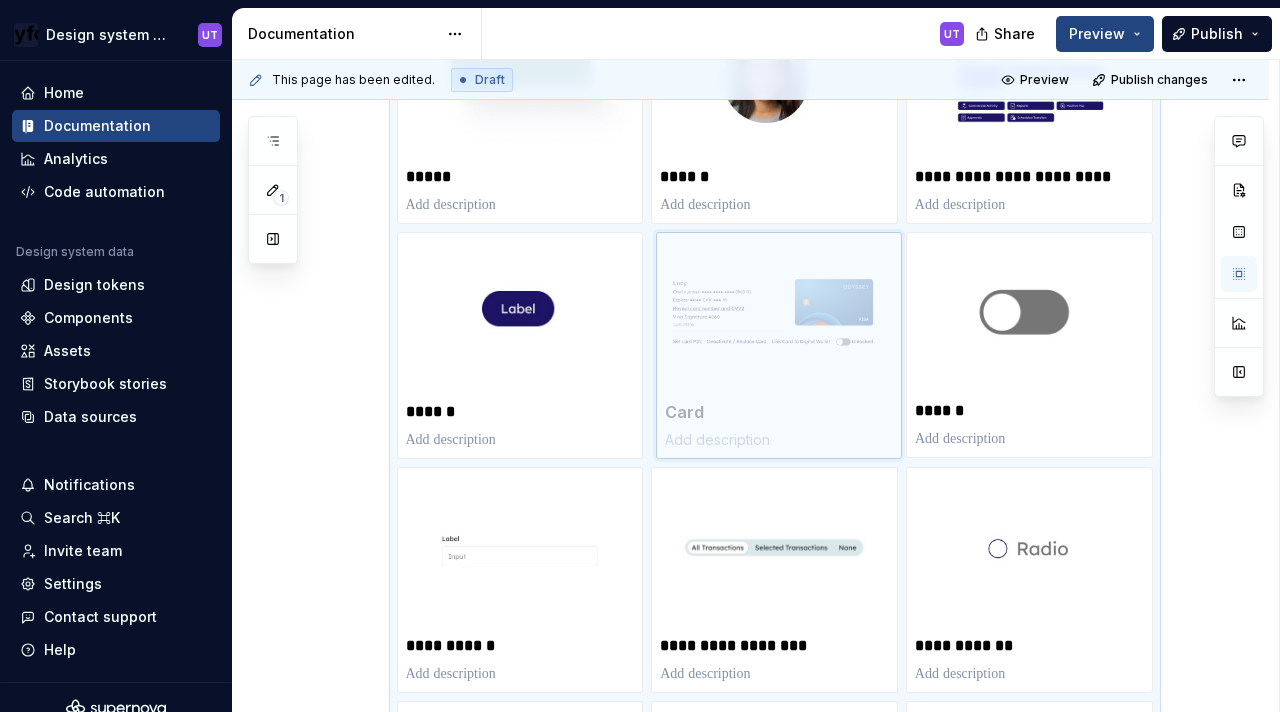 drag, startPoint x: 1014, startPoint y: 344, endPoint x: 826, endPoint y: 352, distance: 188.17014 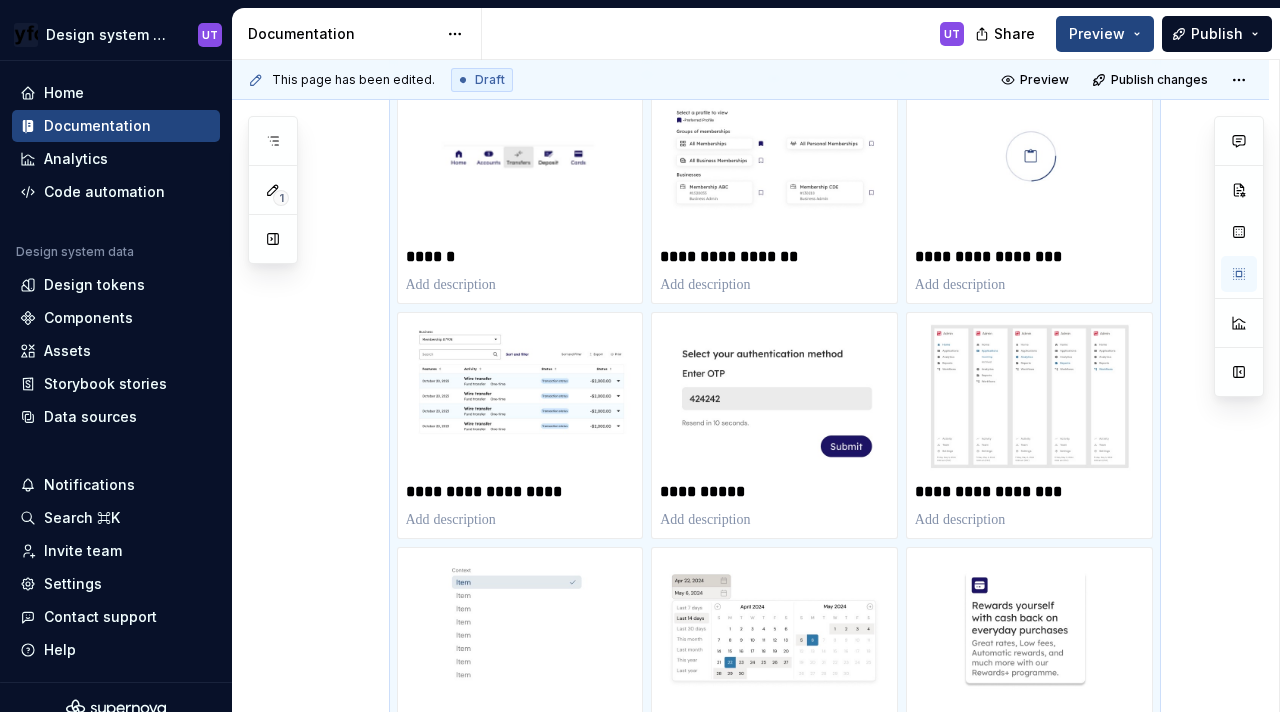 scroll, scrollTop: 1303, scrollLeft: 0, axis: vertical 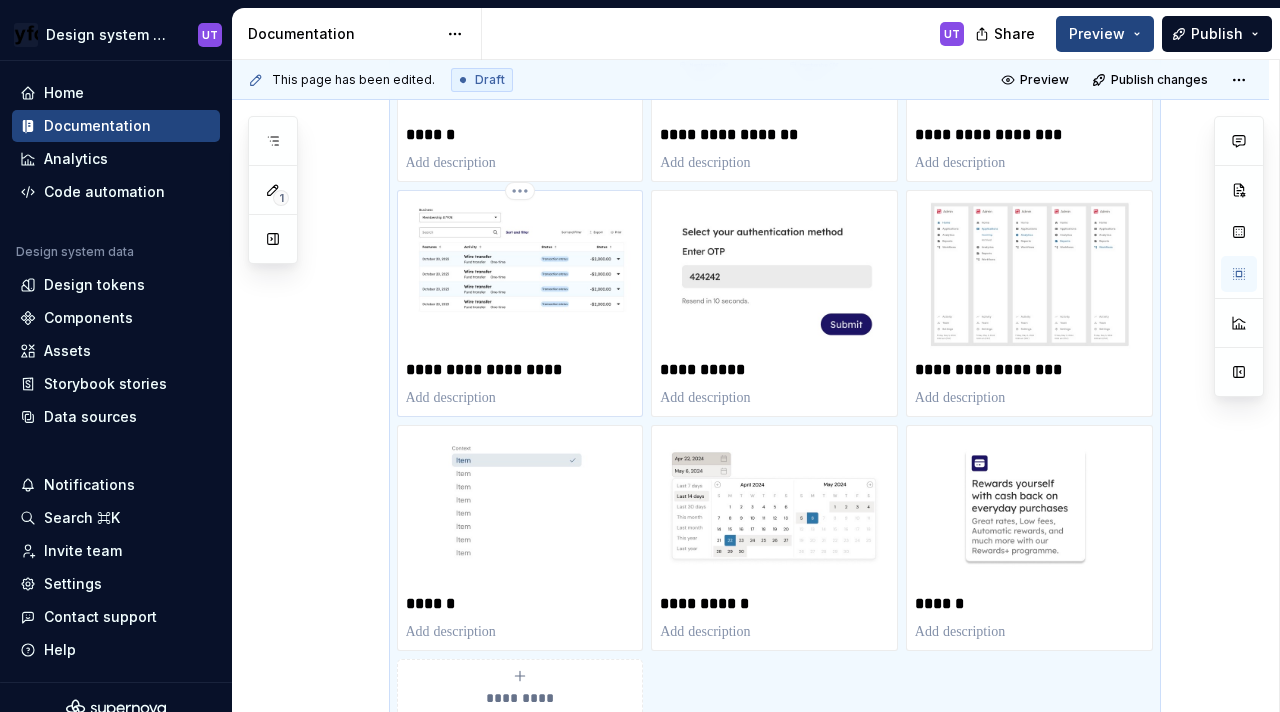 click on "**********" at bounding box center (775, -133) 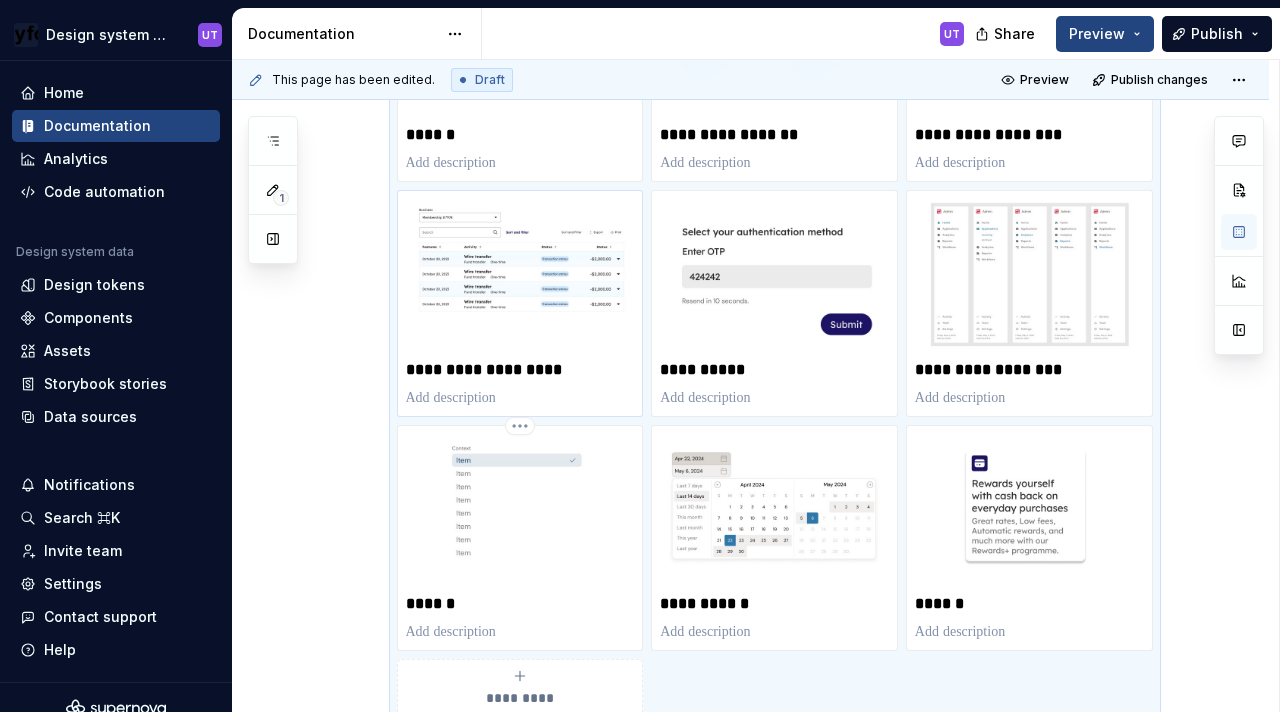 scroll, scrollTop: 1418, scrollLeft: 0, axis: vertical 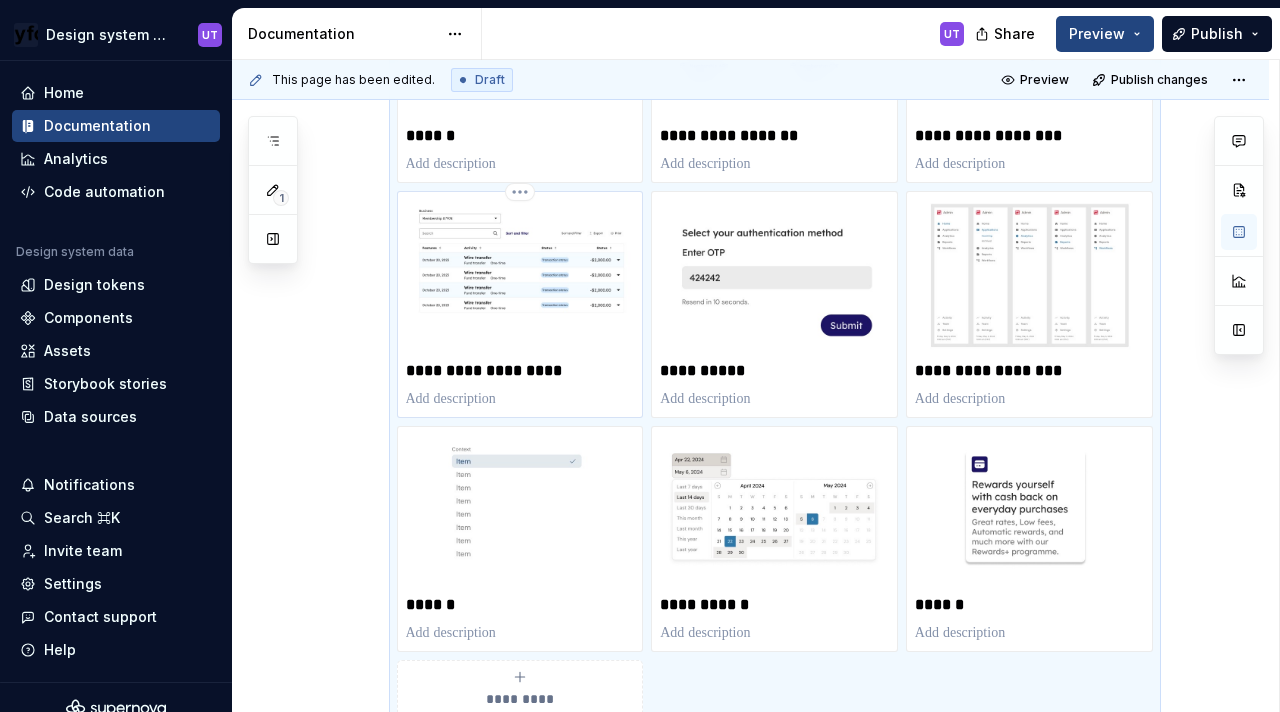 click at bounding box center (520, 399) 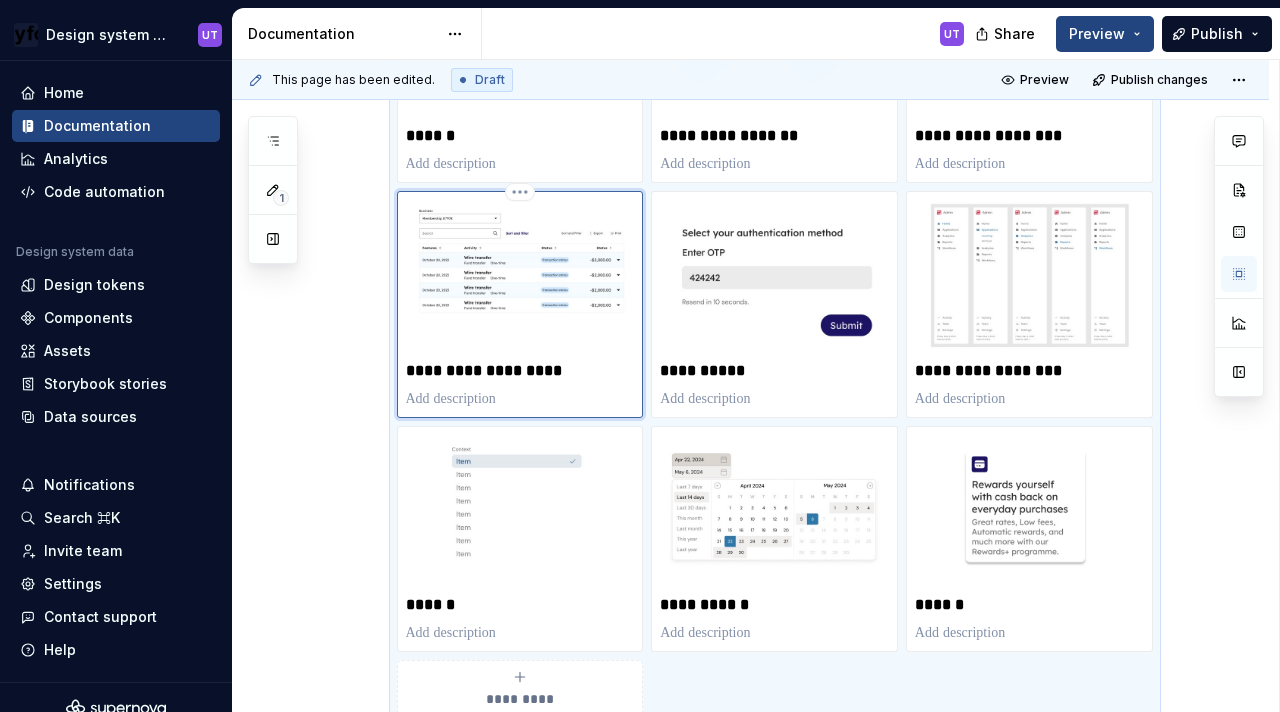 click at bounding box center (520, 276) 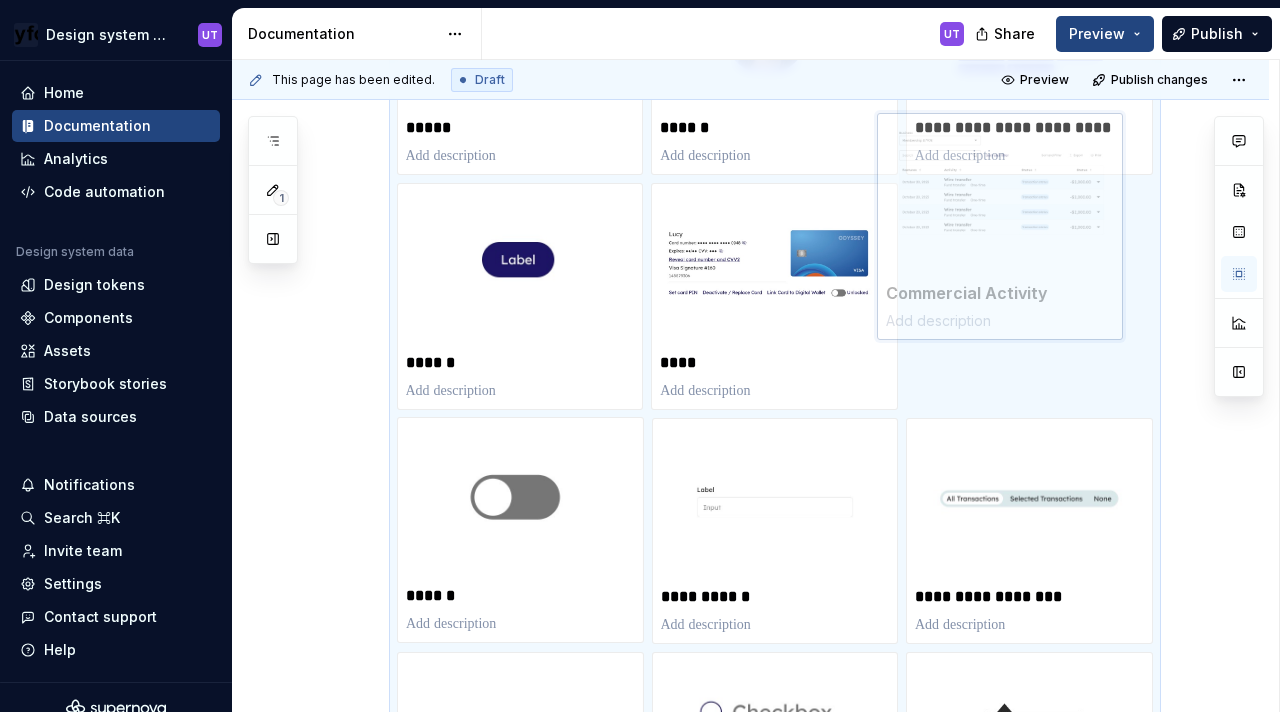 scroll, scrollTop: 485, scrollLeft: 0, axis: vertical 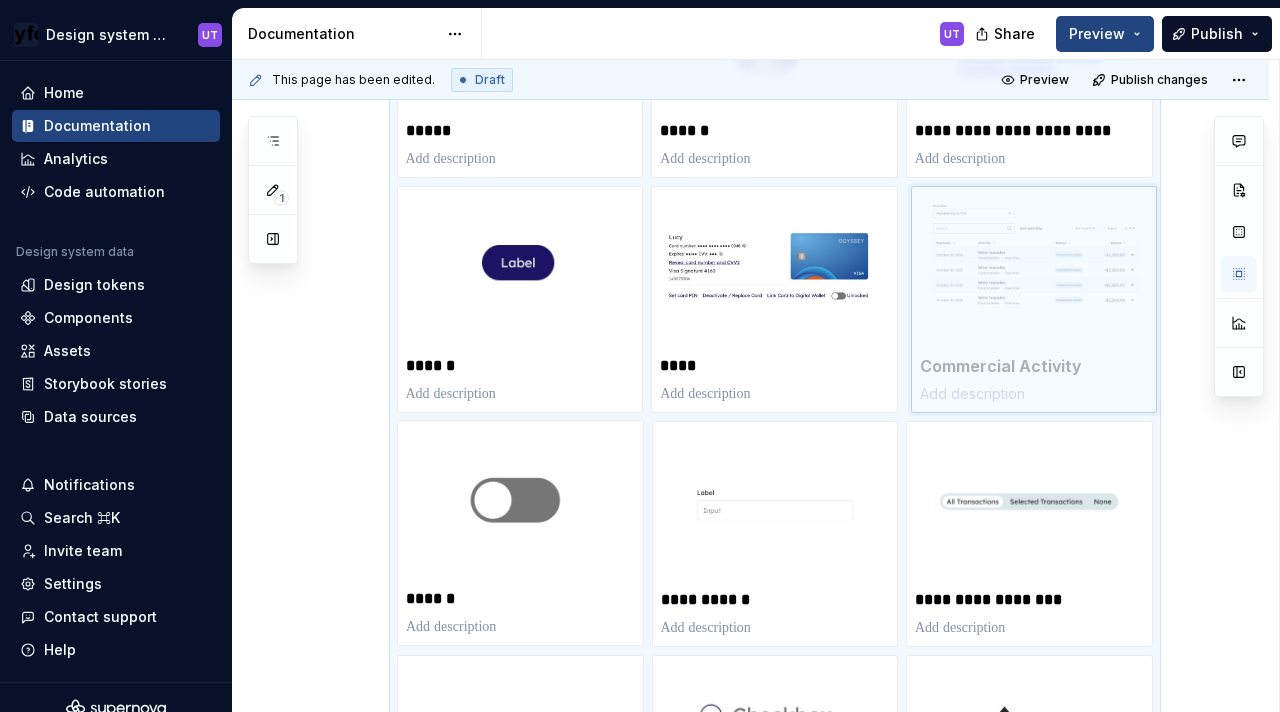 drag, startPoint x: 537, startPoint y: 334, endPoint x: 1056, endPoint y: 335, distance: 519.001 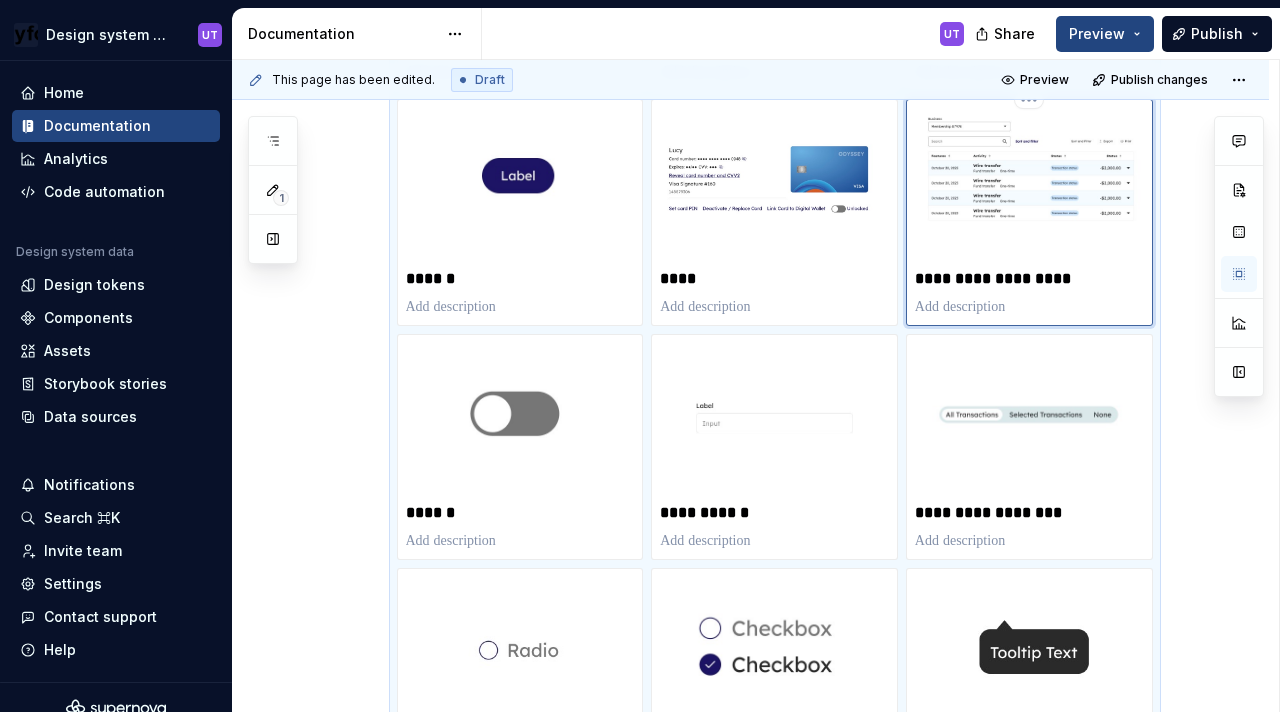 scroll, scrollTop: 594, scrollLeft: 0, axis: vertical 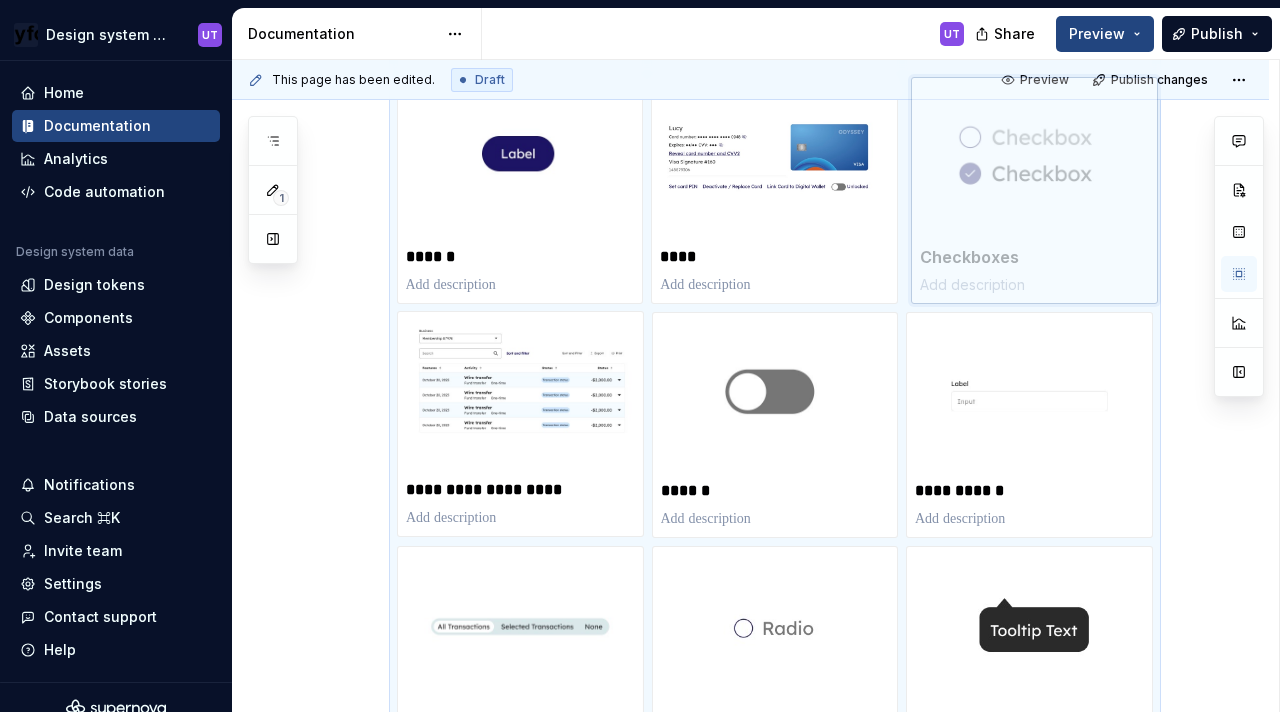 drag, startPoint x: 770, startPoint y: 598, endPoint x: 1017, endPoint y: 209, distance: 460.7928 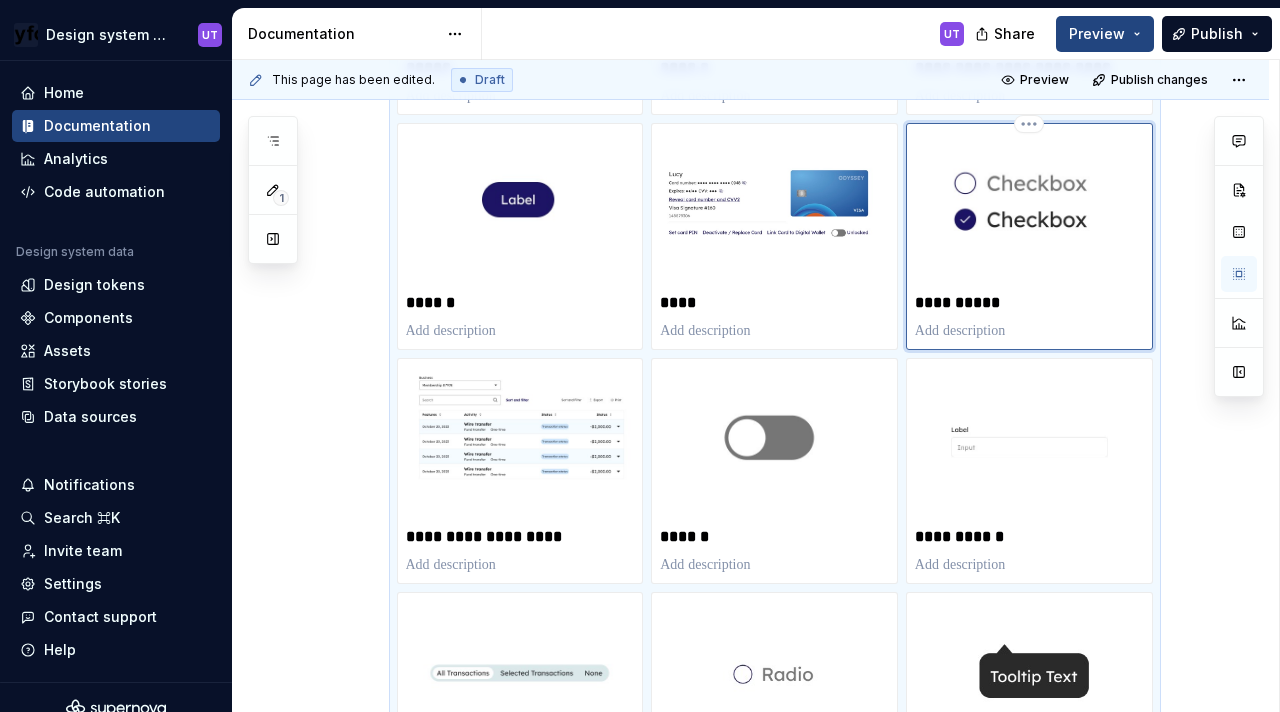 scroll, scrollTop: 545, scrollLeft: 0, axis: vertical 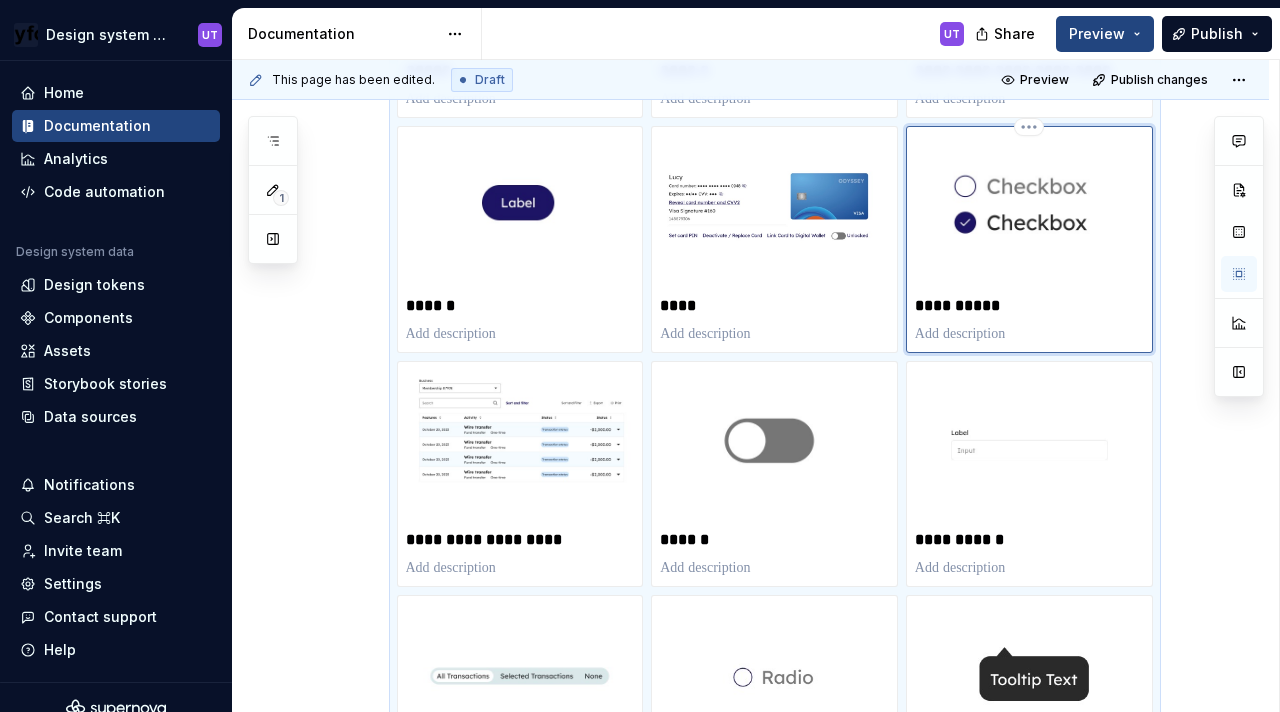 click at bounding box center [1029, 211] 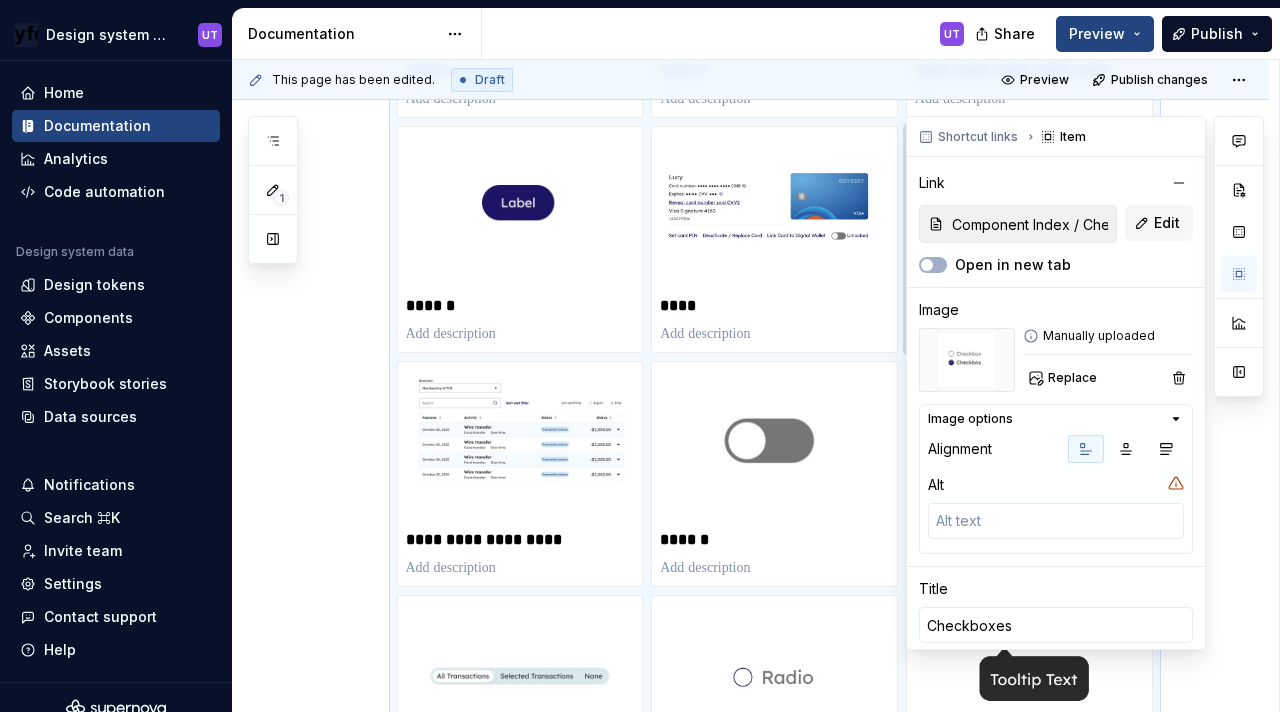 click at bounding box center [1239, 256] 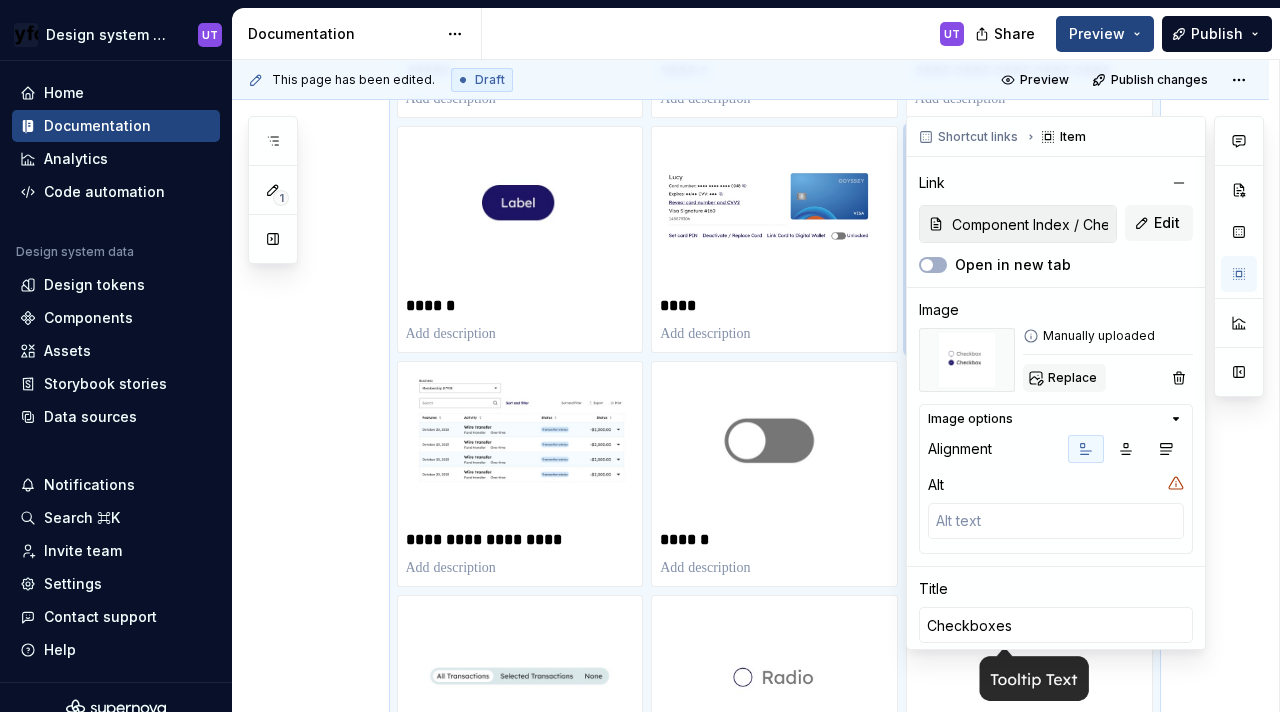 click on "Replace" at bounding box center [1072, 378] 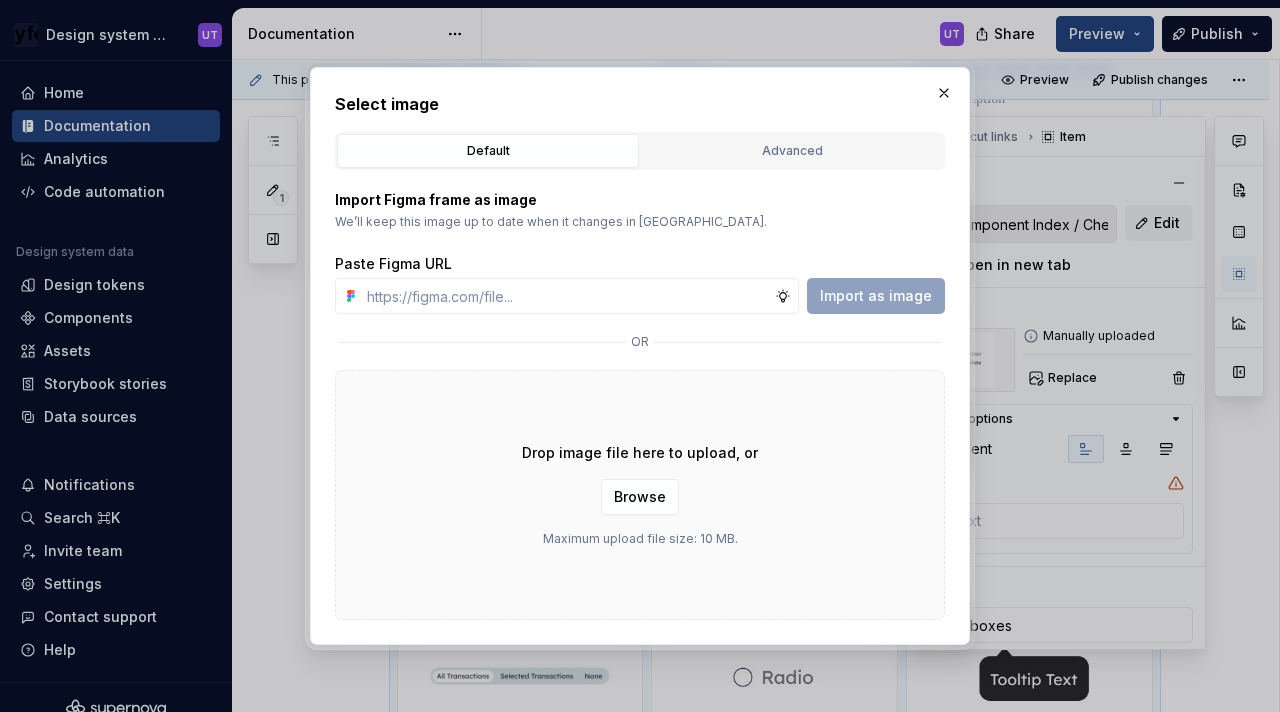 click on "Drop image file here to upload, or Browse Maximum upload file size: 10 MB." at bounding box center (640, 495) 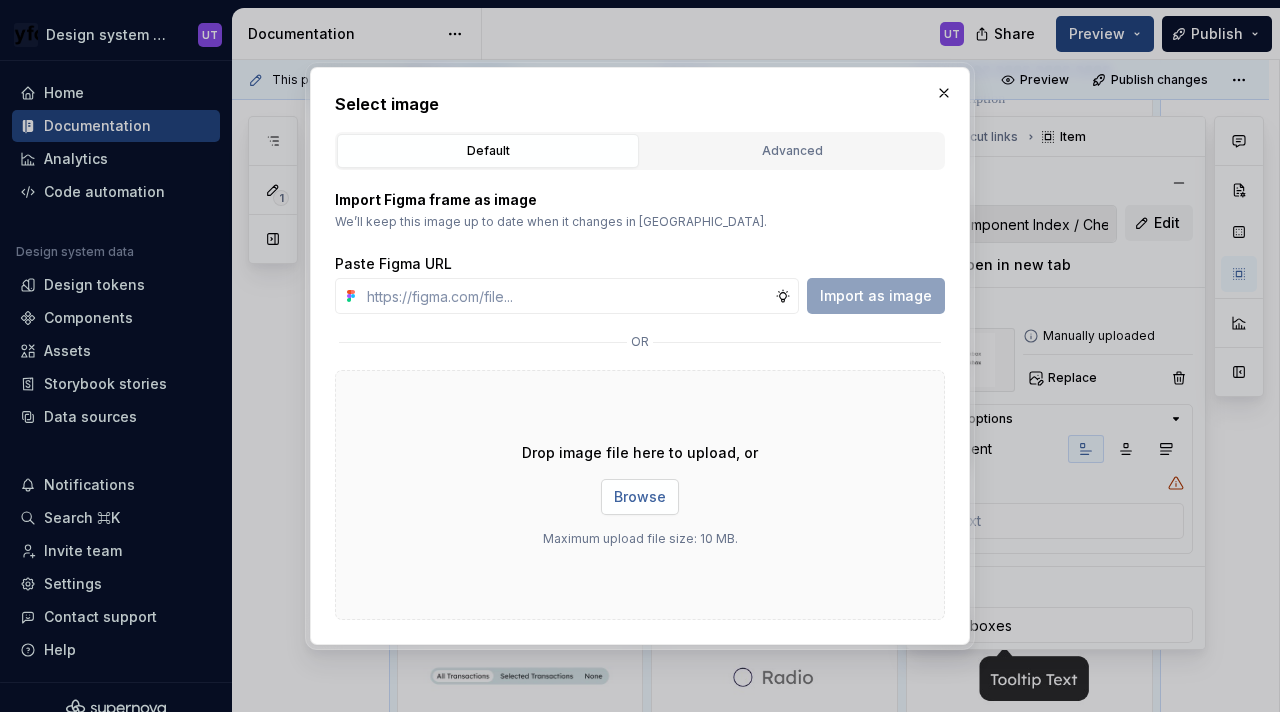 click on "Browse" at bounding box center [640, 497] 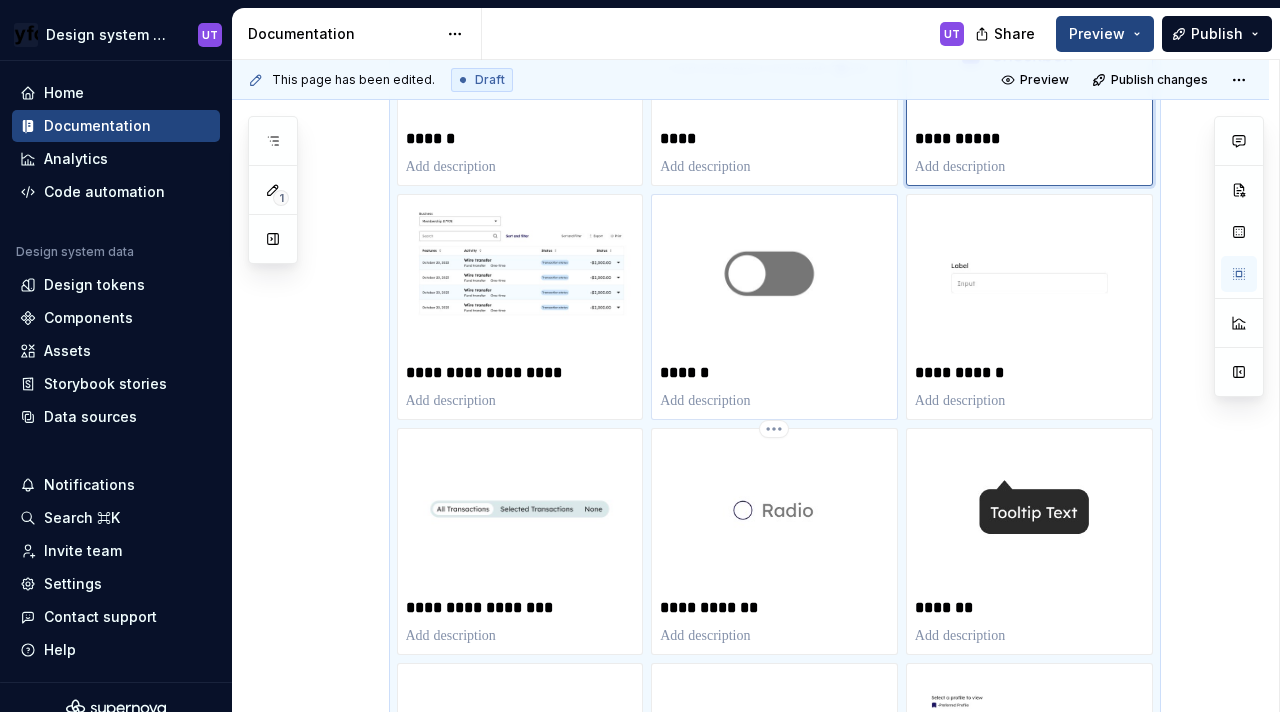 scroll, scrollTop: 692, scrollLeft: 0, axis: vertical 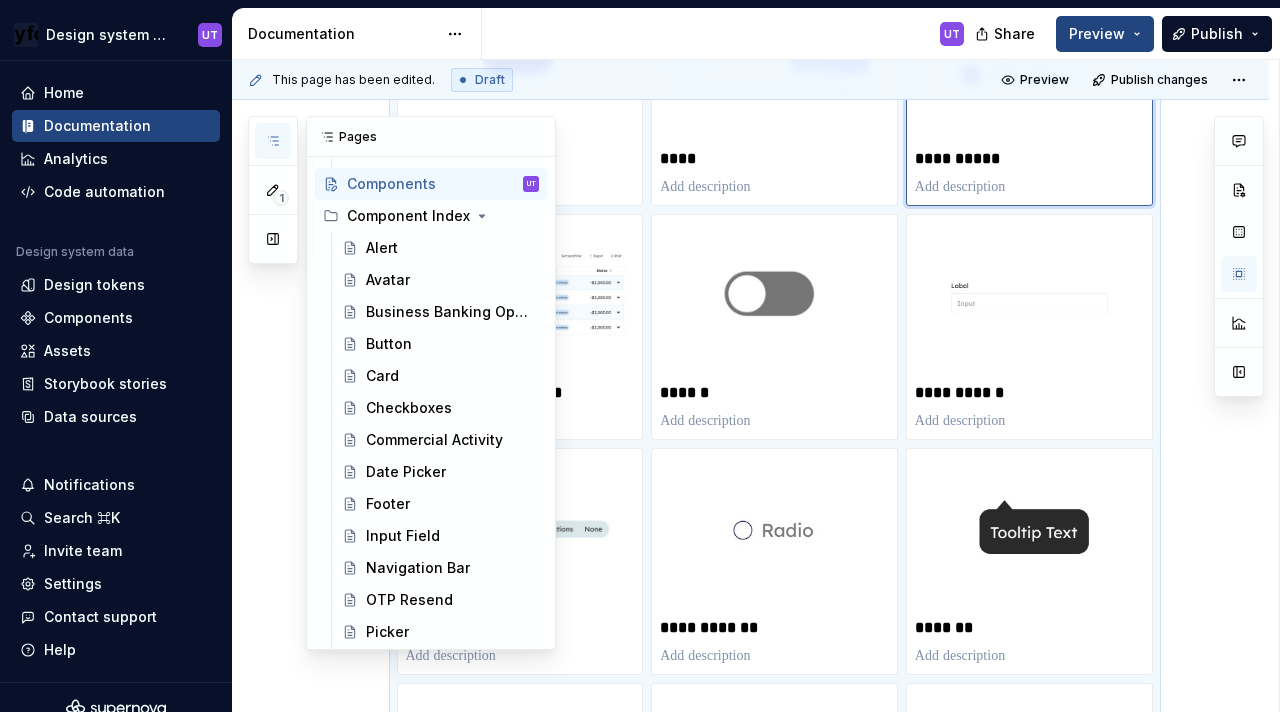 click at bounding box center [273, 141] 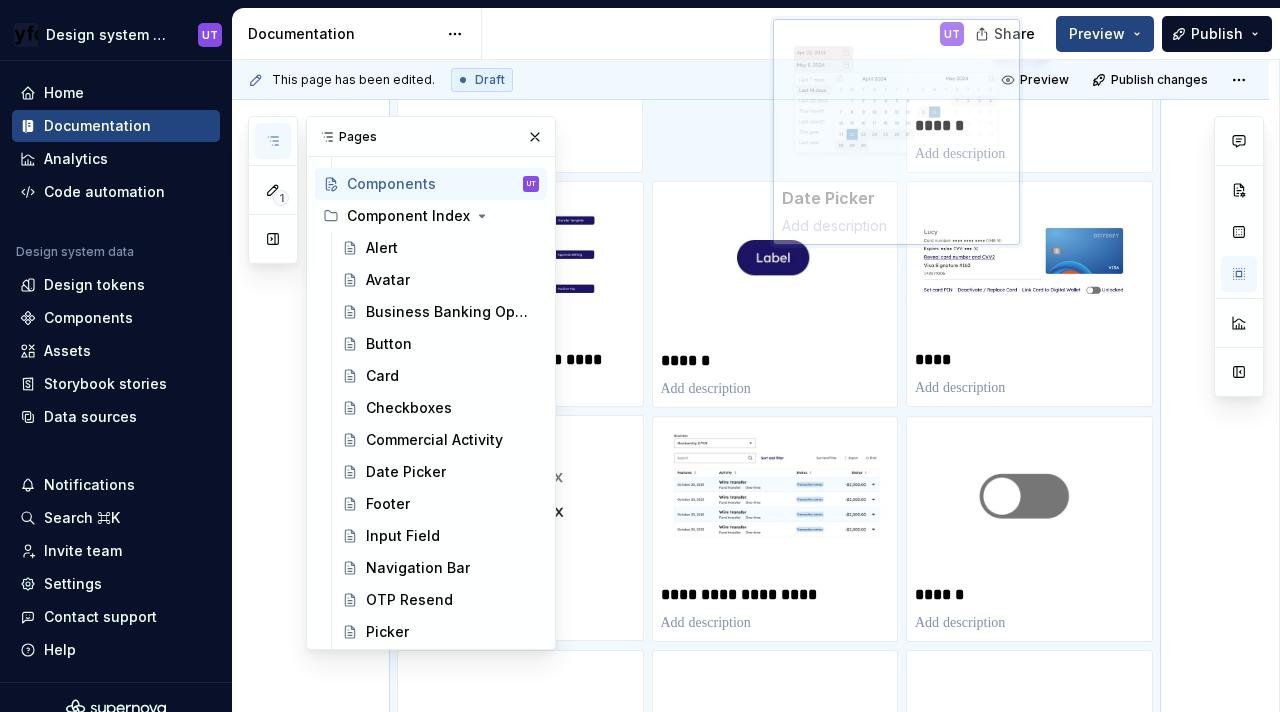 scroll, scrollTop: 483, scrollLeft: 0, axis: vertical 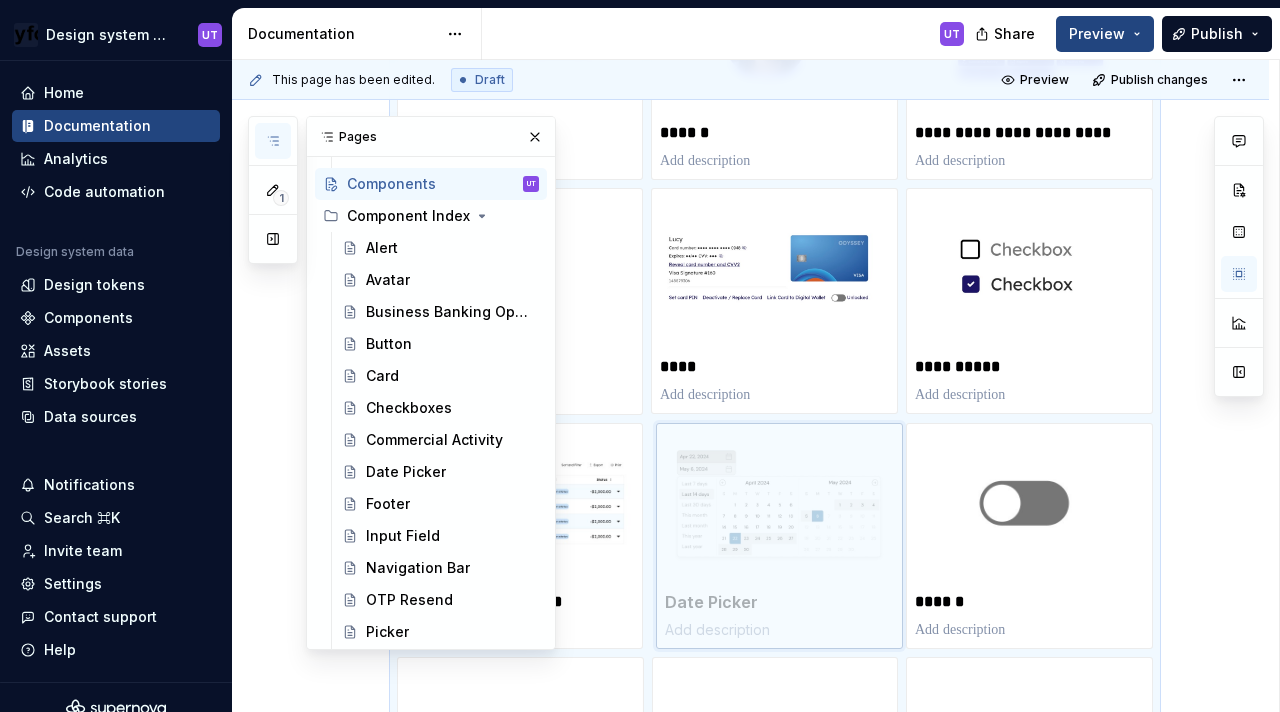 drag, startPoint x: 766, startPoint y: 388, endPoint x: 806, endPoint y: 561, distance: 177.56407 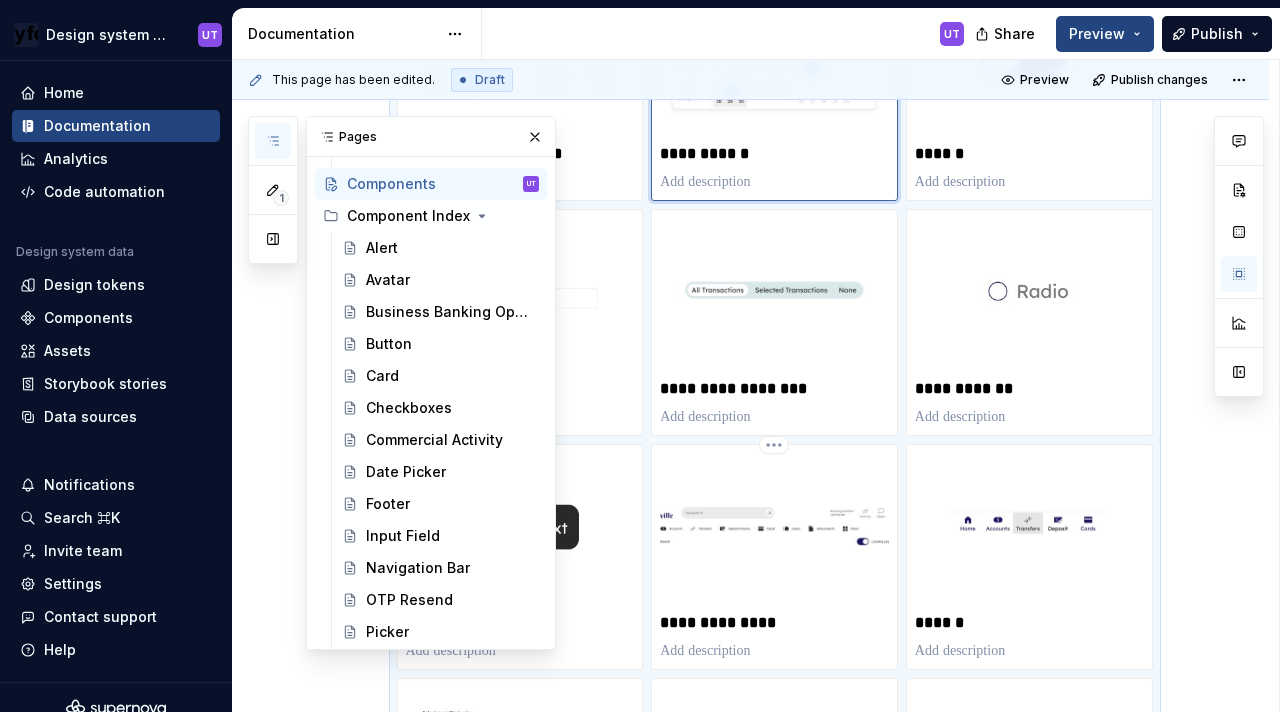 scroll, scrollTop: 945, scrollLeft: 0, axis: vertical 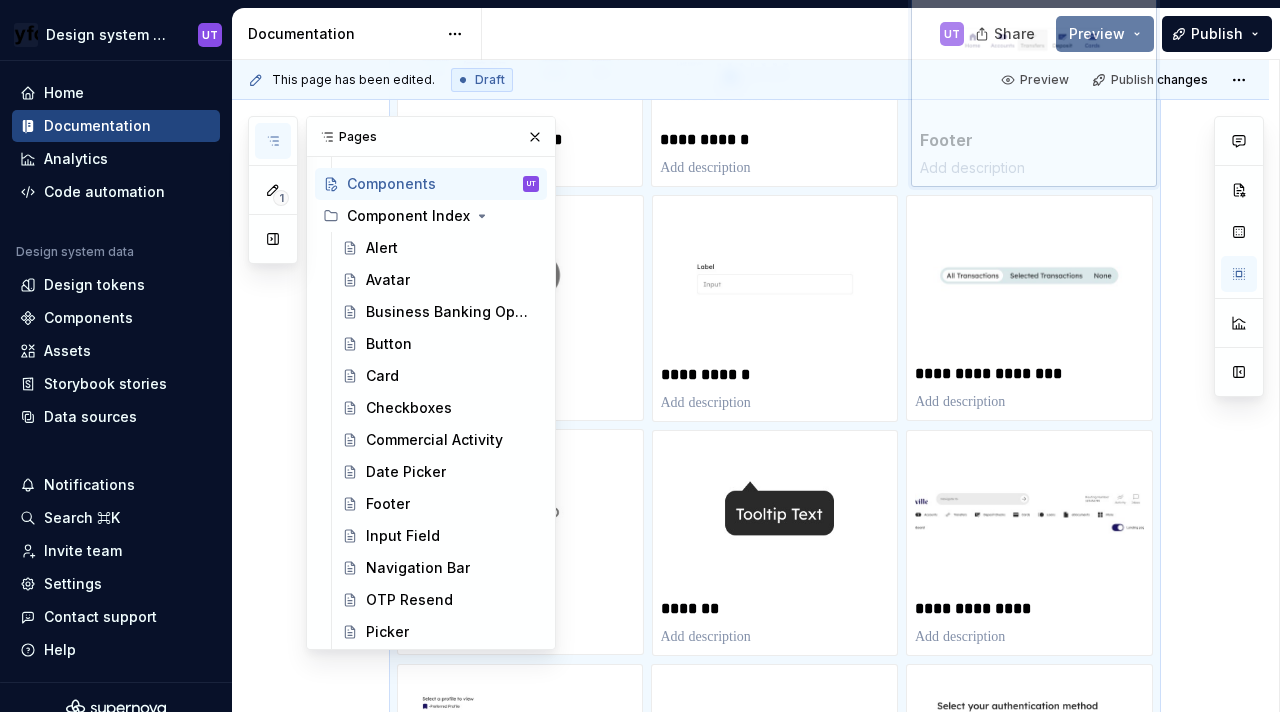 drag, startPoint x: 979, startPoint y: 576, endPoint x: 998, endPoint y: 198, distance: 378.4772 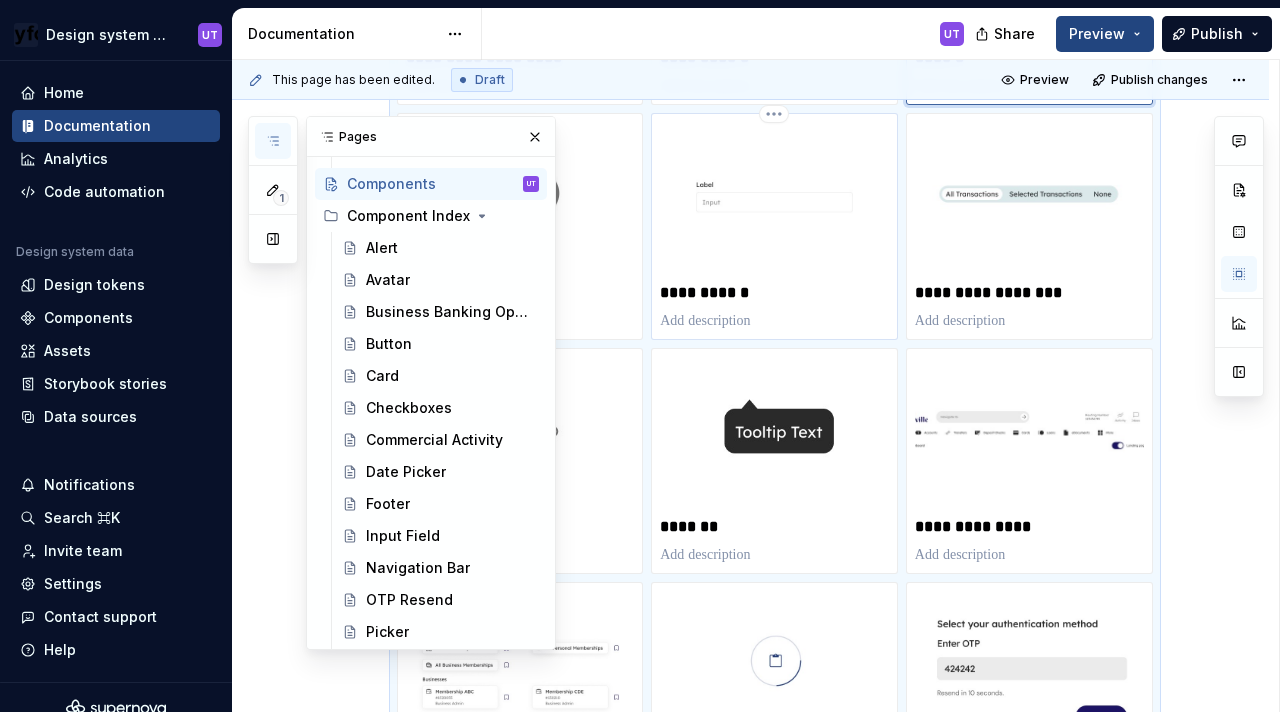 scroll, scrollTop: 1054, scrollLeft: 0, axis: vertical 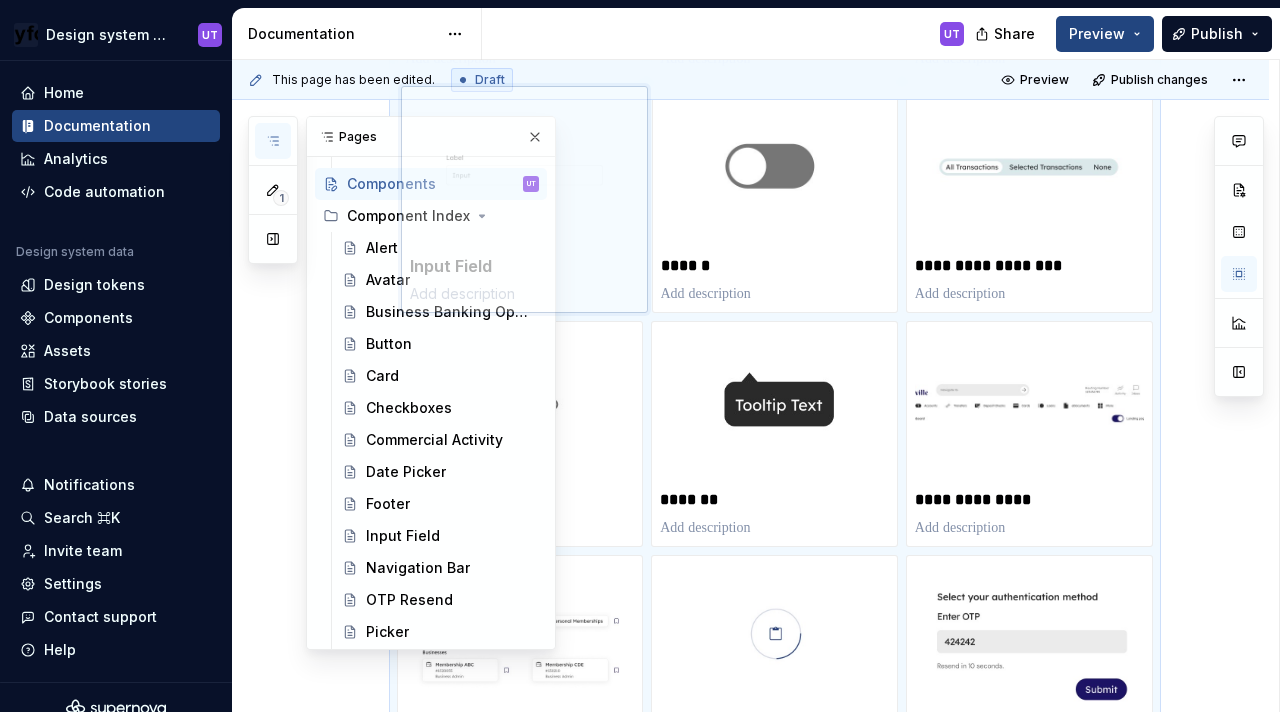 drag, startPoint x: 751, startPoint y: 223, endPoint x: 597, endPoint y: 228, distance: 154.08115 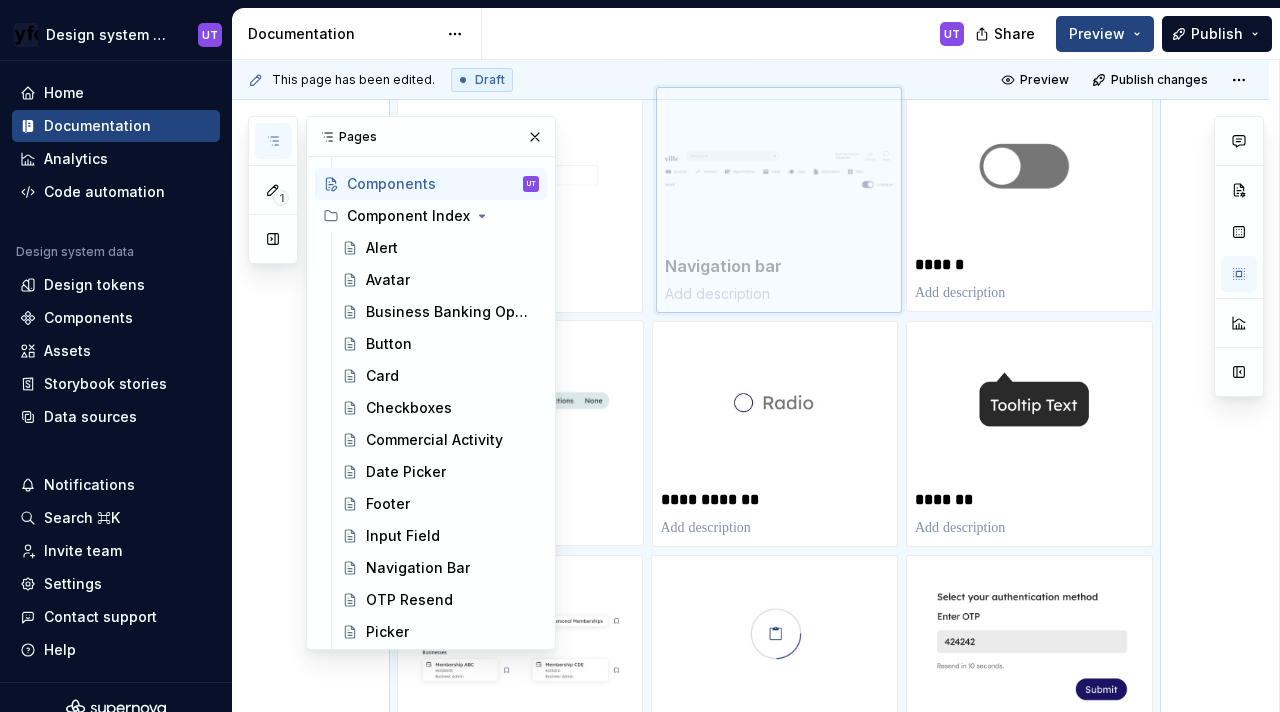 drag, startPoint x: 933, startPoint y: 471, endPoint x: 762, endPoint y: 250, distance: 279.43158 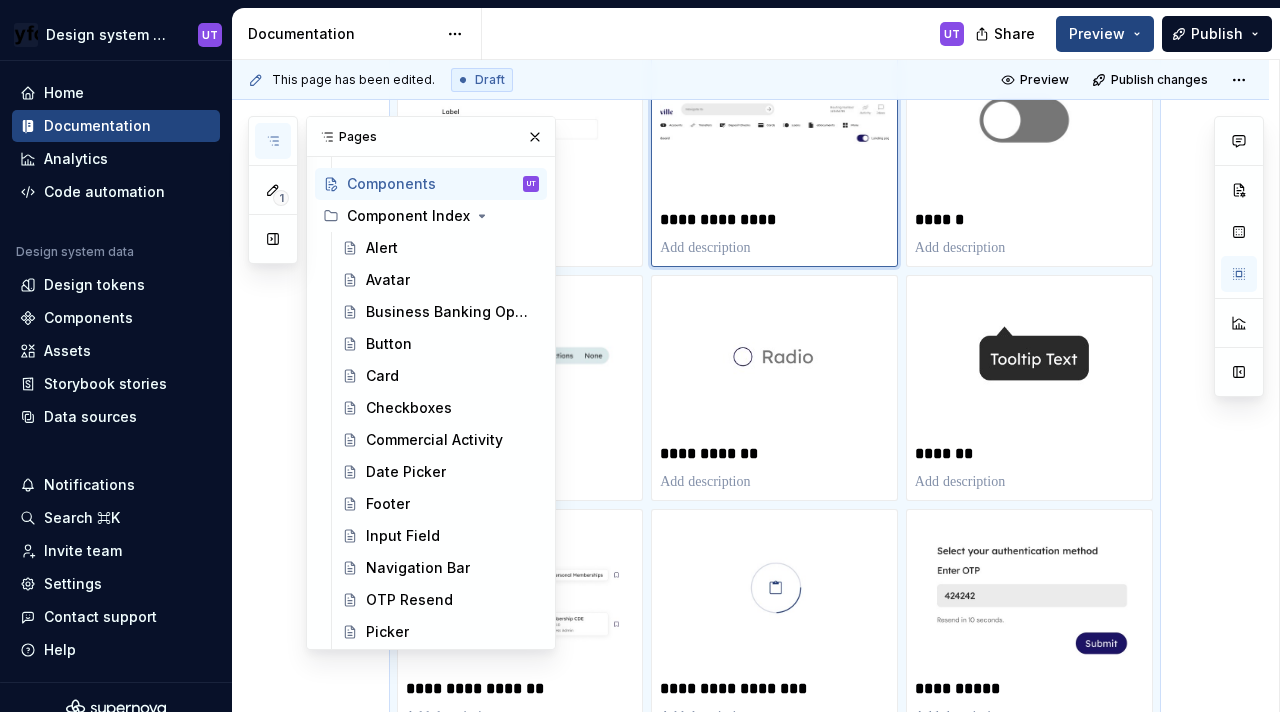 scroll, scrollTop: 1067, scrollLeft: 0, axis: vertical 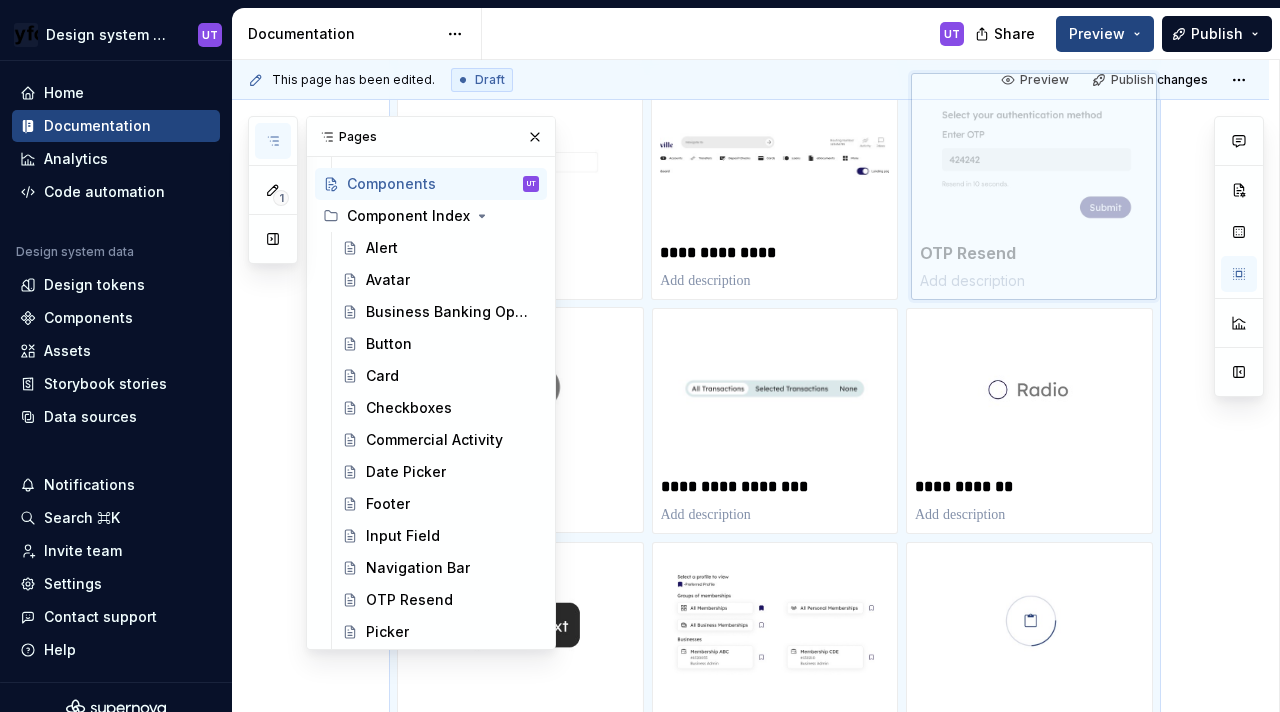 drag, startPoint x: 962, startPoint y: 650, endPoint x: 983, endPoint y: 233, distance: 417.52844 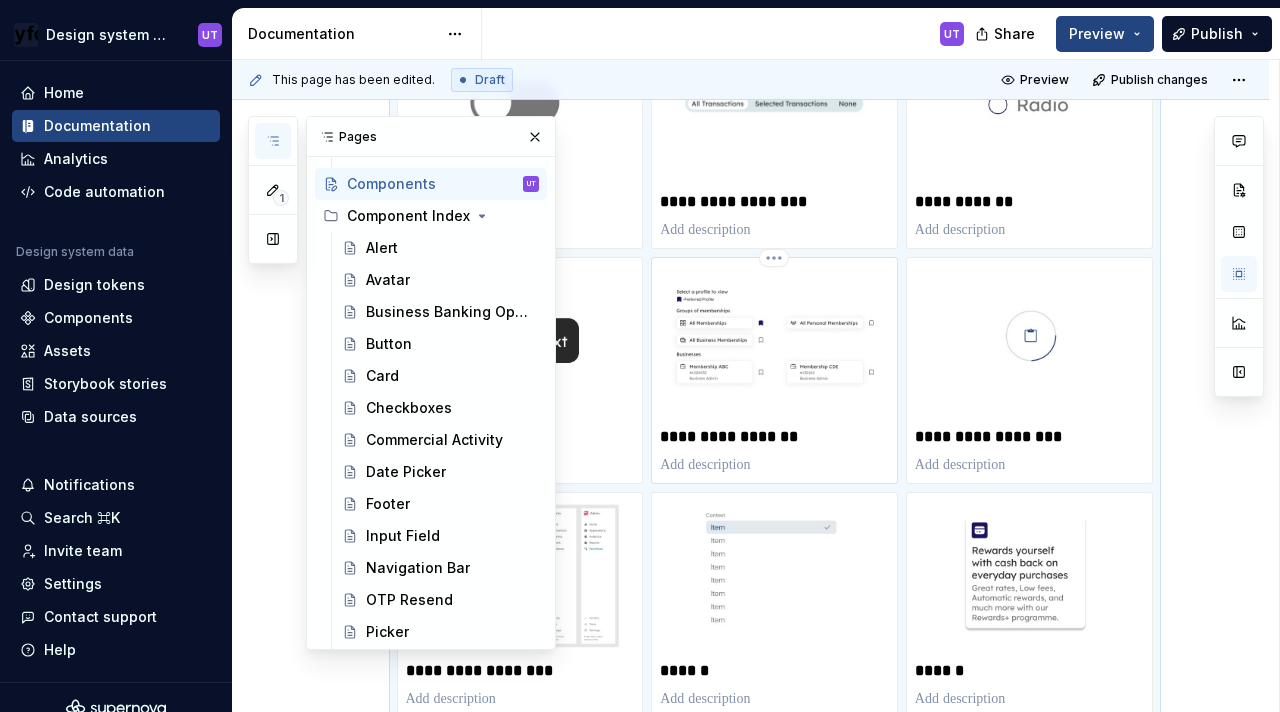 scroll, scrollTop: 1369, scrollLeft: 0, axis: vertical 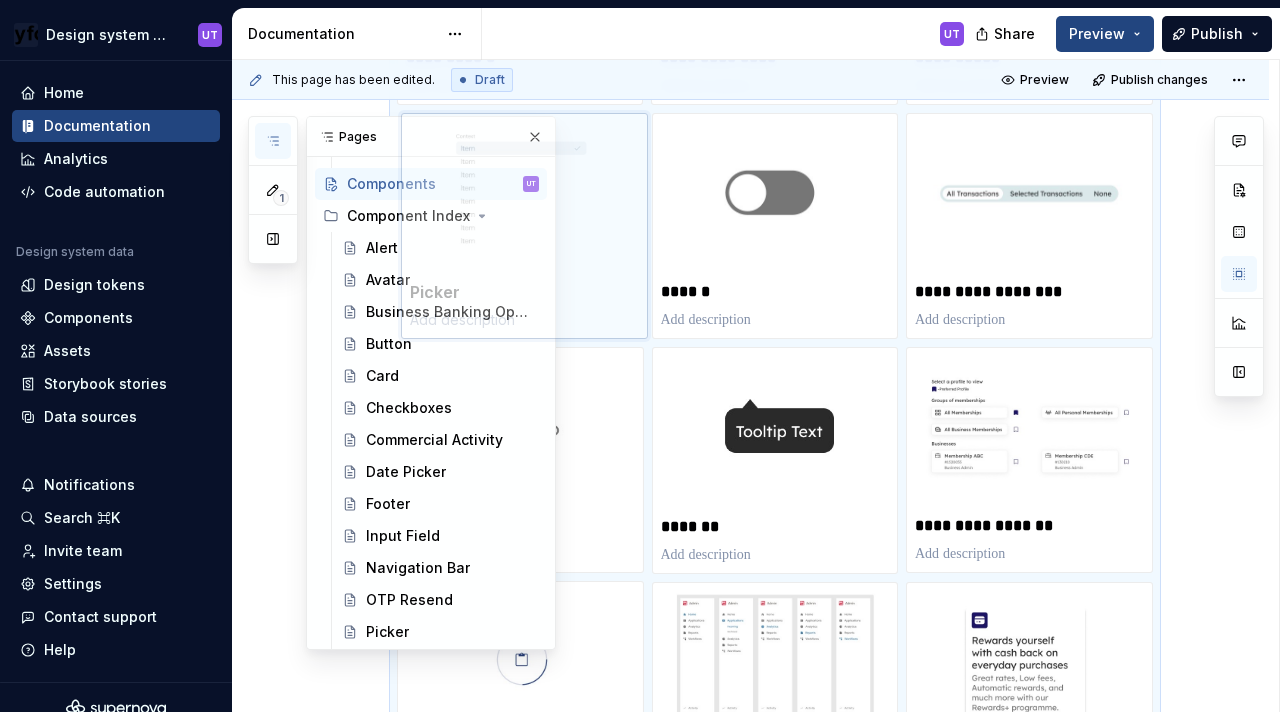 drag, startPoint x: 754, startPoint y: 532, endPoint x: 574, endPoint y: 187, distance: 389.13367 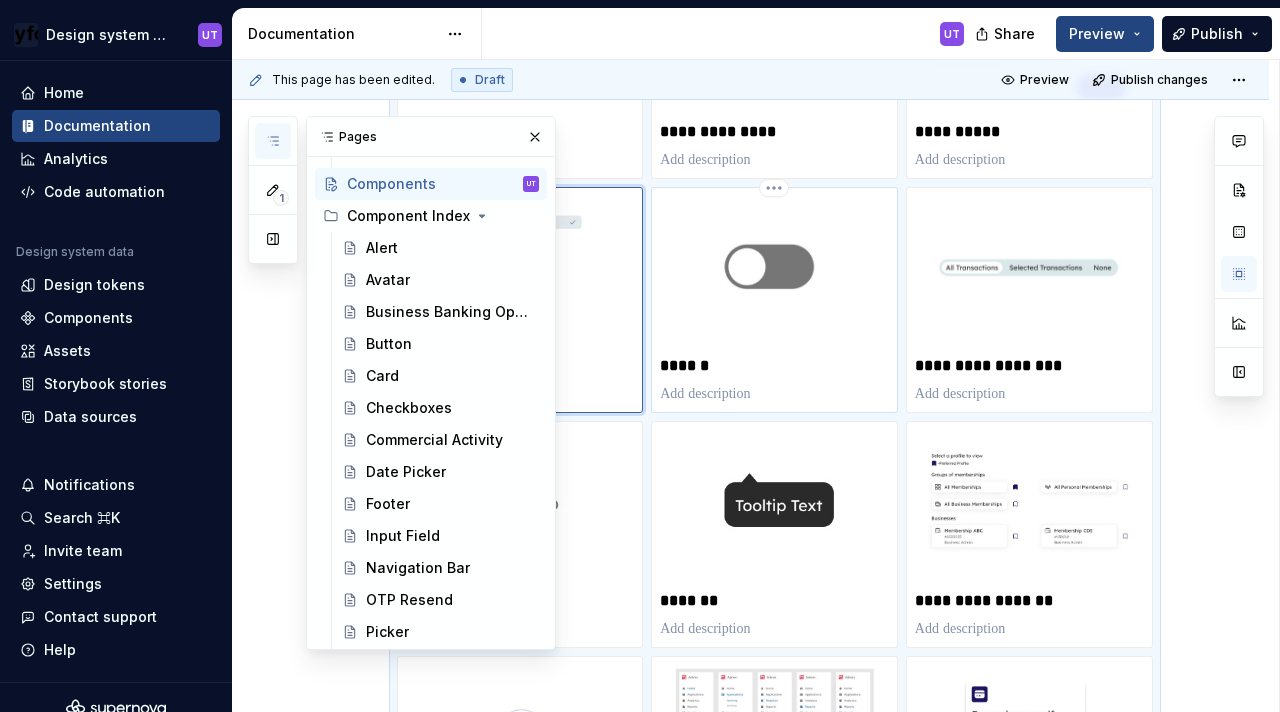 scroll, scrollTop: 1253, scrollLeft: 0, axis: vertical 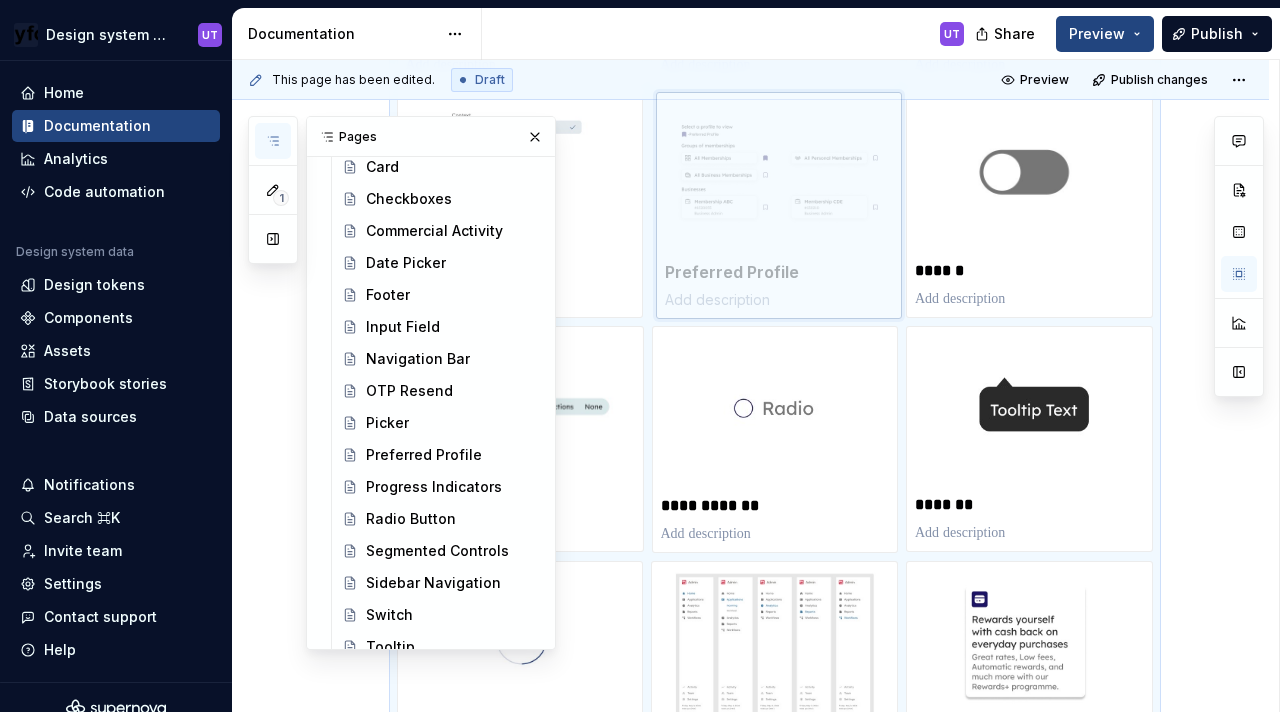 drag, startPoint x: 1000, startPoint y: 427, endPoint x: 771, endPoint y: 194, distance: 326.6956 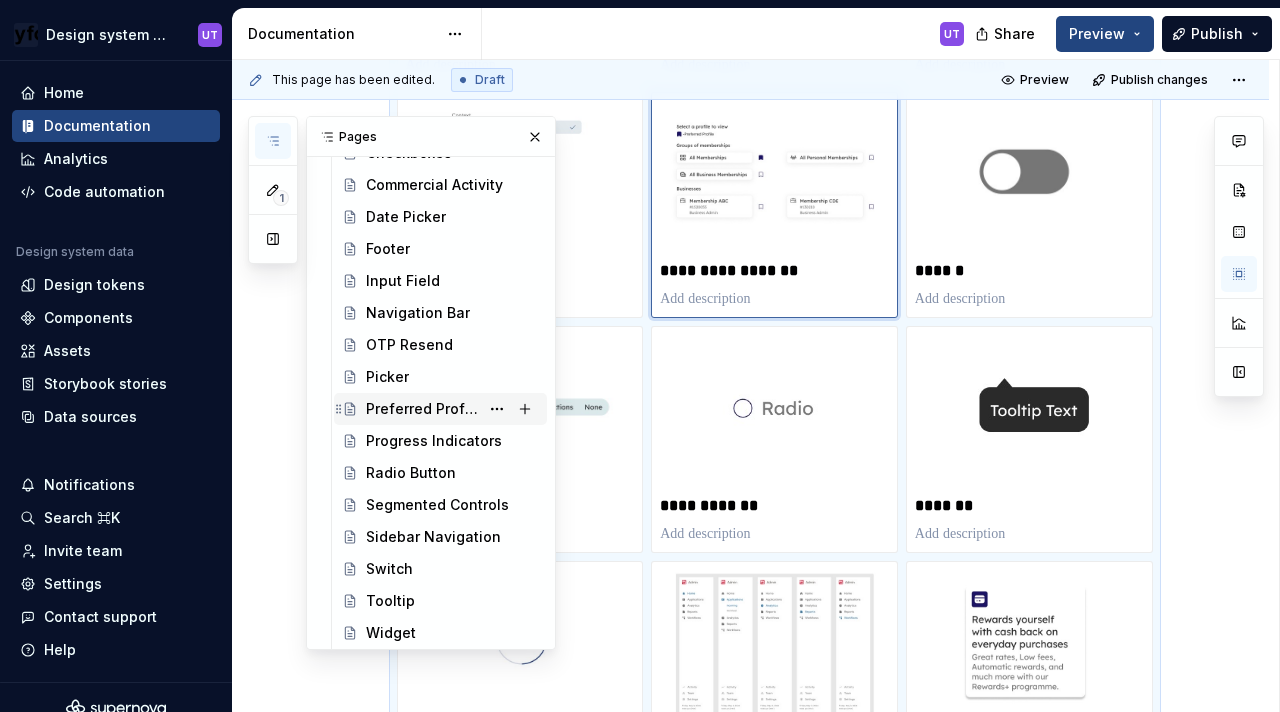 scroll, scrollTop: 588, scrollLeft: 0, axis: vertical 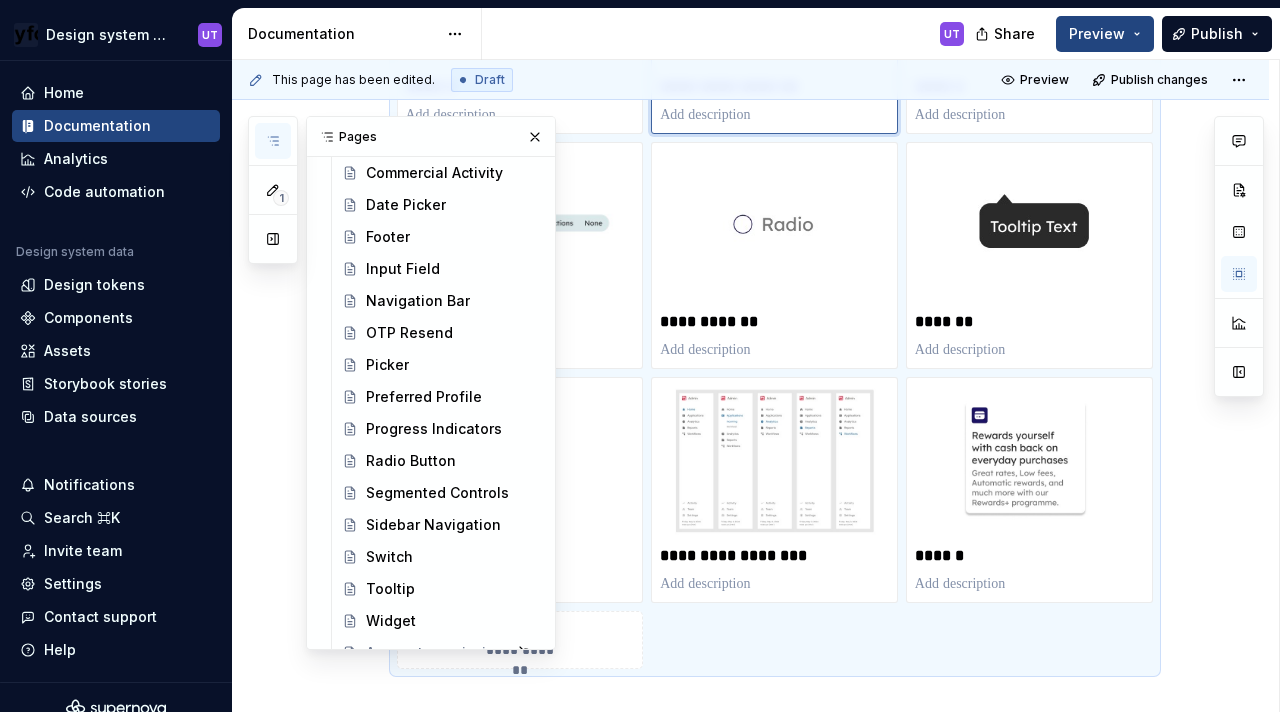 click on "**********" at bounding box center (775, -181) 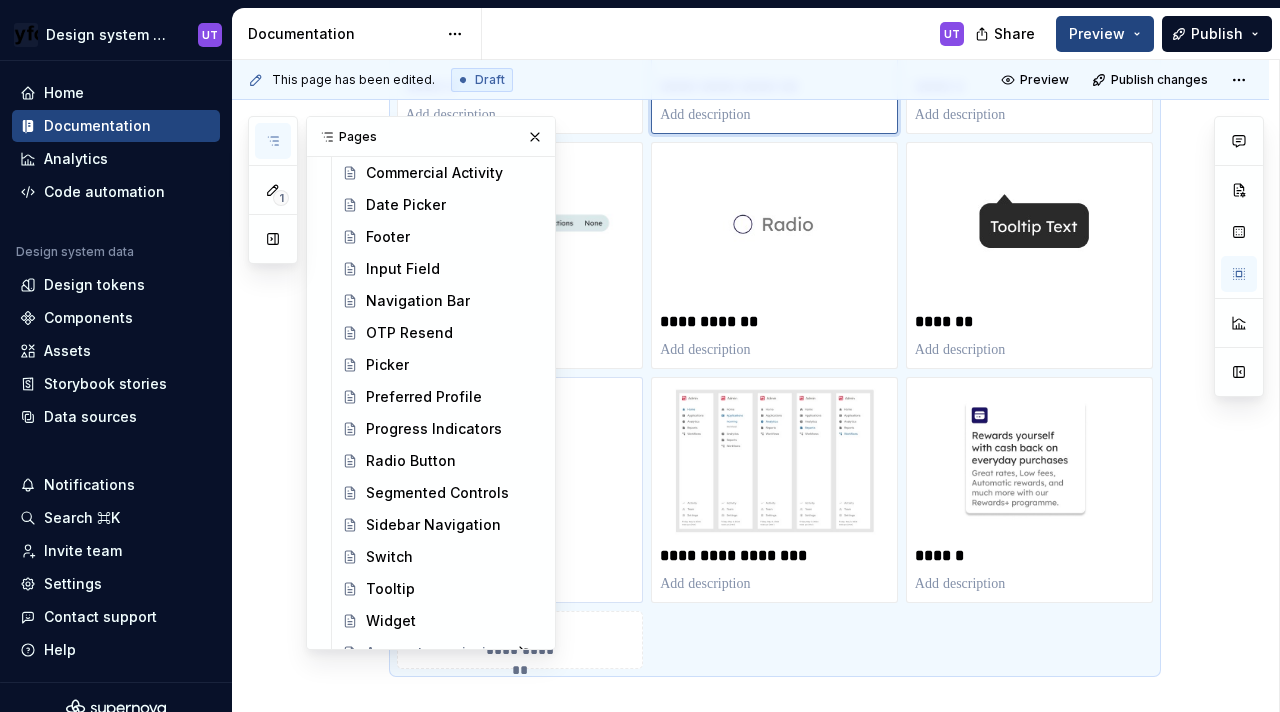 scroll, scrollTop: 1491, scrollLeft: 0, axis: vertical 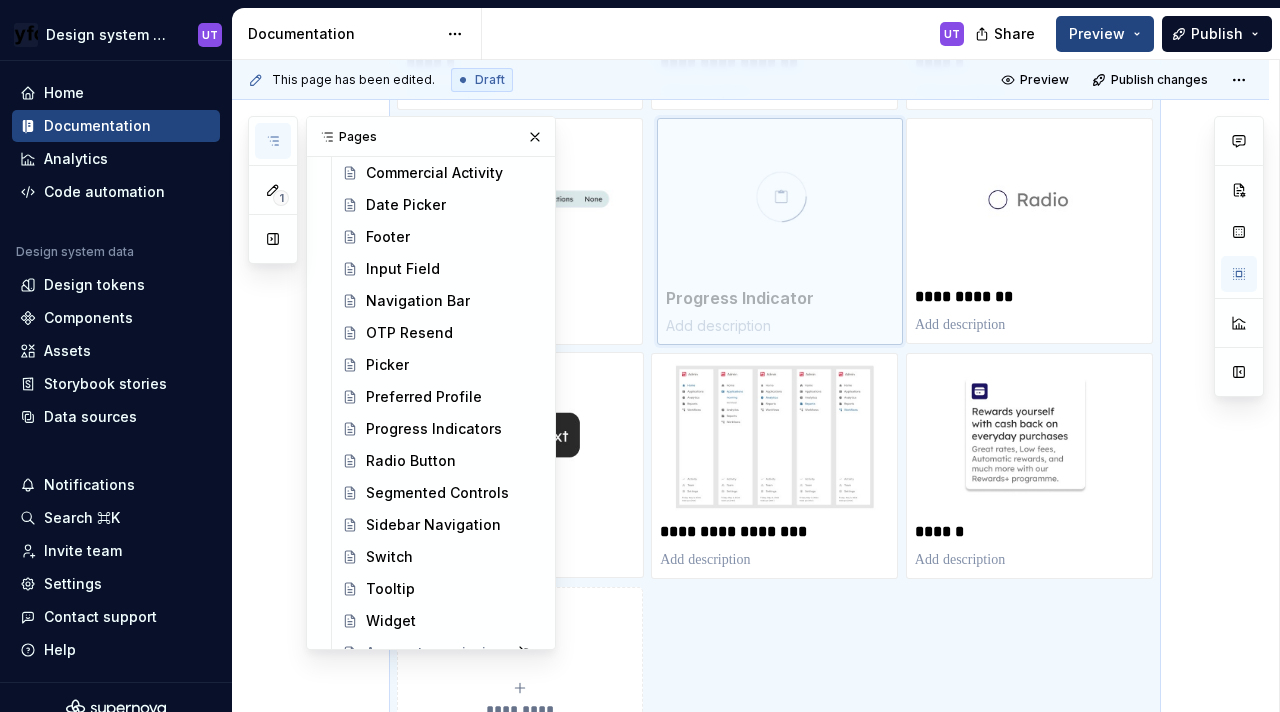 drag, startPoint x: 613, startPoint y: 506, endPoint x: 923, endPoint y: 264, distance: 393.27344 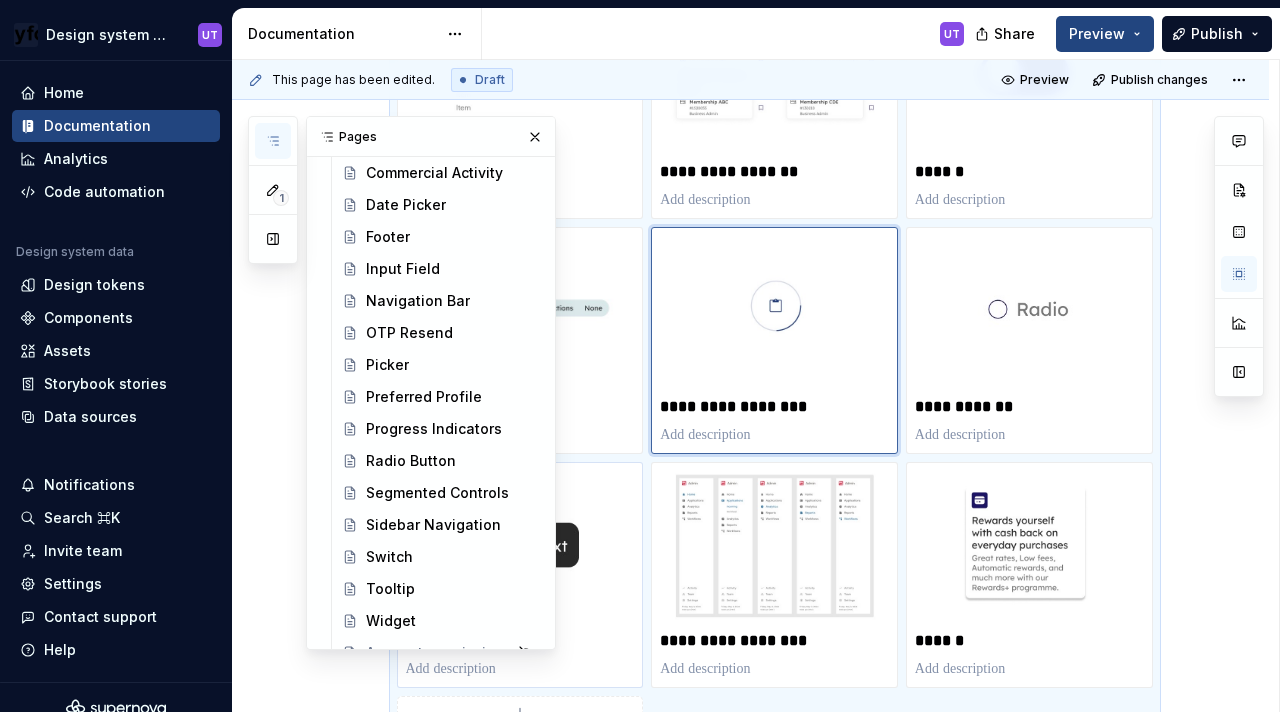 scroll, scrollTop: 1368, scrollLeft: 0, axis: vertical 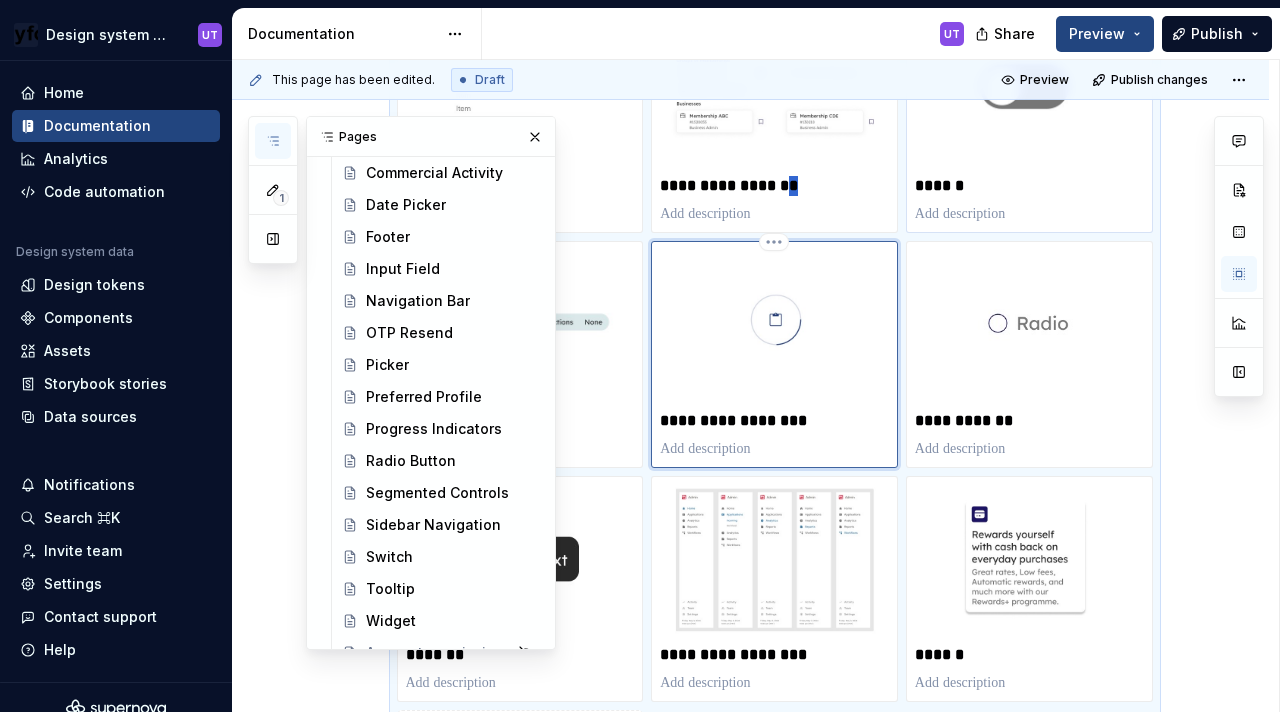 drag, startPoint x: 784, startPoint y: 188, endPoint x: 939, endPoint y: 201, distance: 155.5442 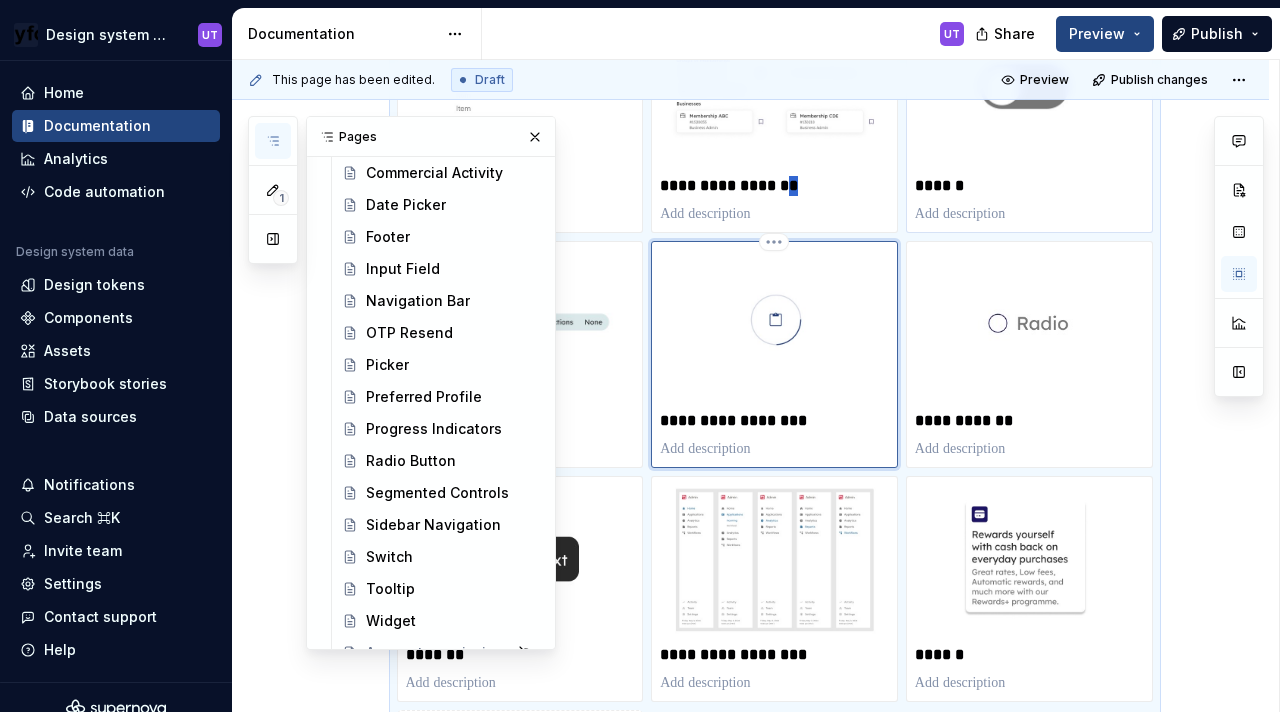 click on "**********" at bounding box center (774, 120) 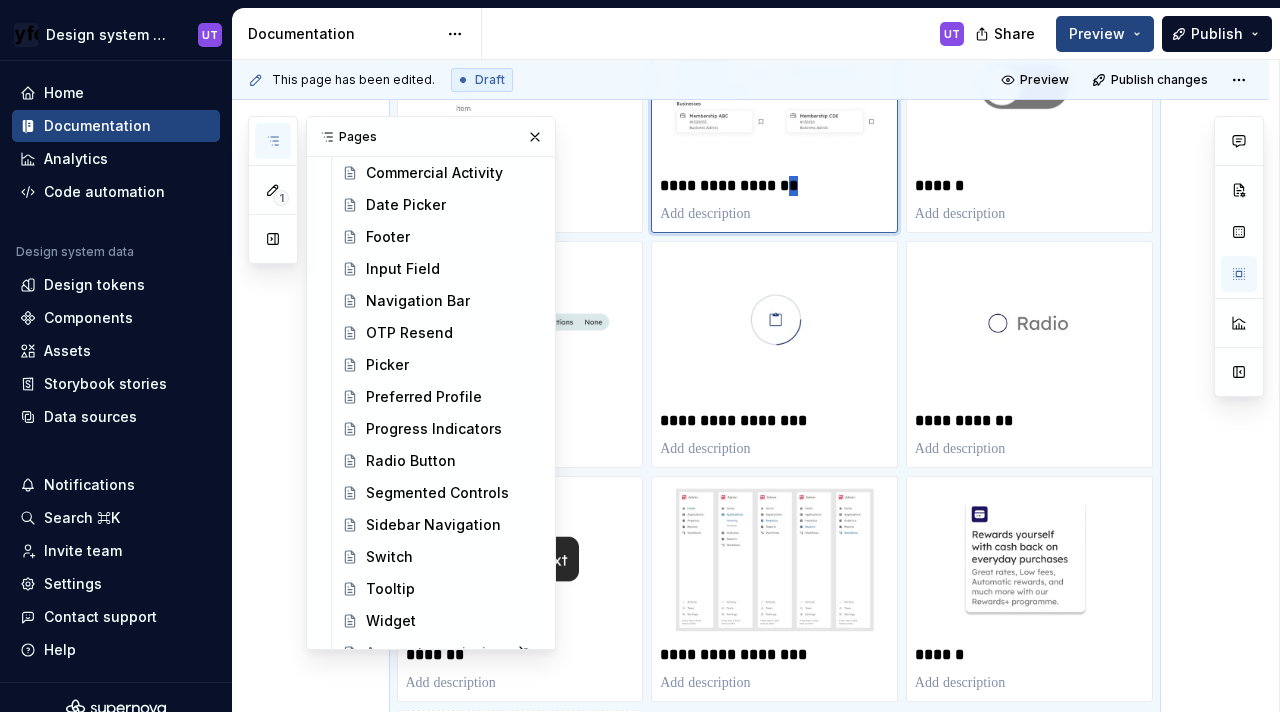 click on "**********" at bounding box center [755, 386] 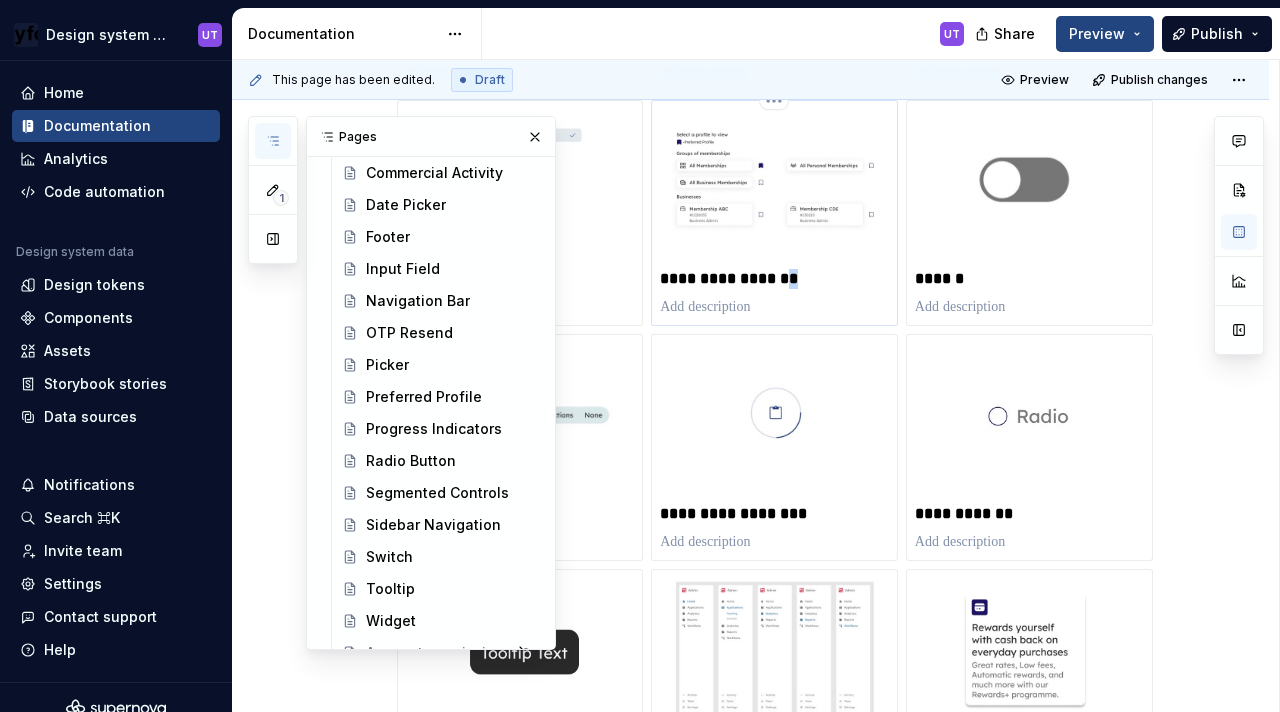scroll, scrollTop: 1262, scrollLeft: 0, axis: vertical 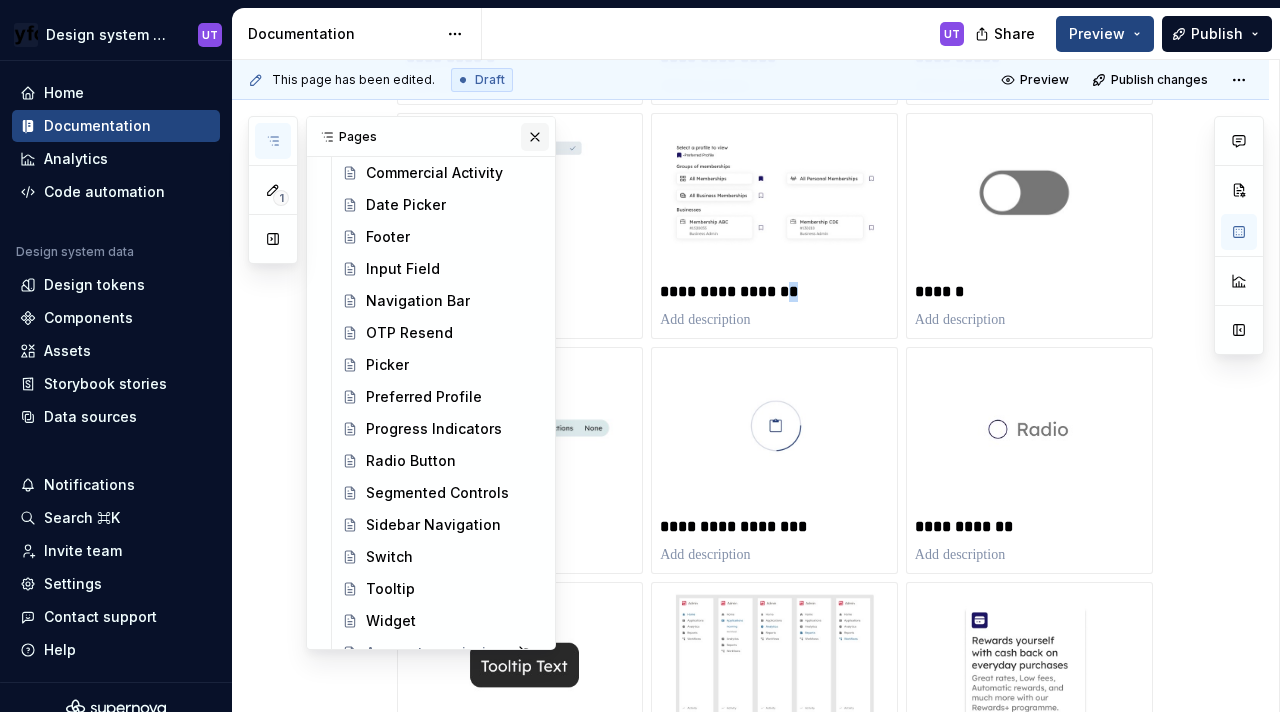 click at bounding box center (535, 137) 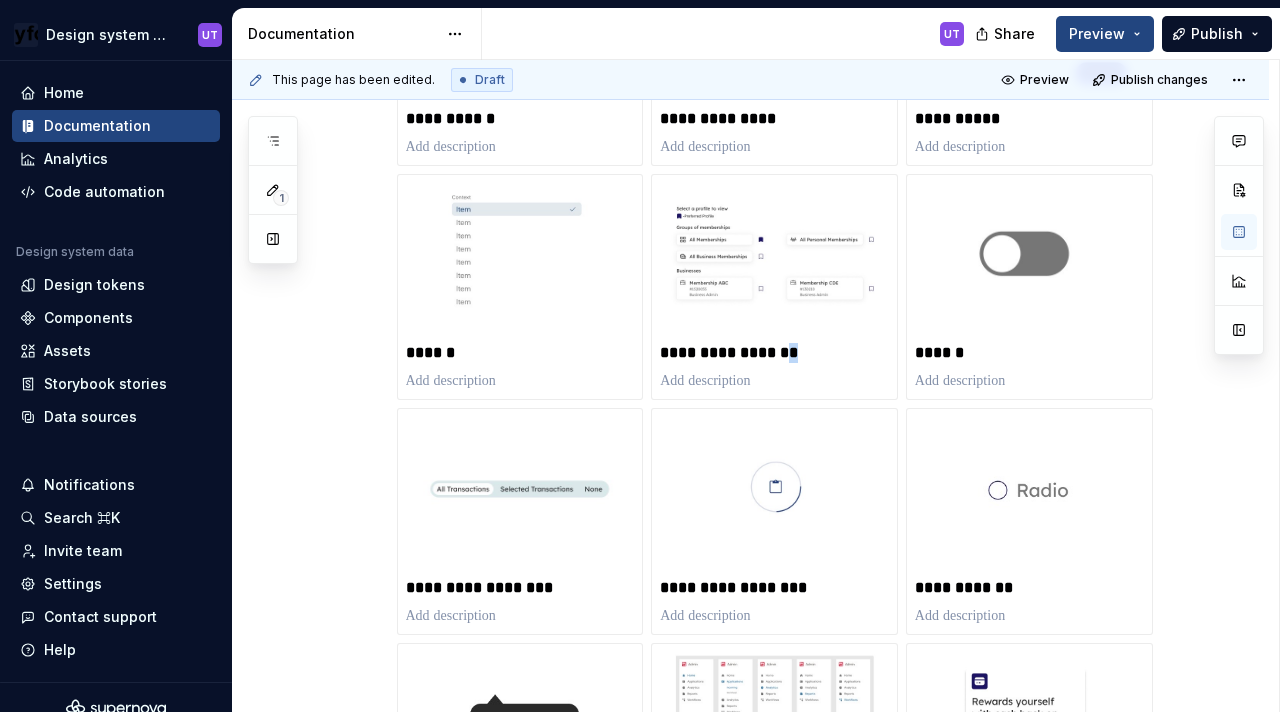 scroll, scrollTop: 1186, scrollLeft: 0, axis: vertical 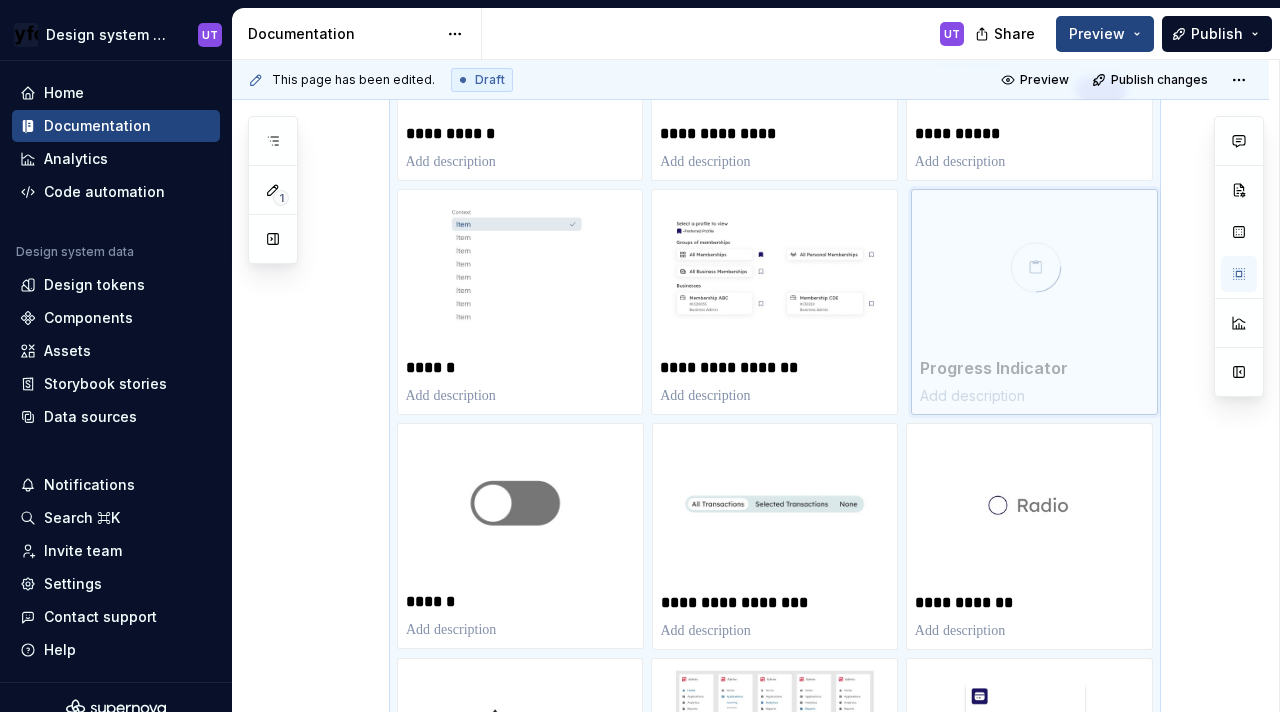 drag, startPoint x: 767, startPoint y: 559, endPoint x: 1021, endPoint y: 355, distance: 325.77905 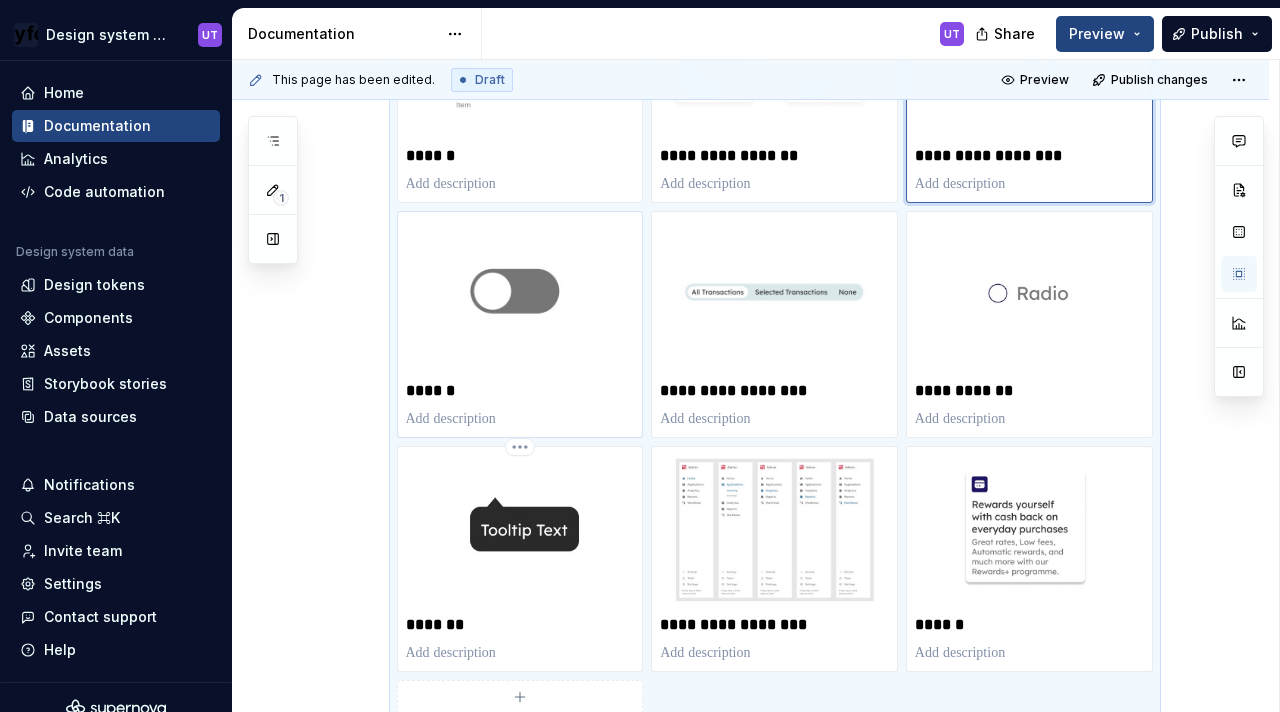 scroll, scrollTop: 1454, scrollLeft: 0, axis: vertical 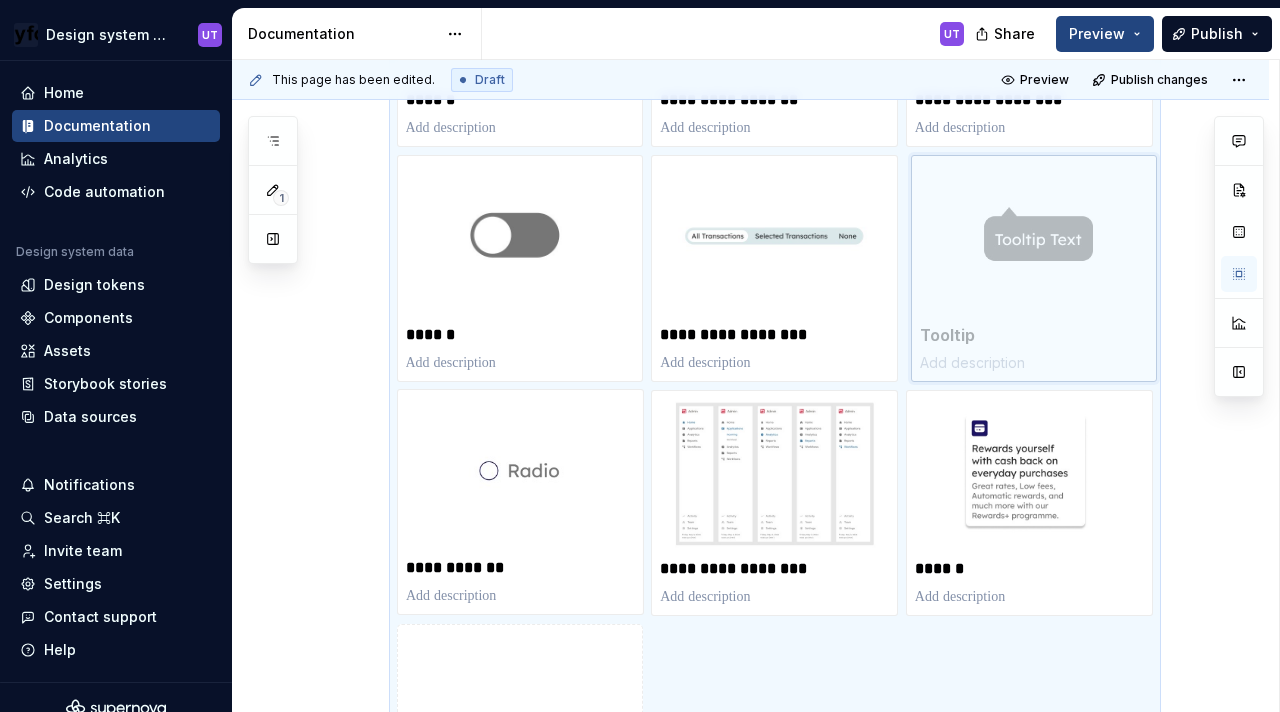 drag, startPoint x: 571, startPoint y: 531, endPoint x: 1078, endPoint y: 299, distance: 557.5599 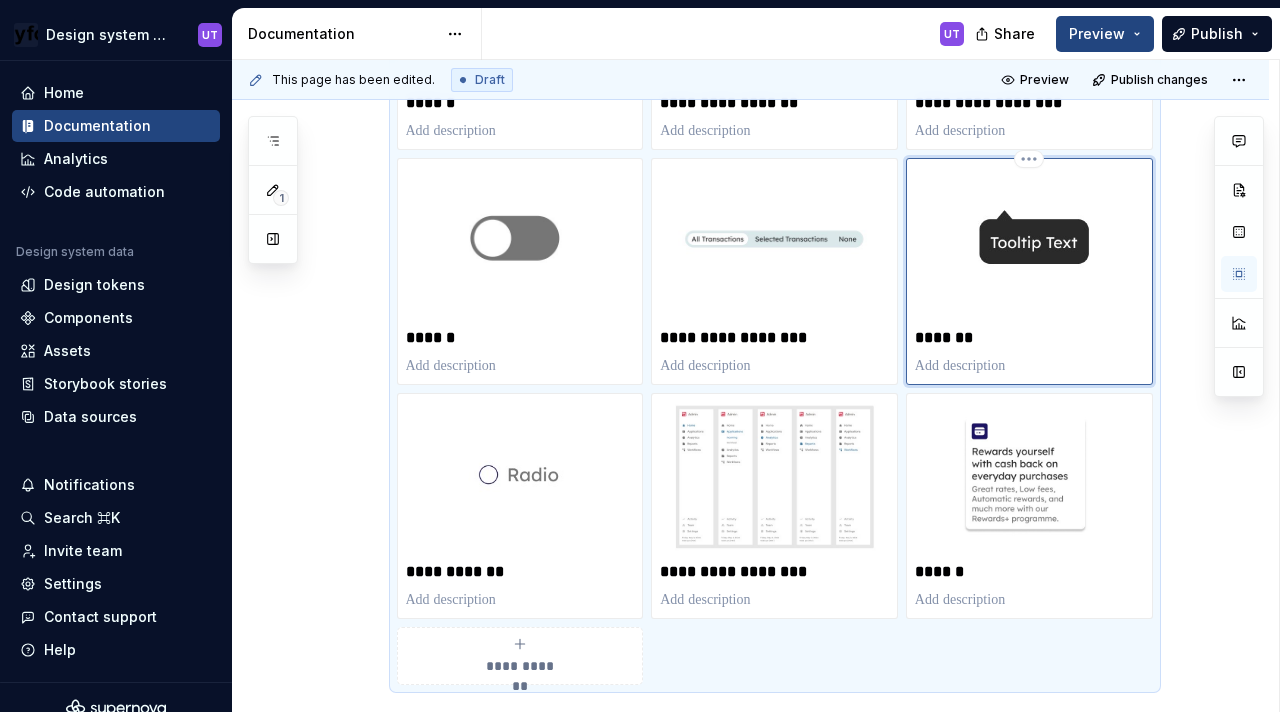 scroll, scrollTop: 1453, scrollLeft: 0, axis: vertical 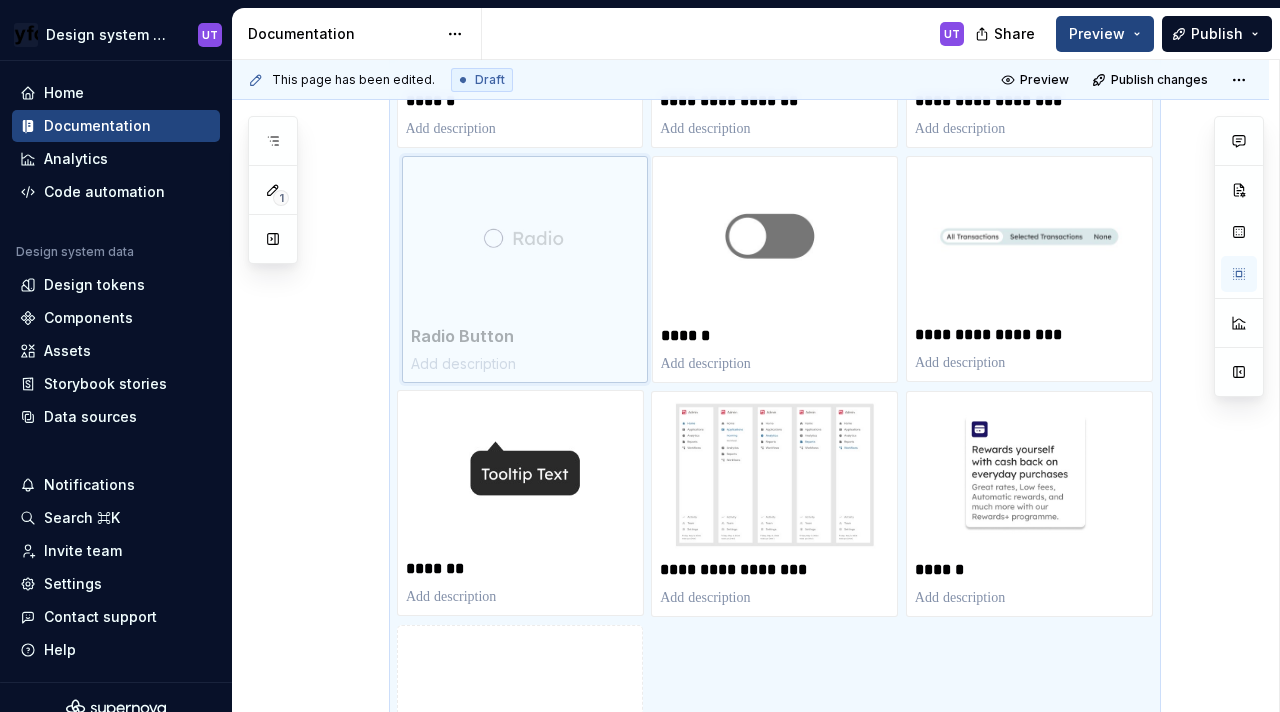 drag, startPoint x: 528, startPoint y: 482, endPoint x: 521, endPoint y: 276, distance: 206.1189 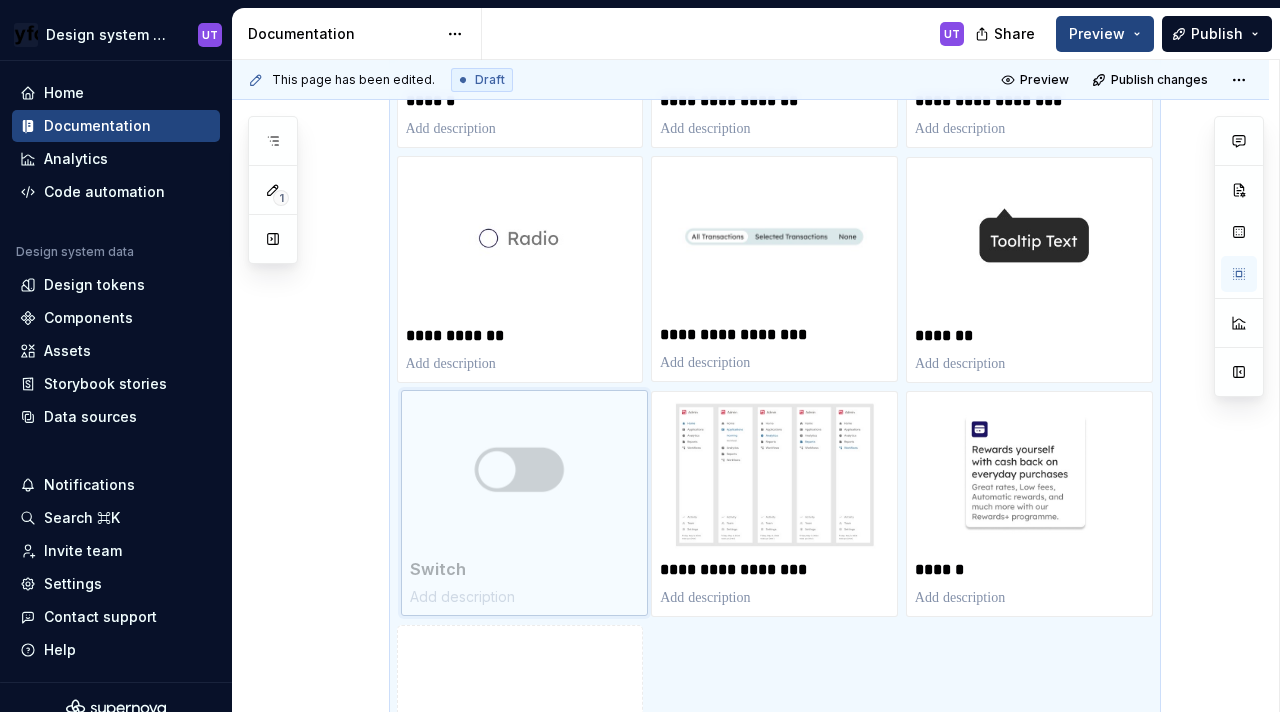 drag, startPoint x: 795, startPoint y: 299, endPoint x: 591, endPoint y: 534, distance: 311.19287 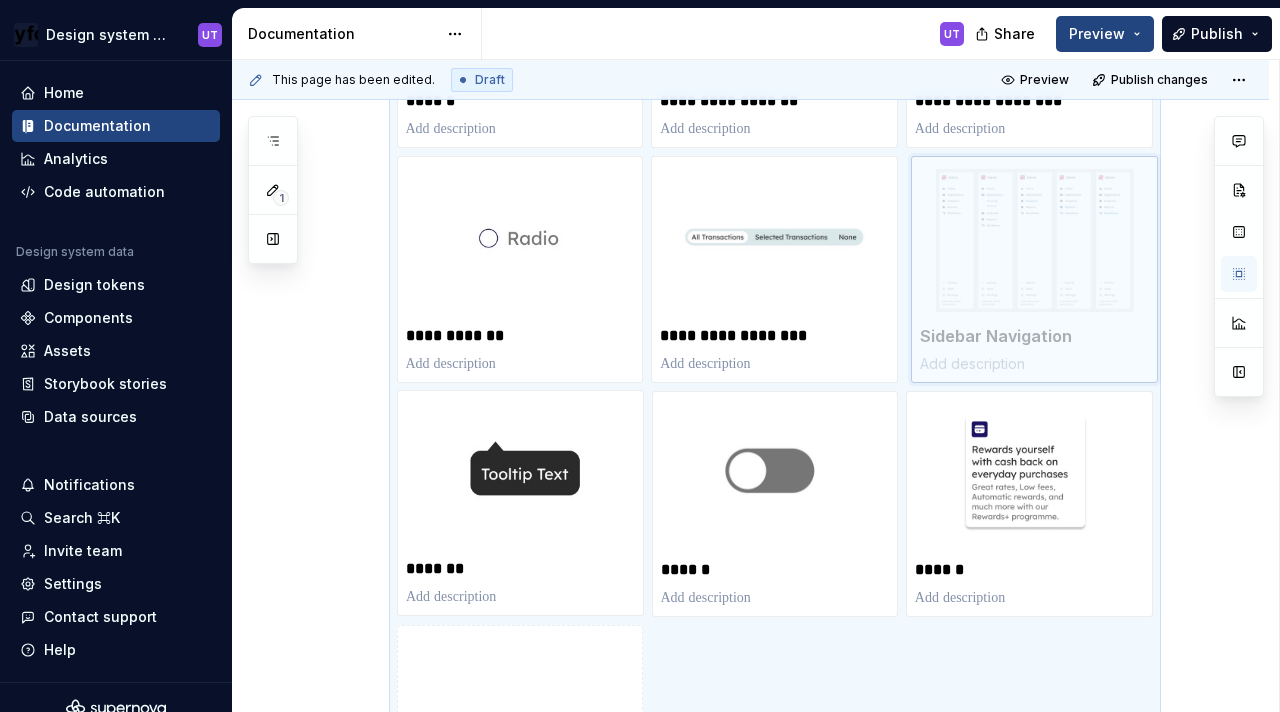 drag, startPoint x: 795, startPoint y: 491, endPoint x: 1030, endPoint y: 256, distance: 332.34018 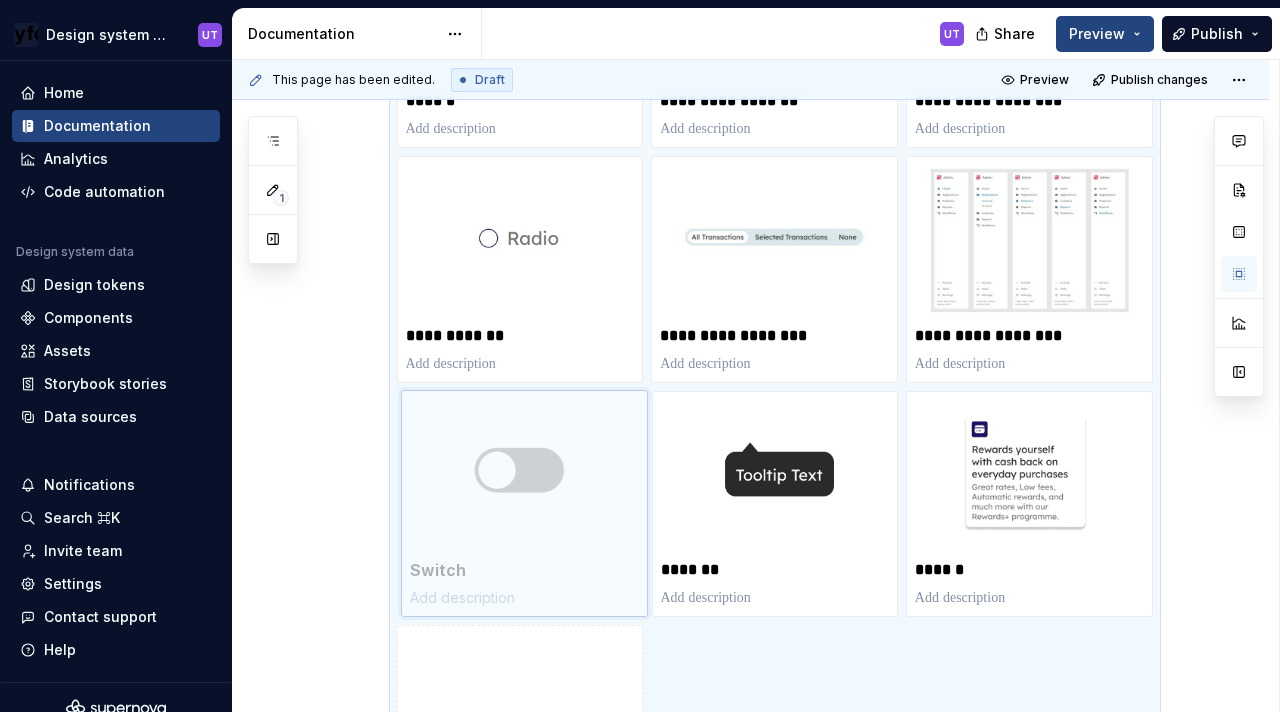 drag, startPoint x: 791, startPoint y: 527, endPoint x: 586, endPoint y: 529, distance: 205.00975 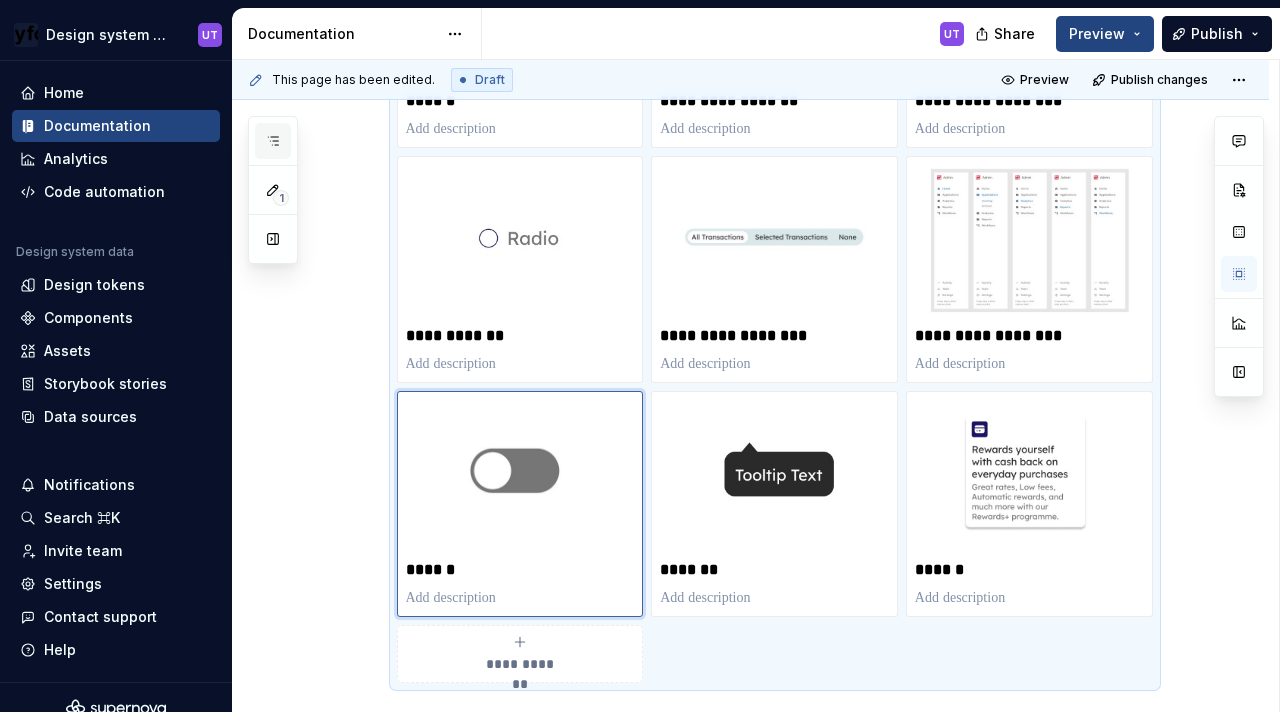 scroll, scrollTop: 0, scrollLeft: 0, axis: both 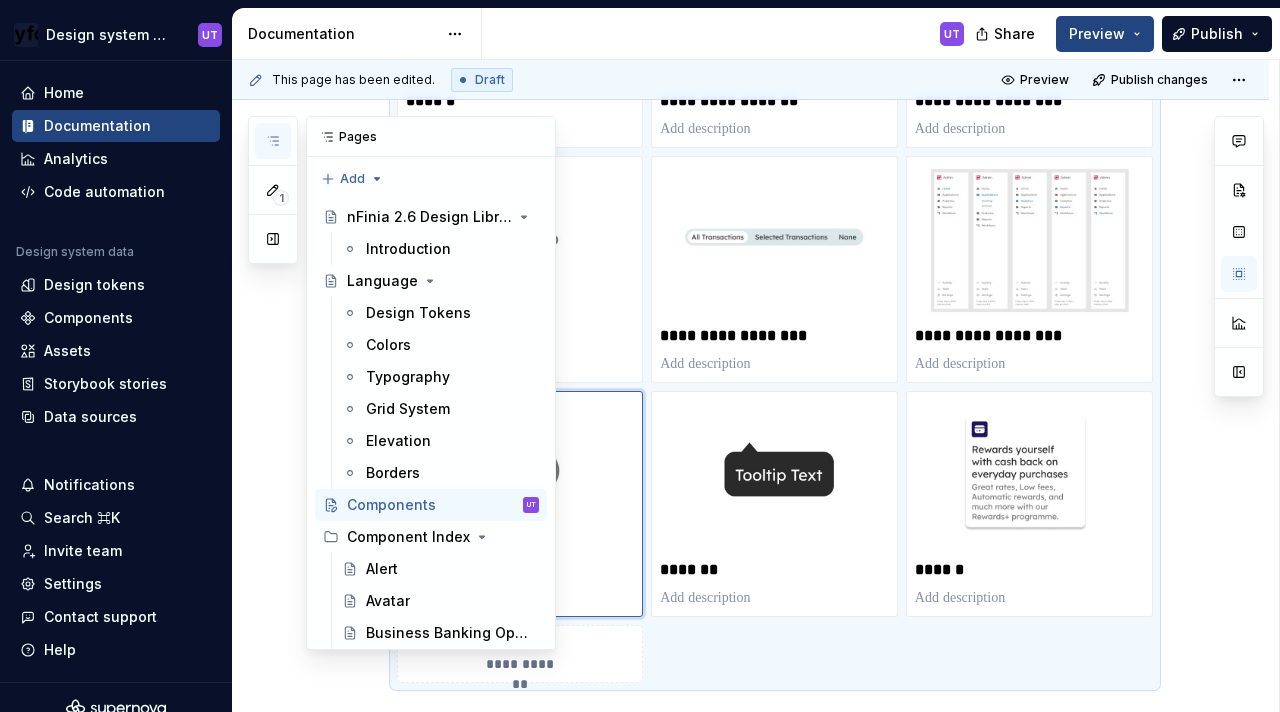 click at bounding box center [273, 141] 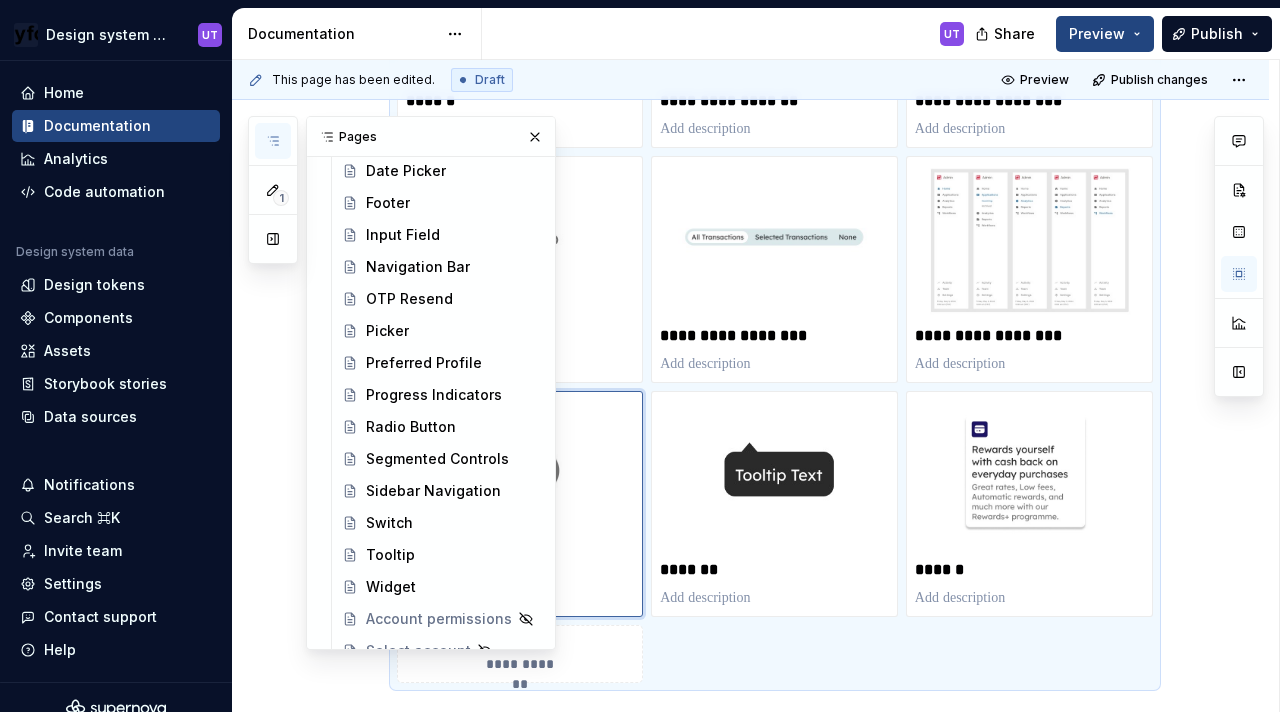 scroll, scrollTop: 644, scrollLeft: 0, axis: vertical 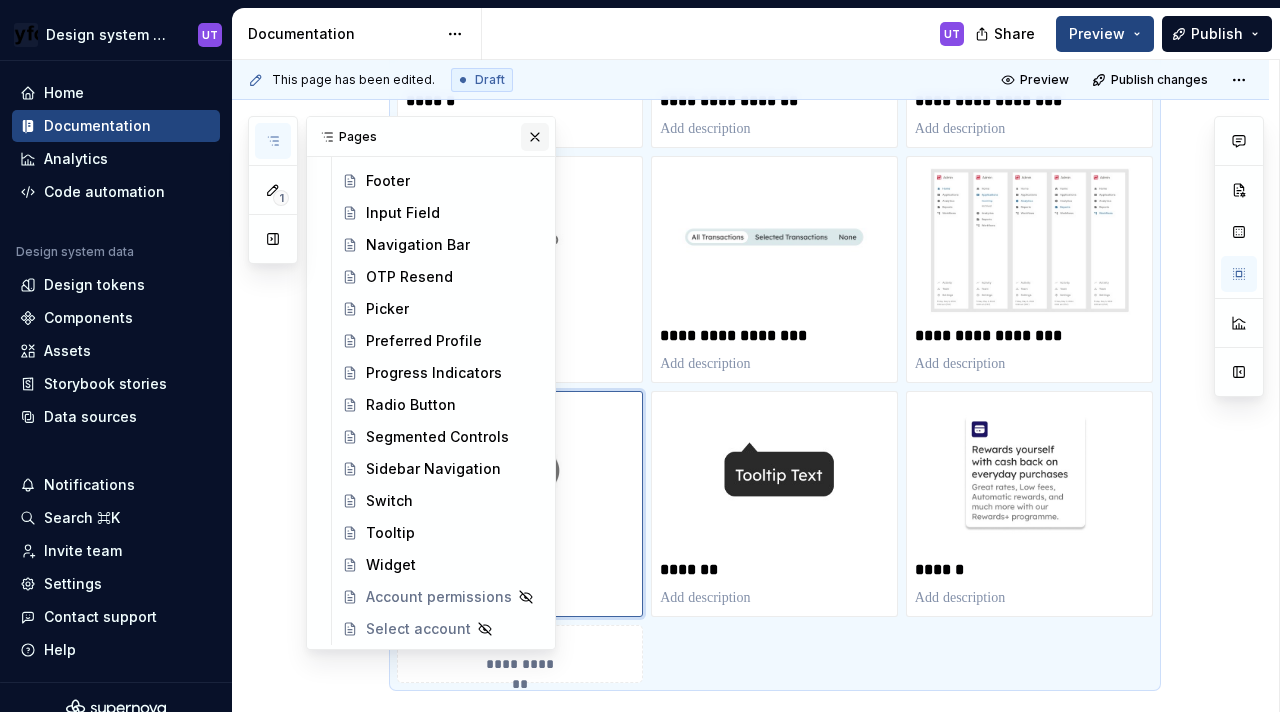 click at bounding box center [535, 137] 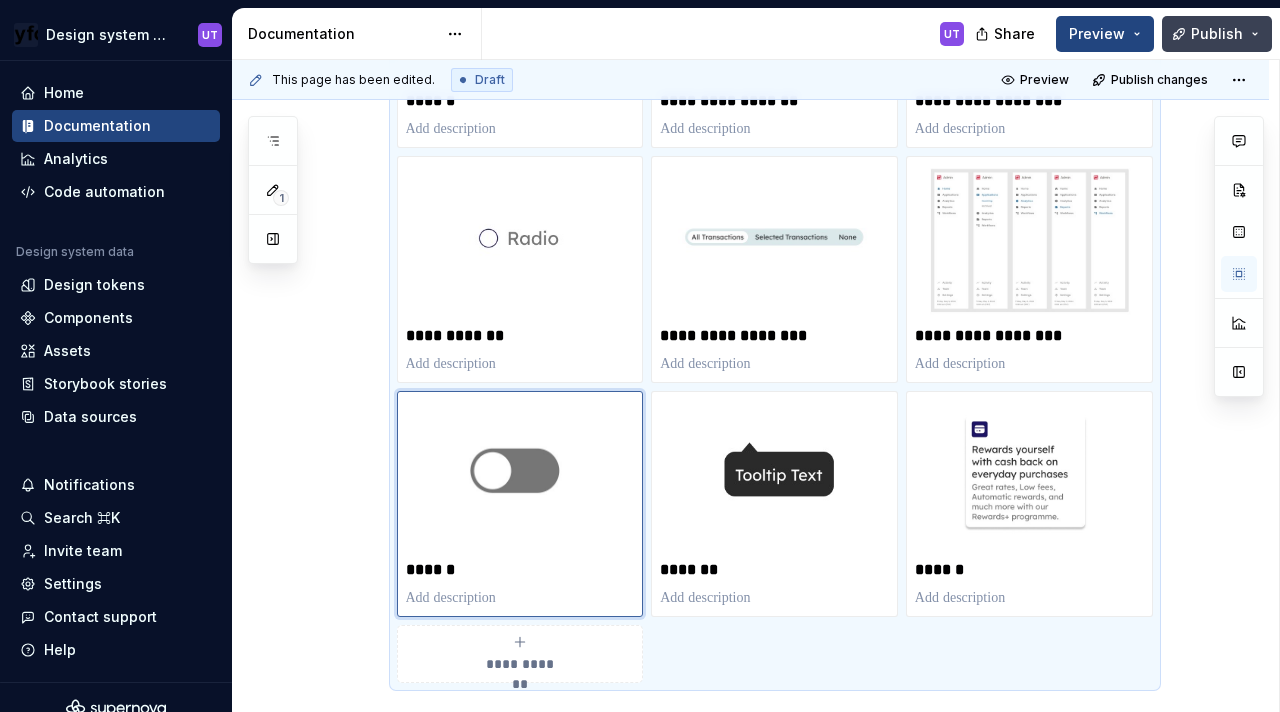 click on "Publish" at bounding box center [1217, 34] 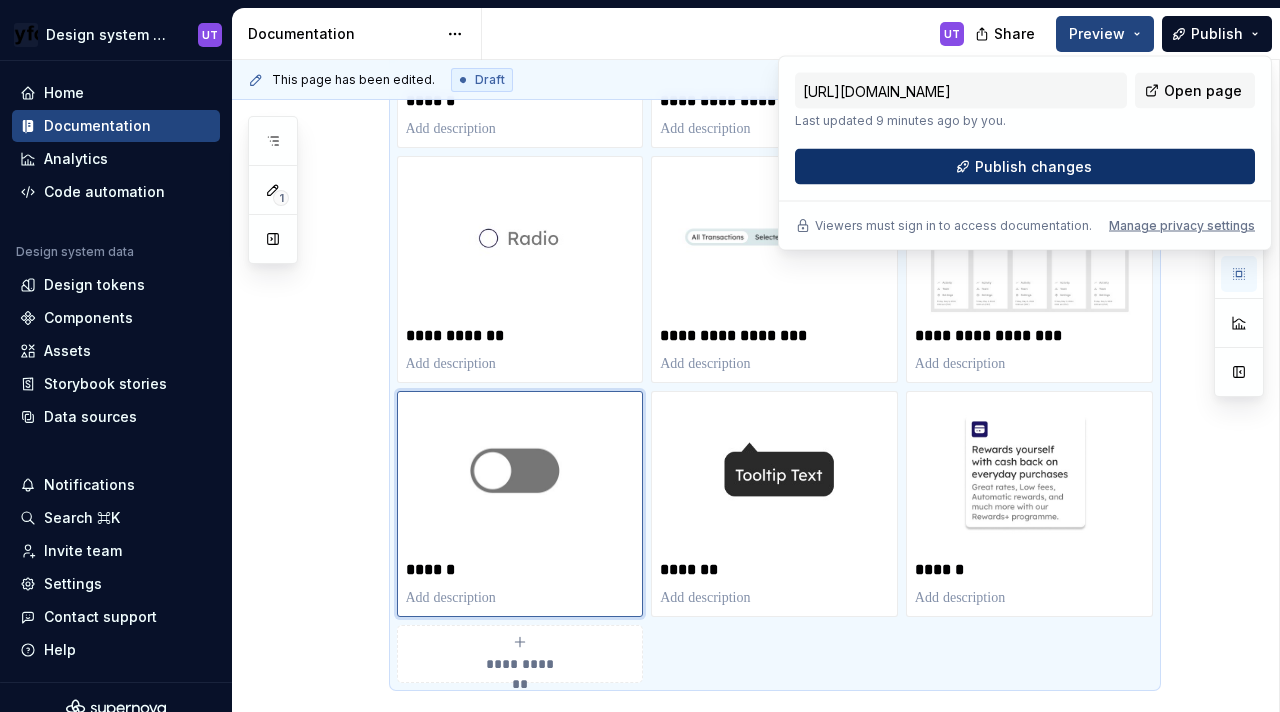 click on "Publish changes" at bounding box center [1033, 167] 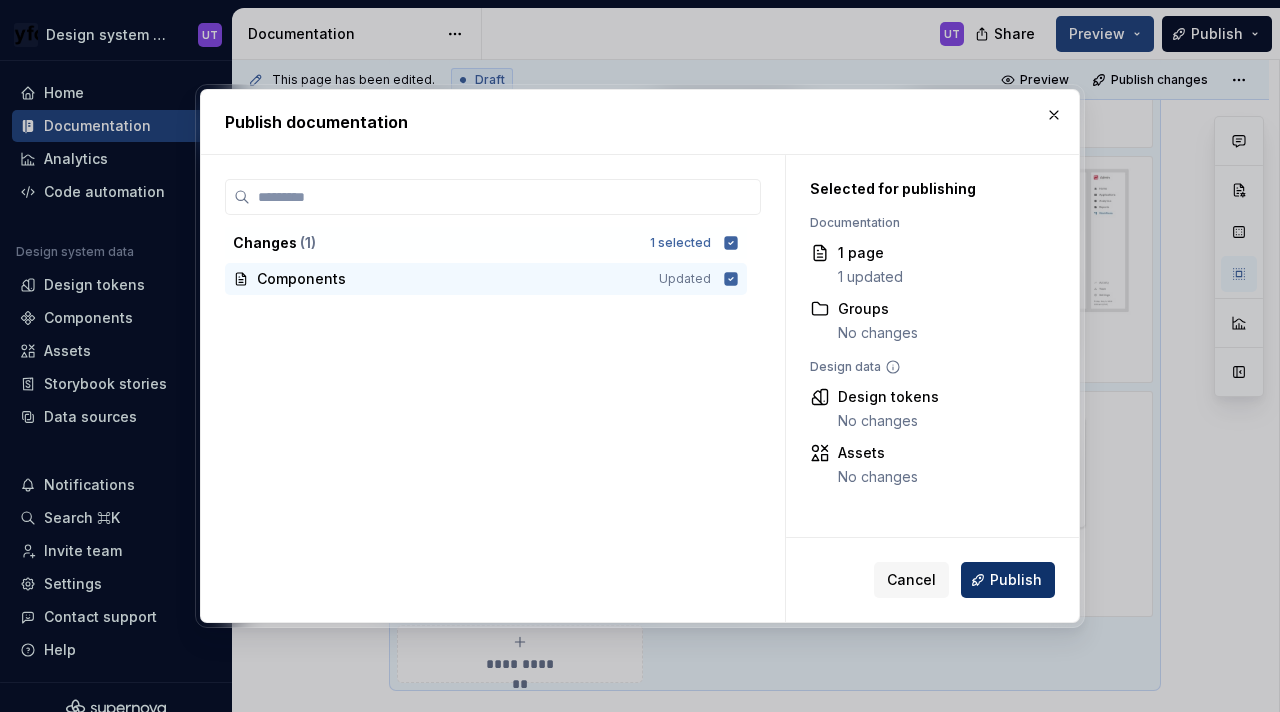 click on "Publish" at bounding box center [1016, 580] 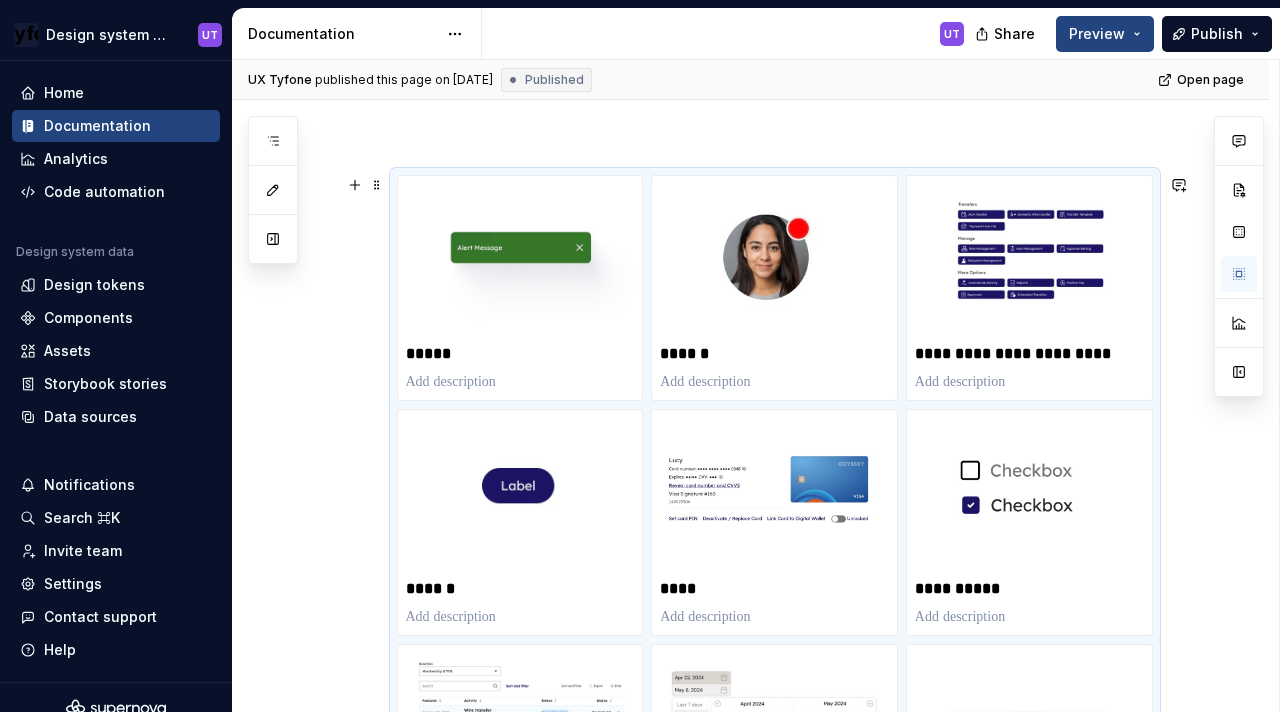 scroll, scrollTop: 232, scrollLeft: 0, axis: vertical 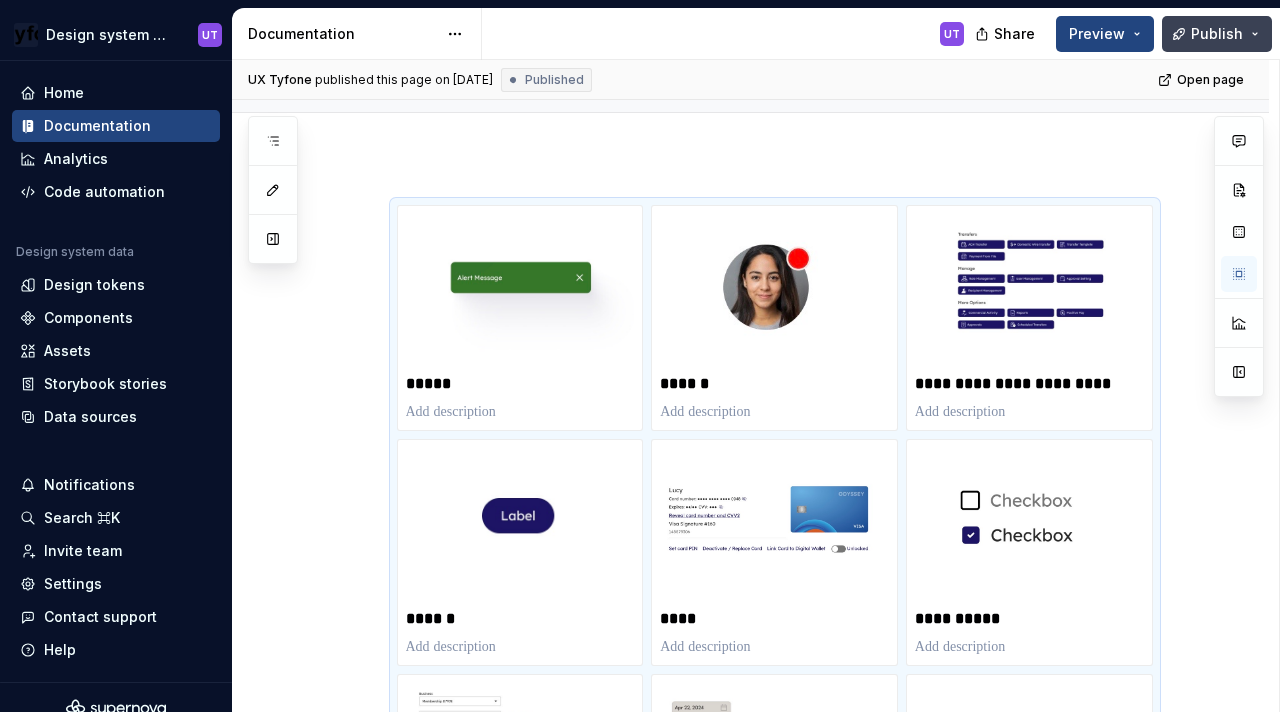 click on "Publish" at bounding box center [1217, 34] 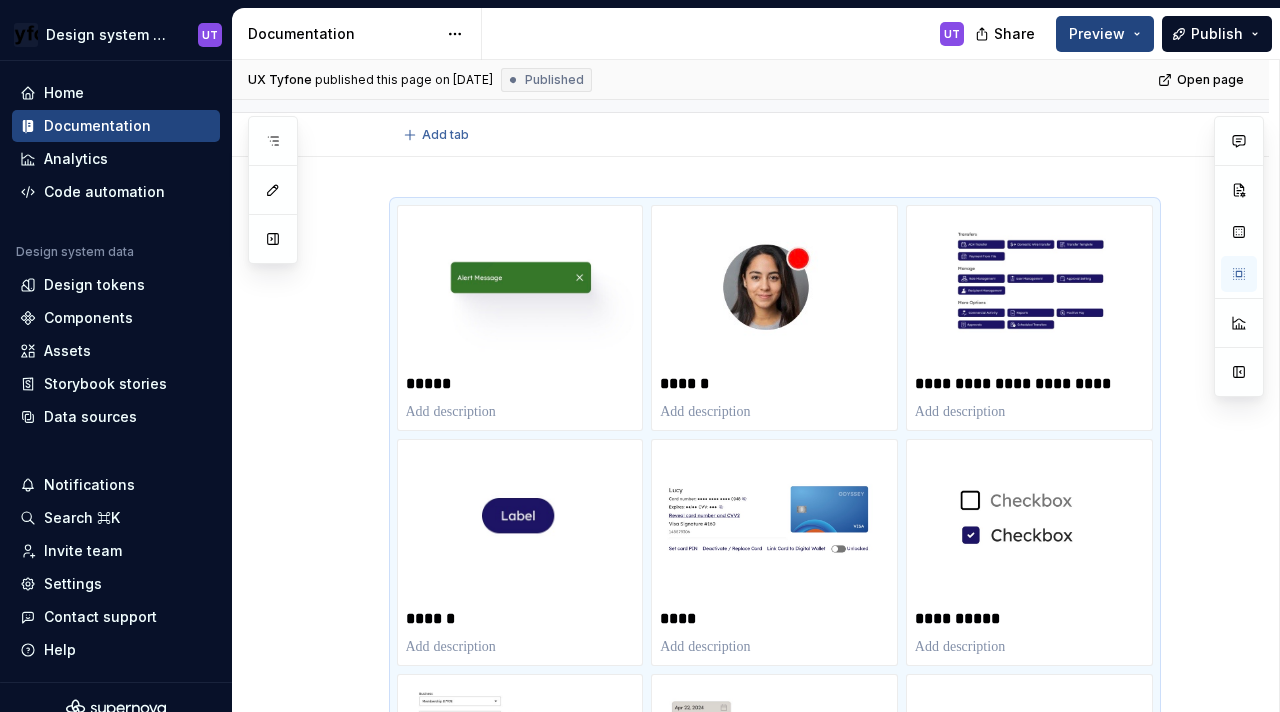 click on "Add tab" at bounding box center [775, 135] 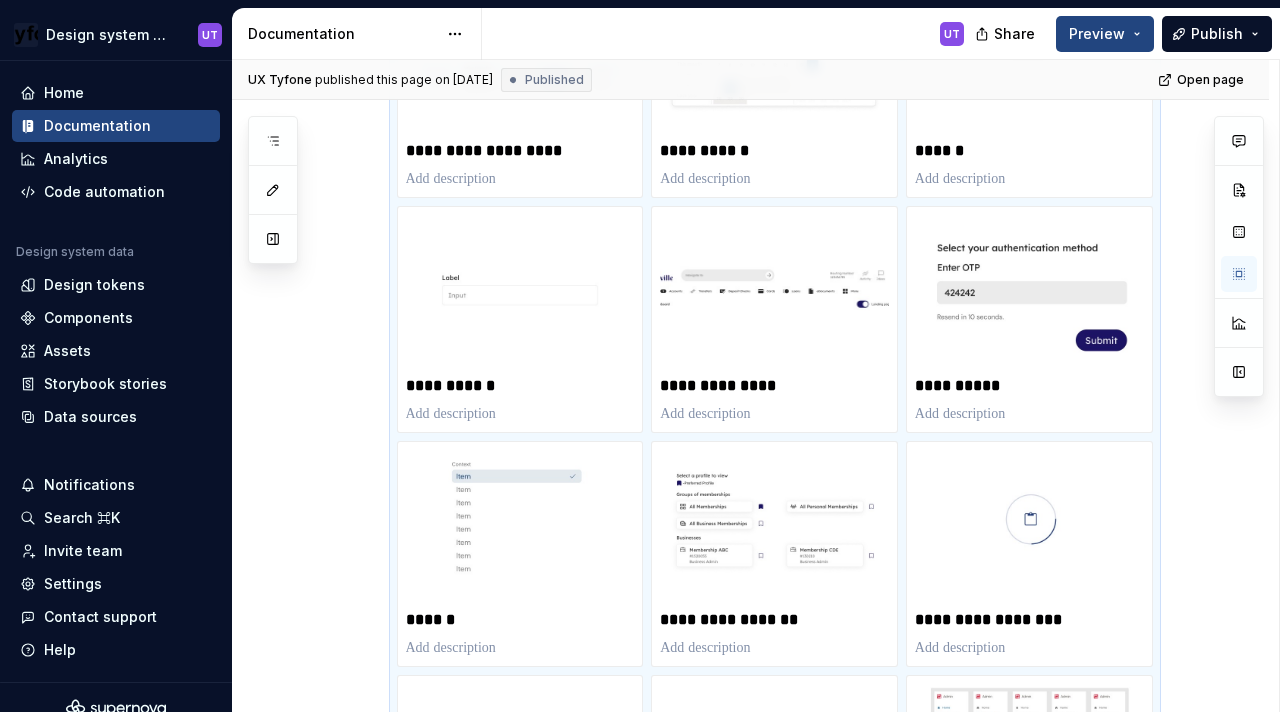 scroll, scrollTop: 976, scrollLeft: 0, axis: vertical 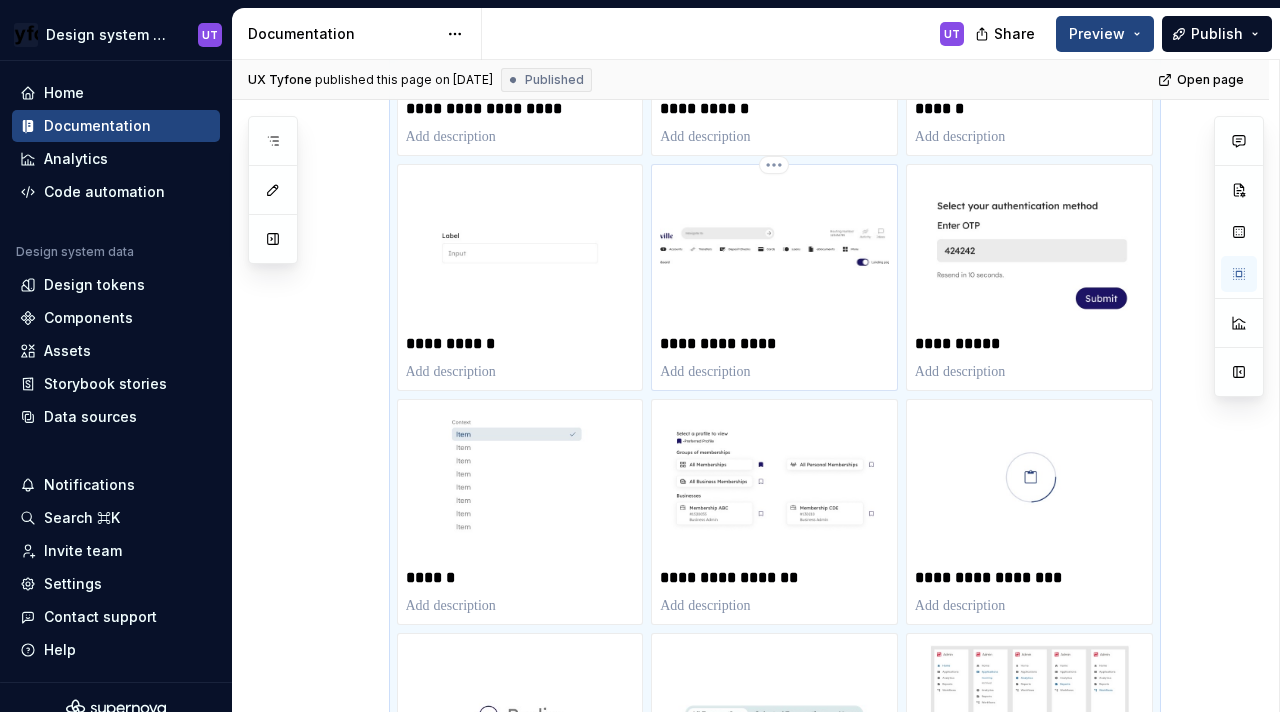 click on "**********" at bounding box center [774, 344] 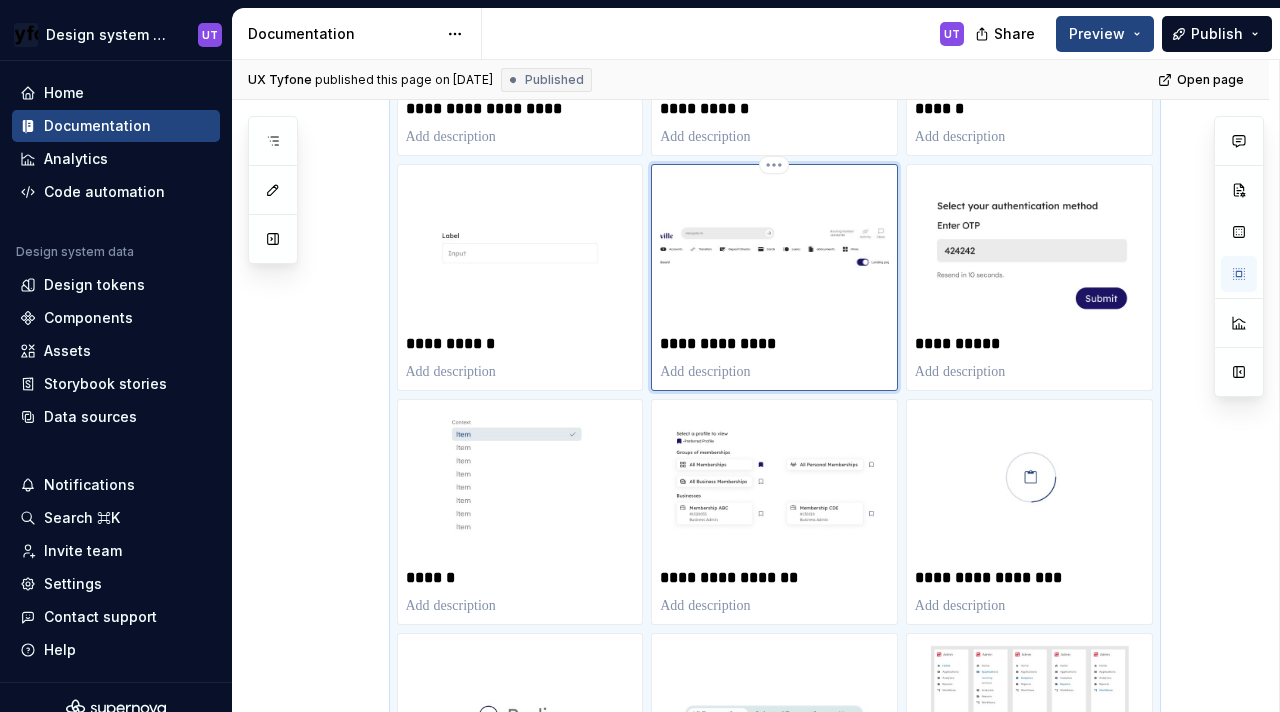 type on "*" 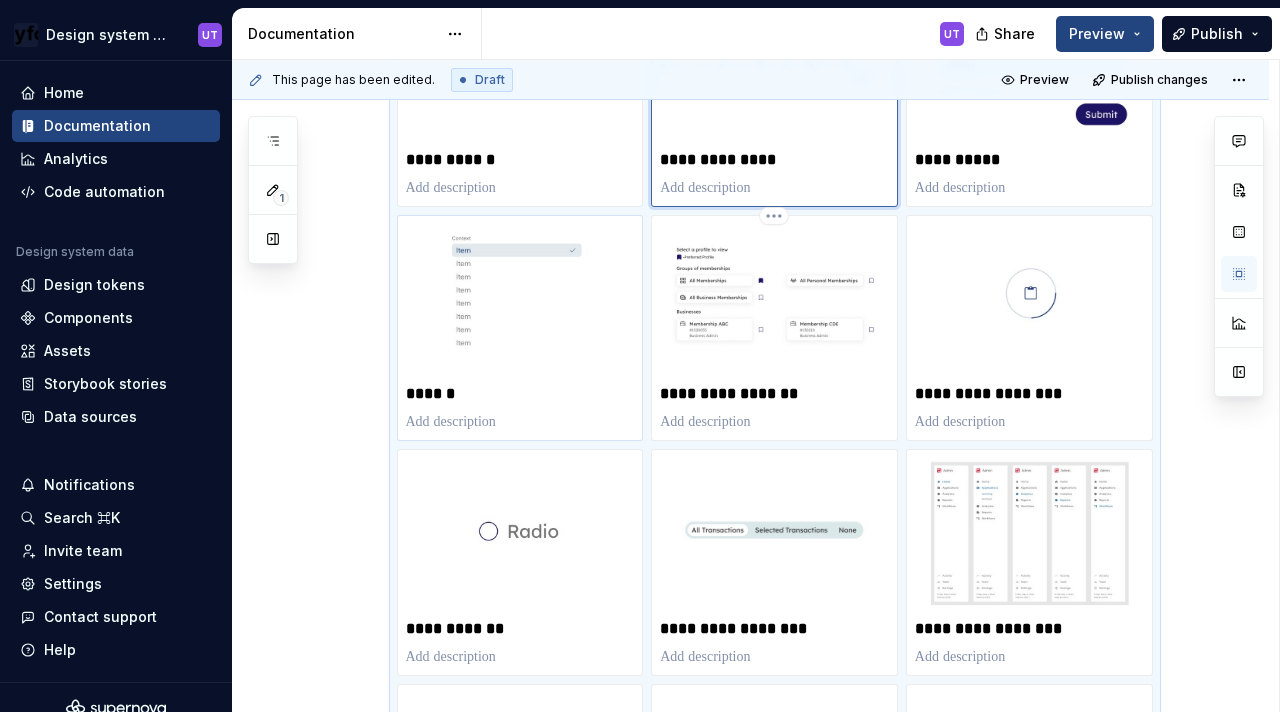 scroll, scrollTop: 1173, scrollLeft: 0, axis: vertical 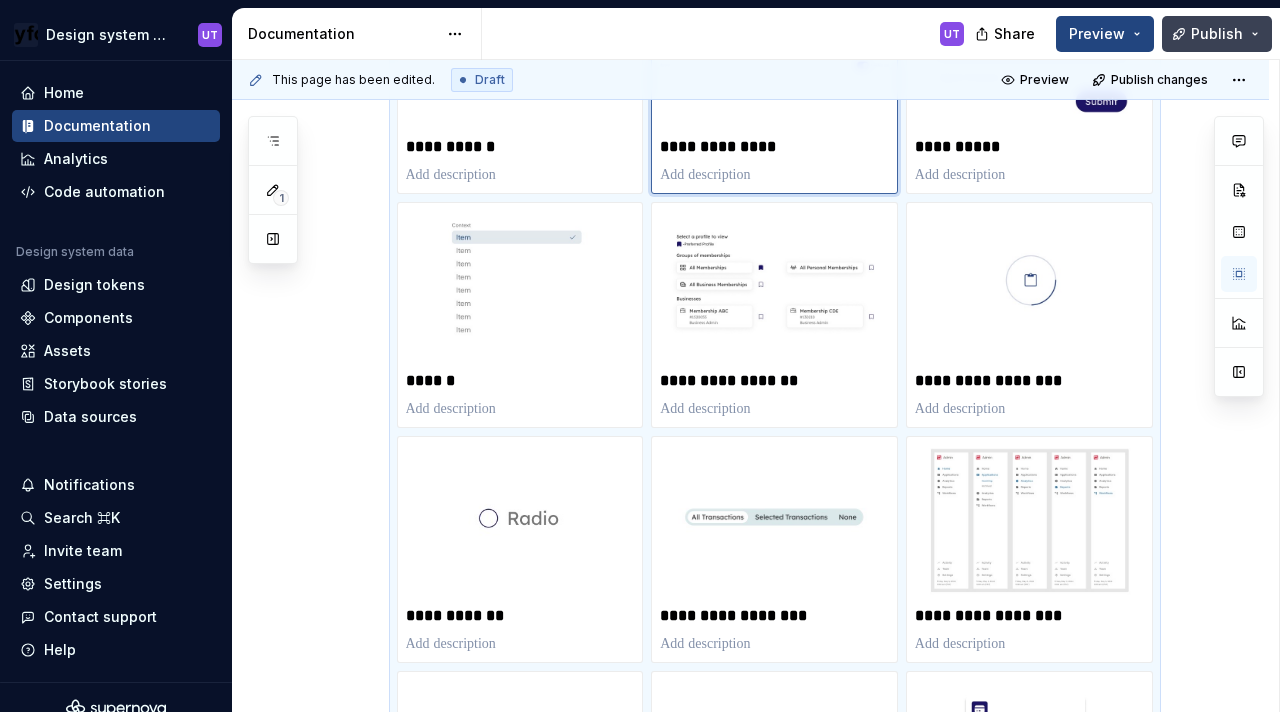 click on "Publish" at bounding box center (1217, 34) 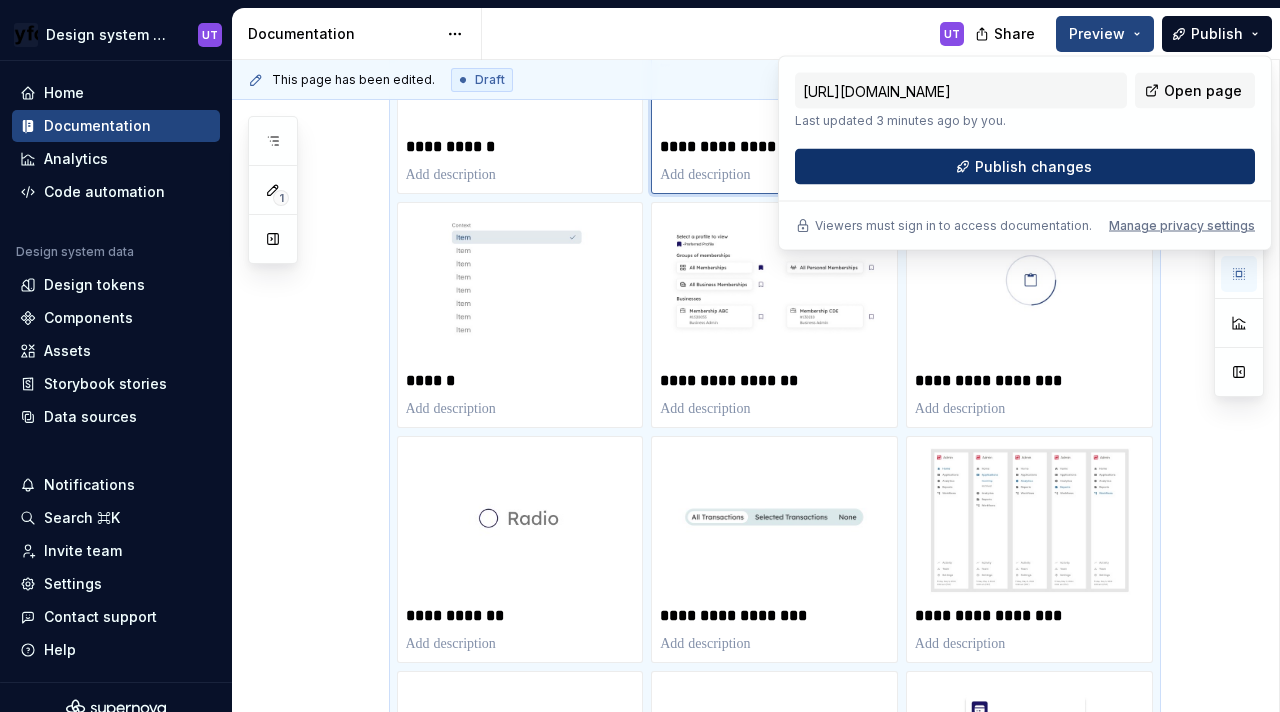 click on "Publish changes" at bounding box center [1025, 167] 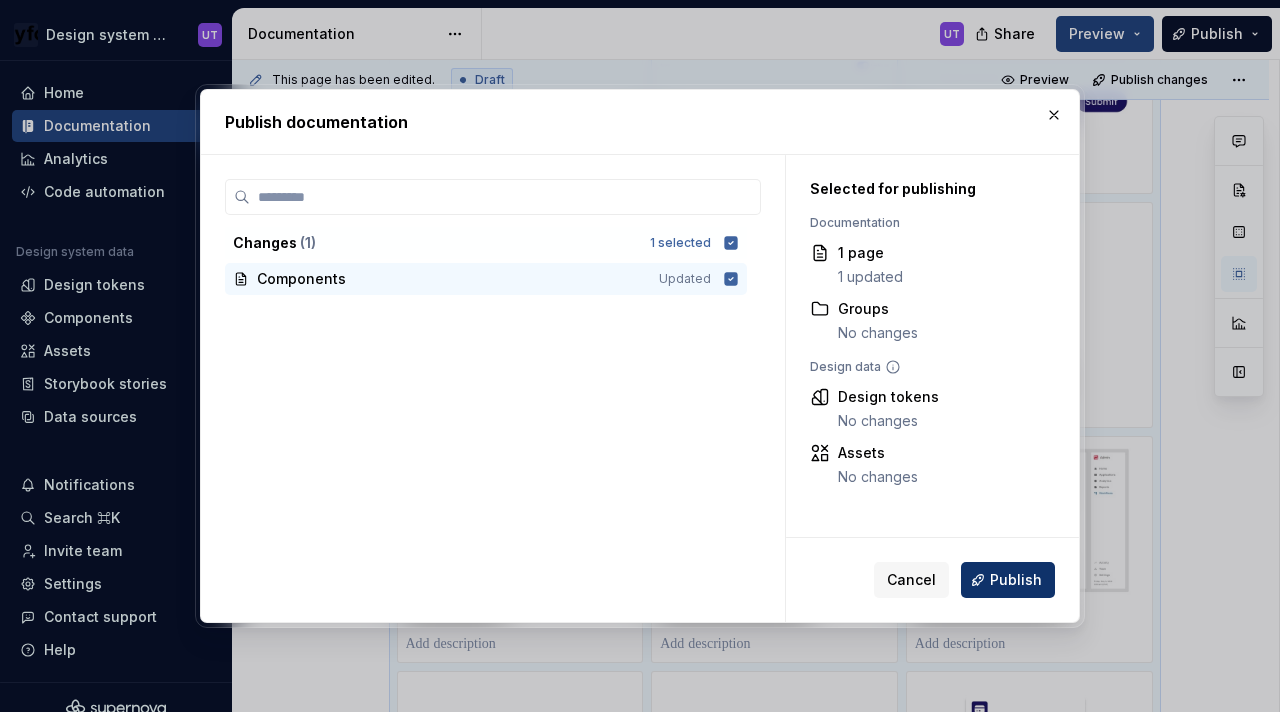 click on "Publish" at bounding box center (1008, 580) 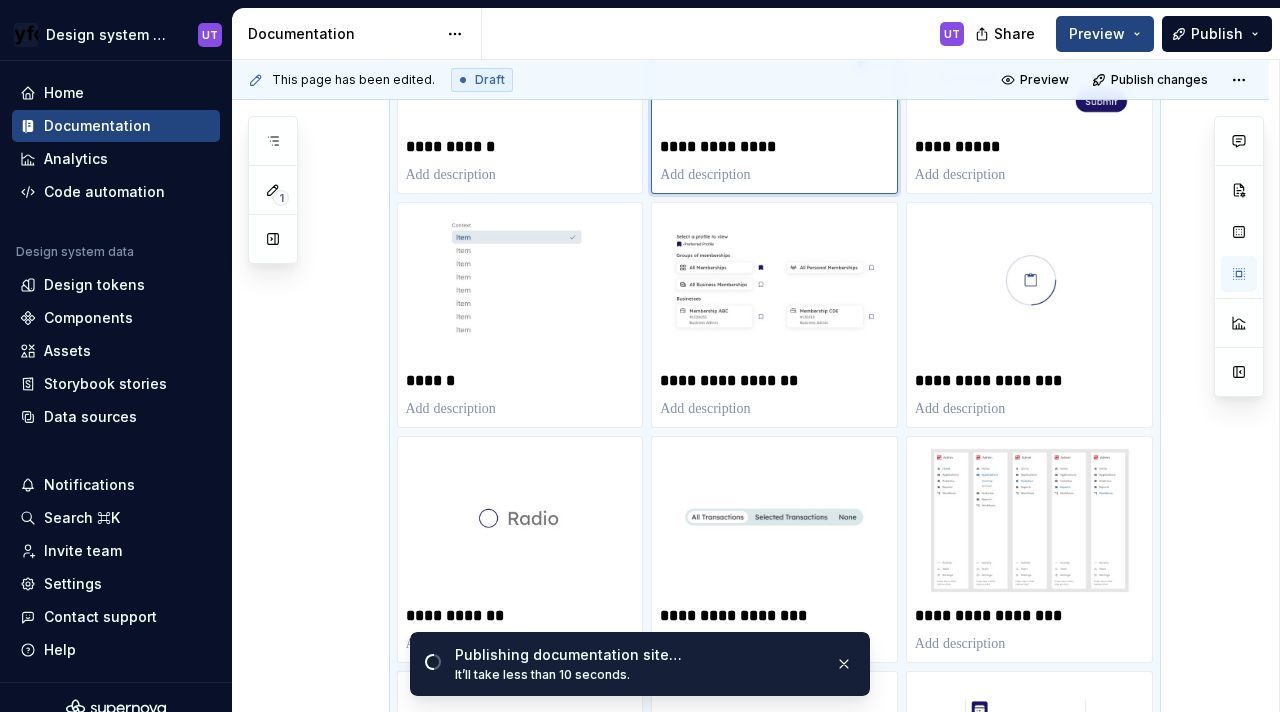 click on "**********" at bounding box center (750, 250) 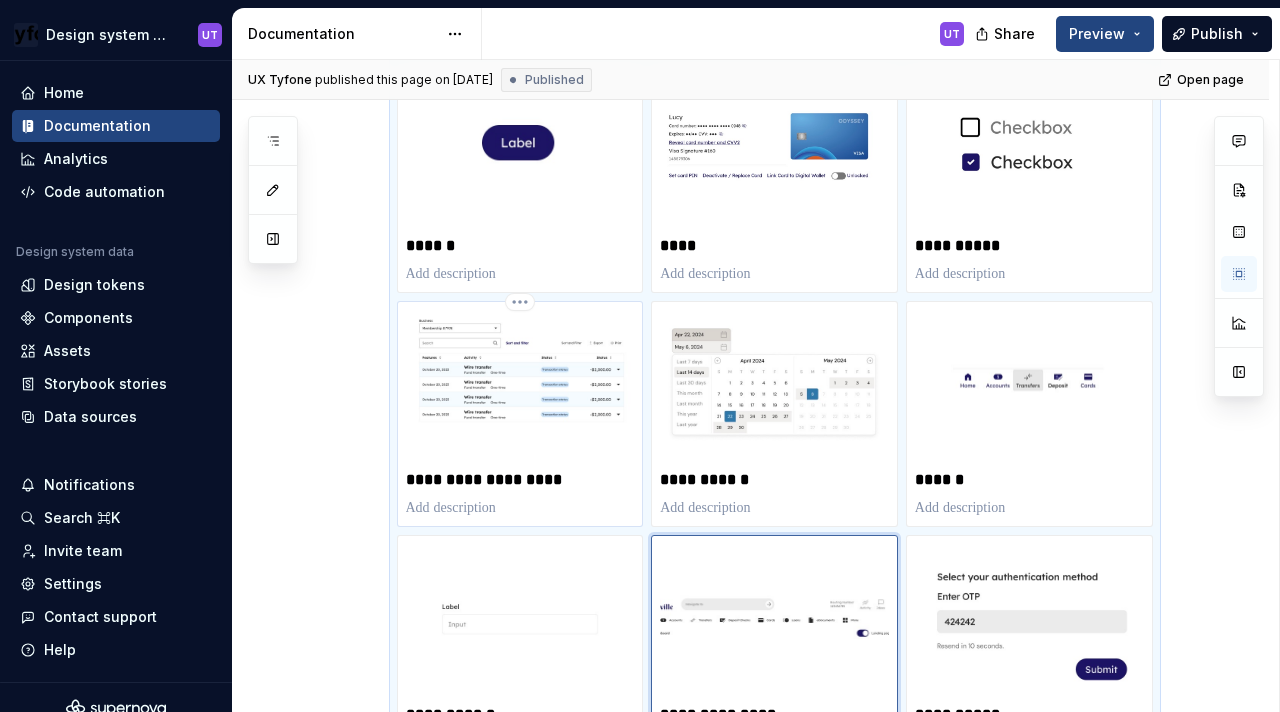 scroll, scrollTop: 544, scrollLeft: 0, axis: vertical 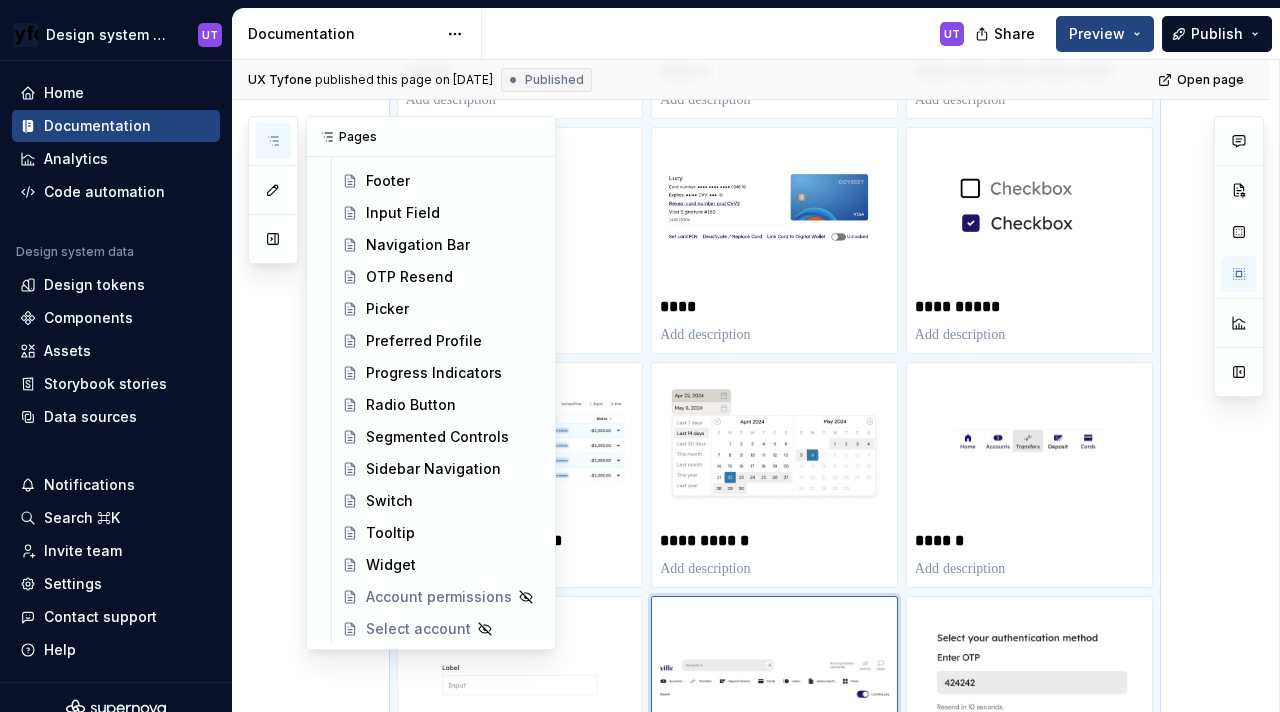 click at bounding box center [273, 141] 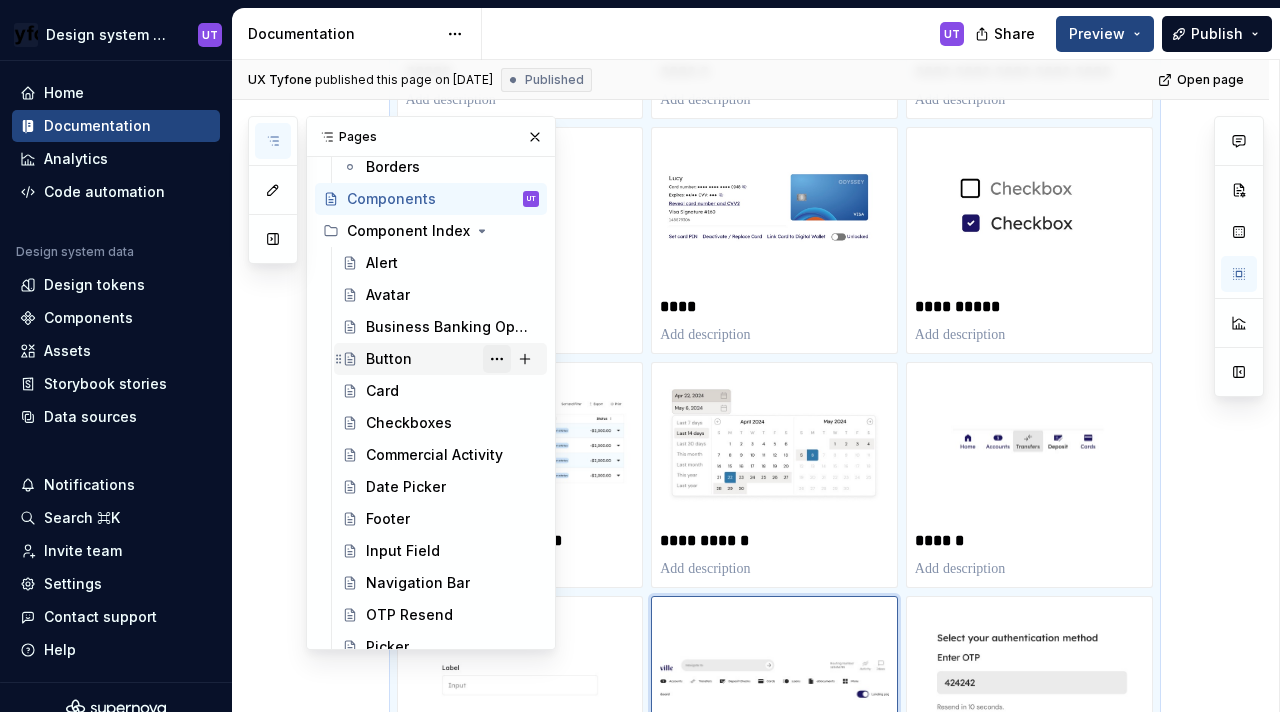 scroll, scrollTop: 290, scrollLeft: 0, axis: vertical 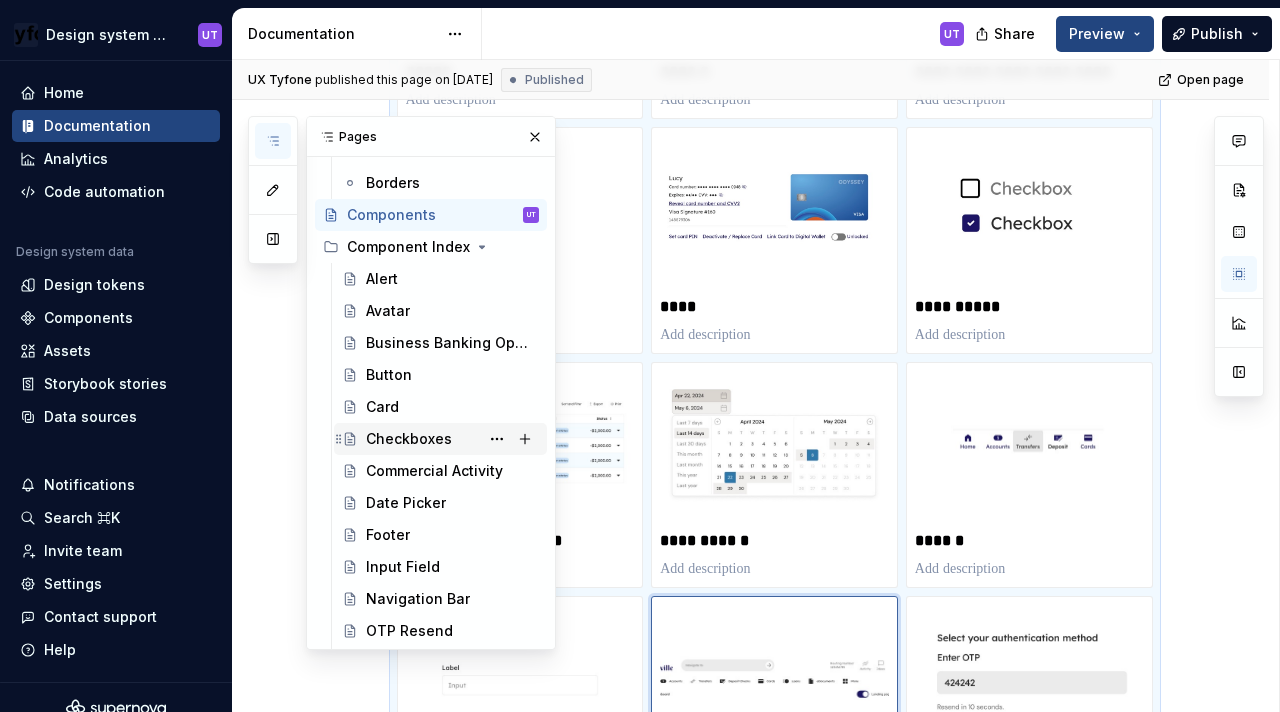 click on "Checkboxes" at bounding box center [409, 439] 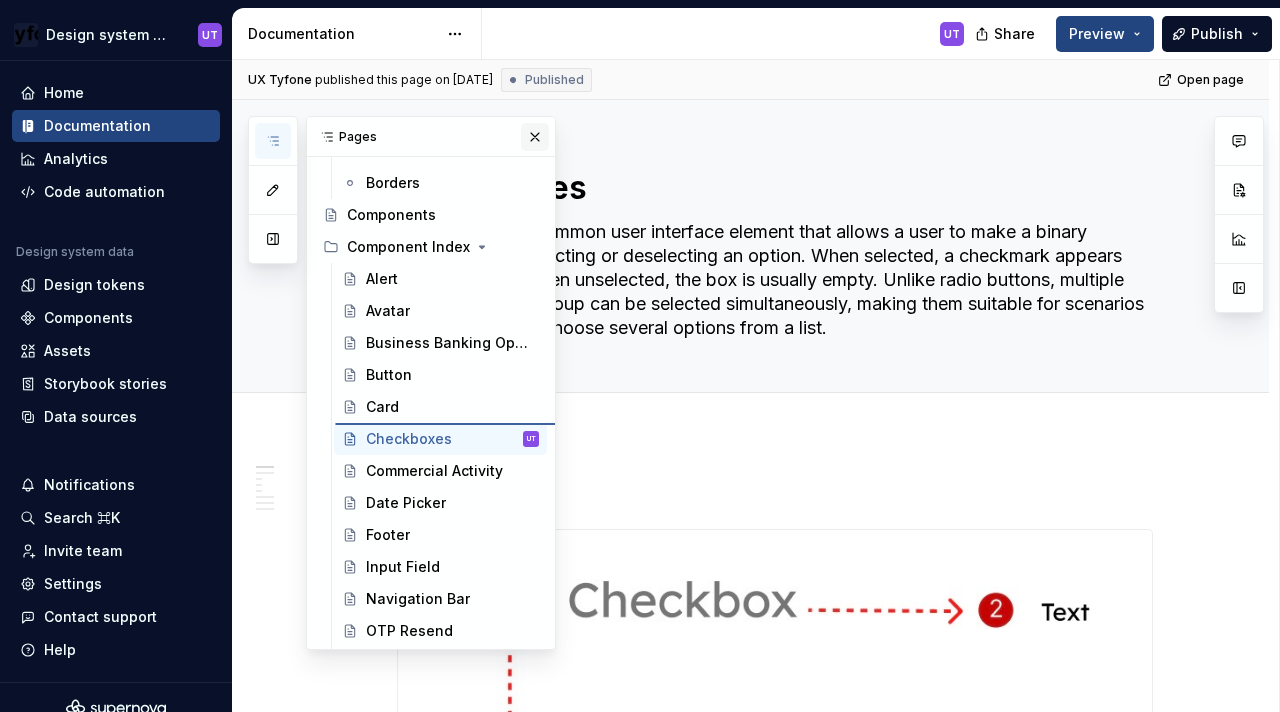 click at bounding box center [535, 137] 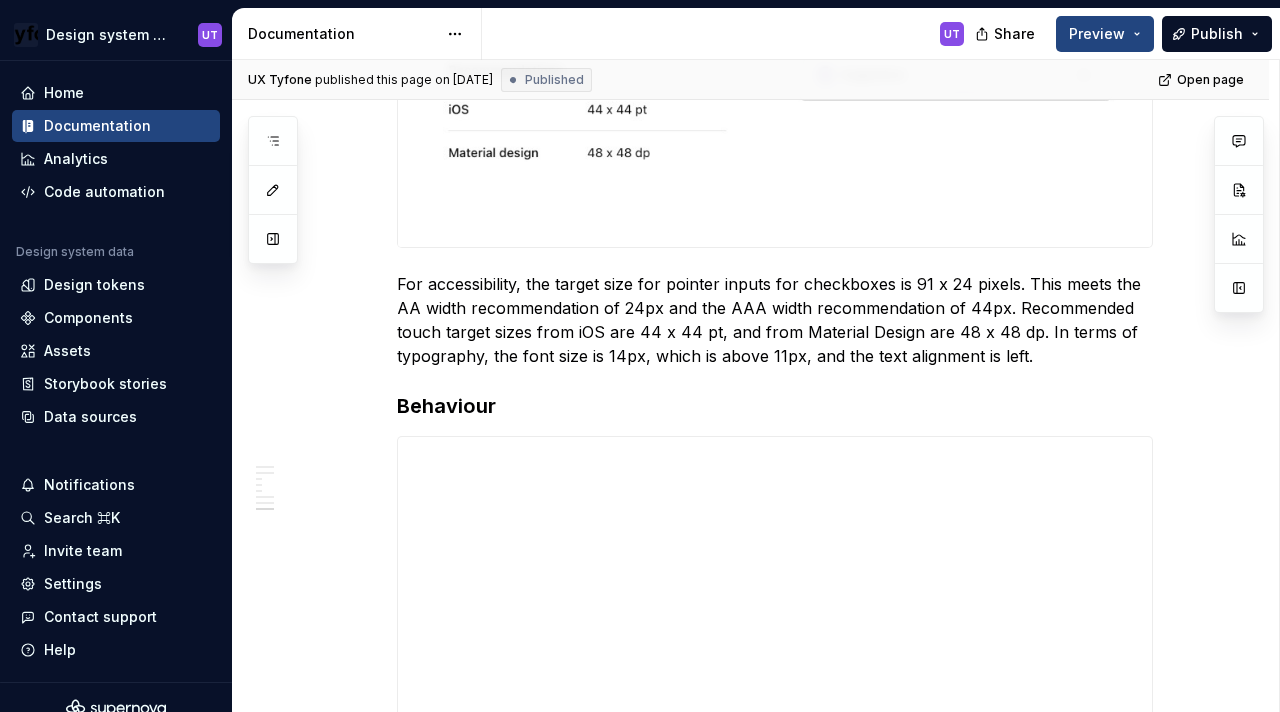 scroll, scrollTop: 3085, scrollLeft: 0, axis: vertical 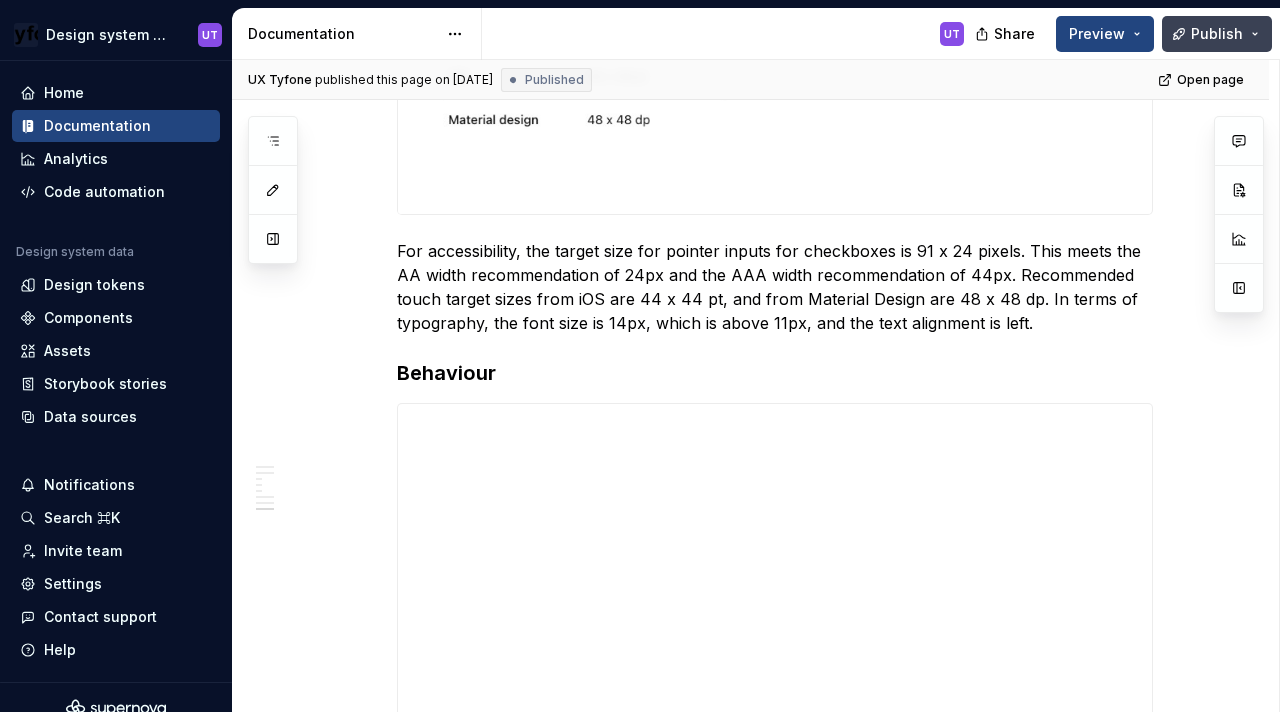 click on "Publish" at bounding box center (1217, 34) 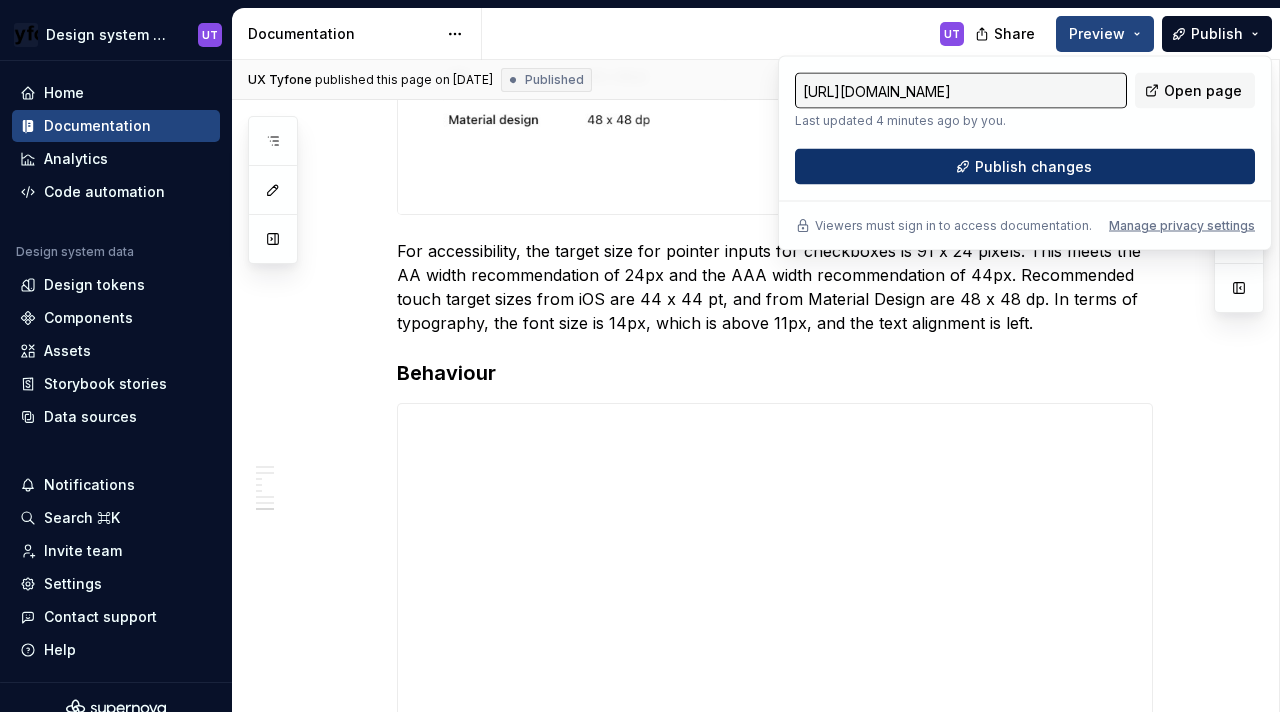click on "Publish changes" at bounding box center (1025, 167) 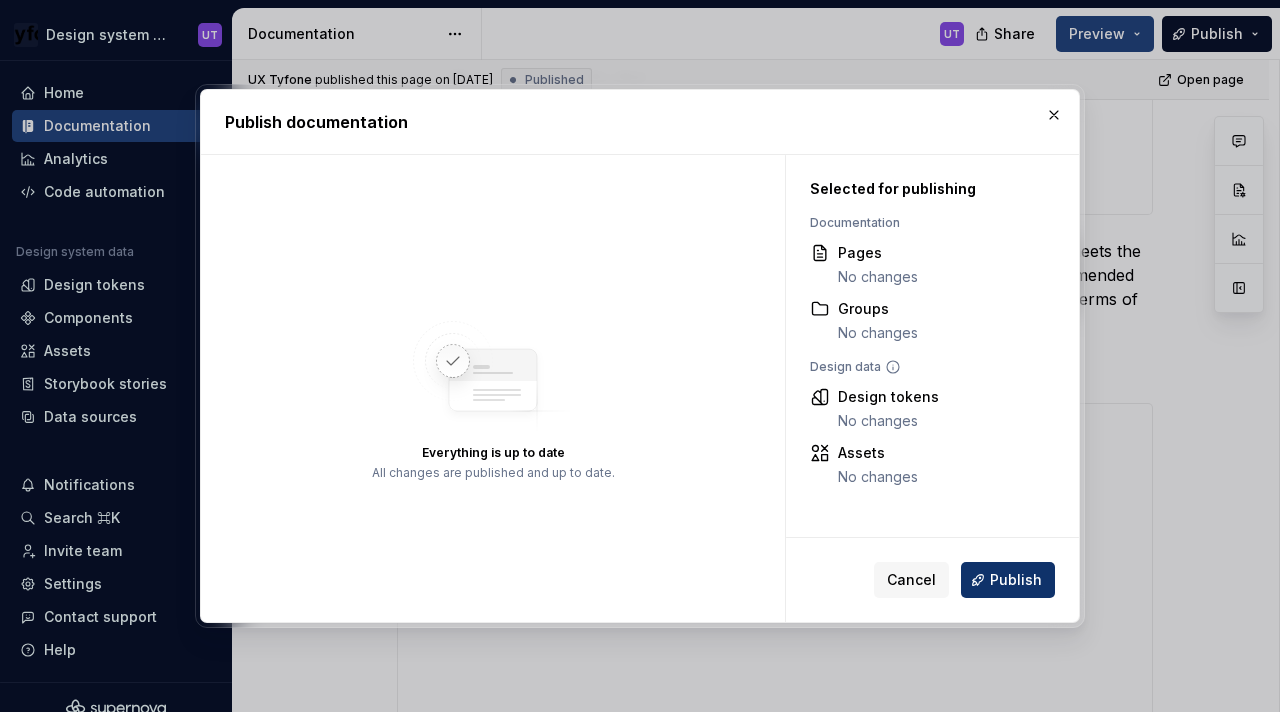 click on "Publish" at bounding box center (1008, 580) 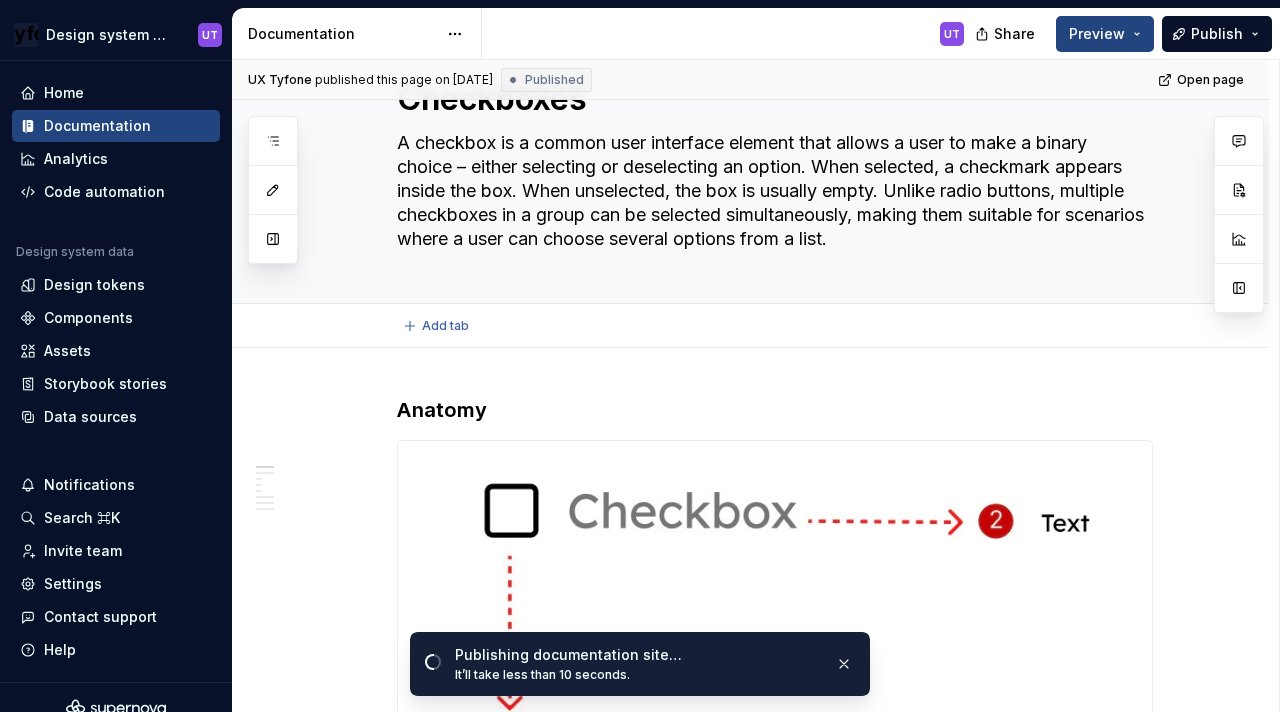 scroll, scrollTop: 0, scrollLeft: 0, axis: both 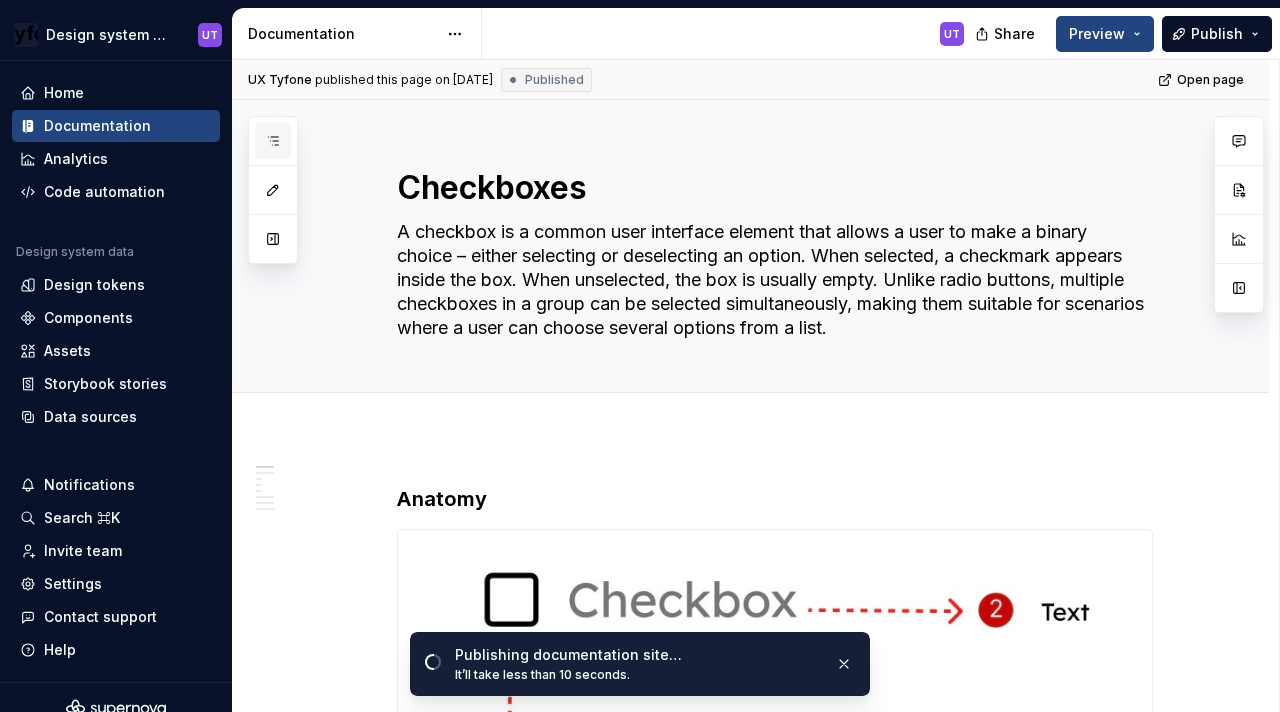 click at bounding box center (273, 141) 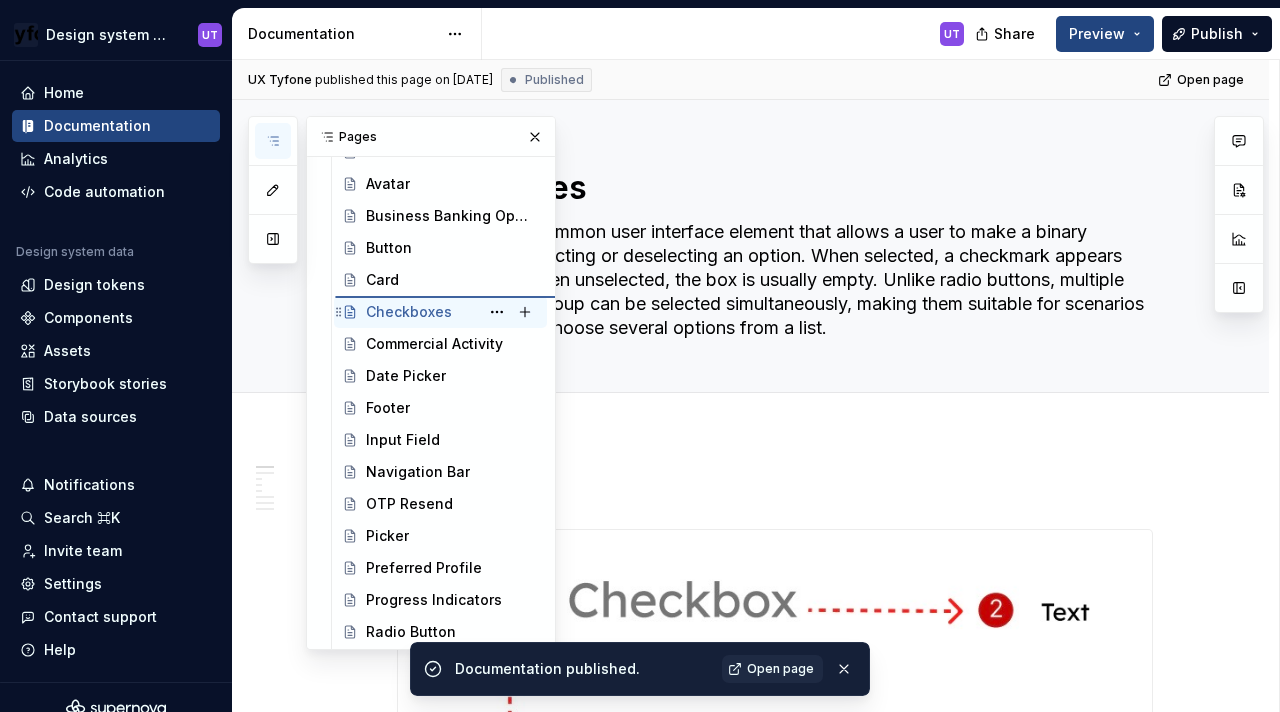 scroll, scrollTop: 419, scrollLeft: 0, axis: vertical 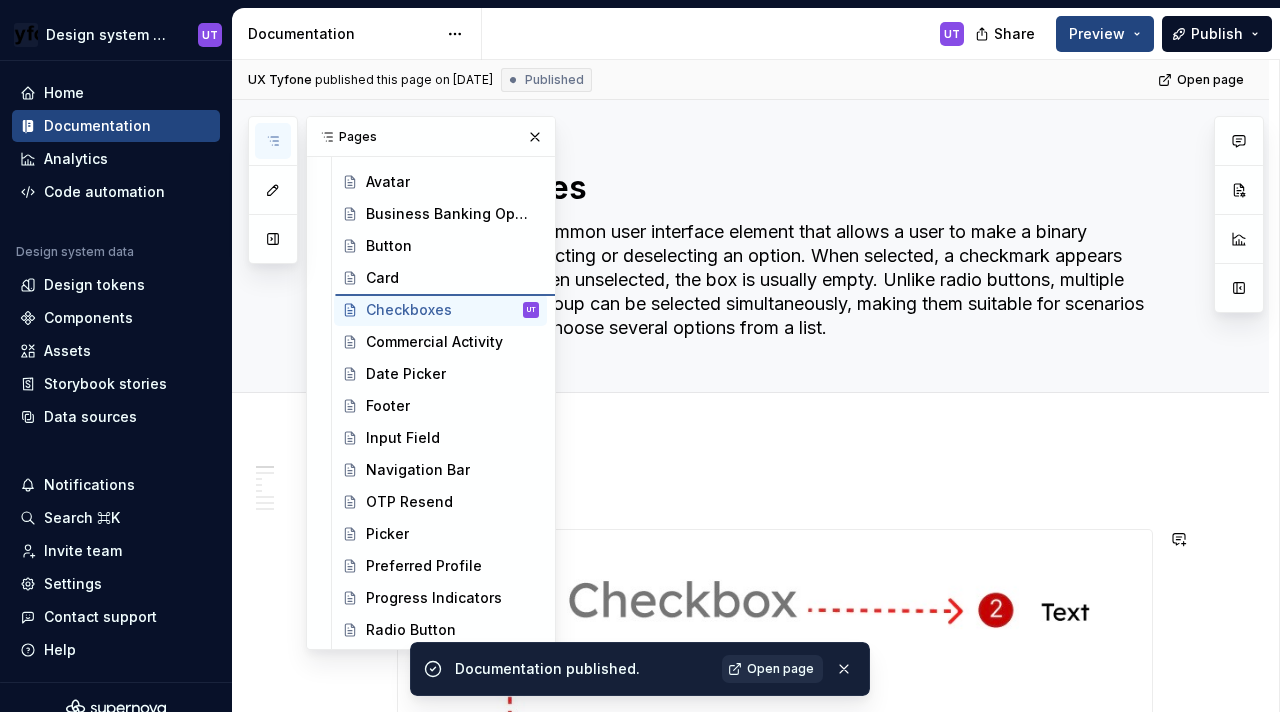 click on "Open page" at bounding box center (772, 669) 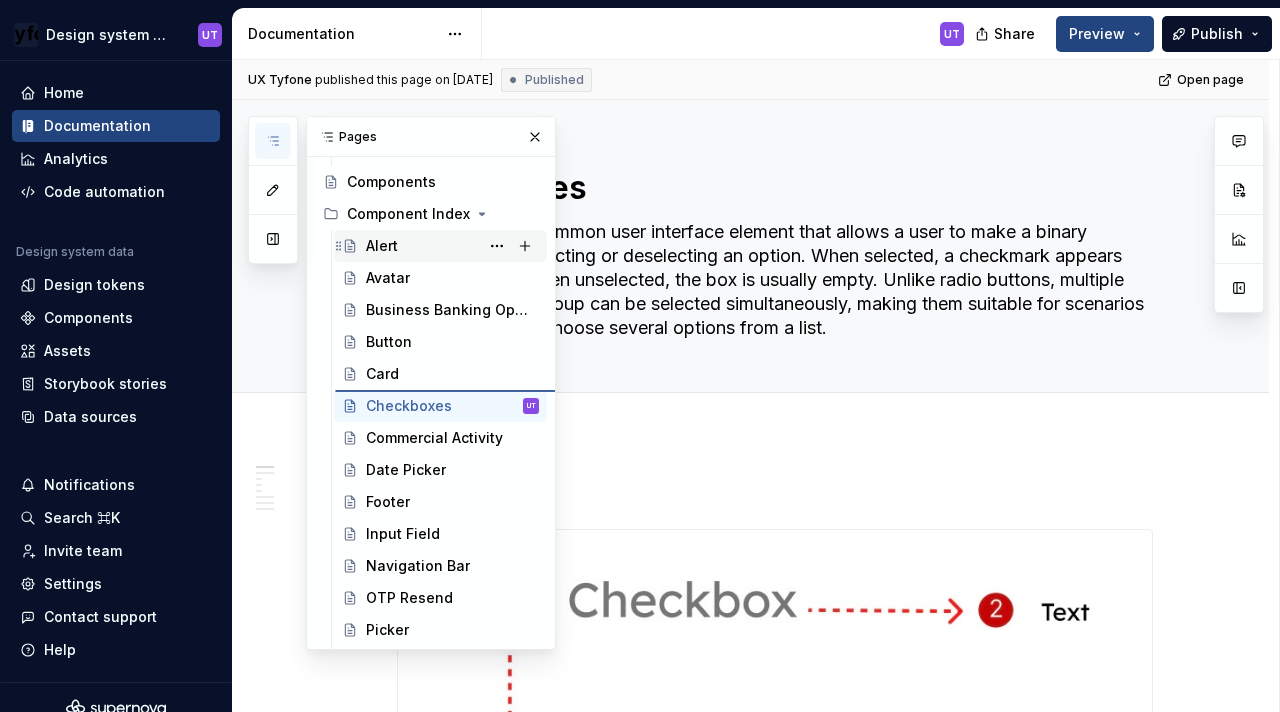 scroll, scrollTop: 324, scrollLeft: 0, axis: vertical 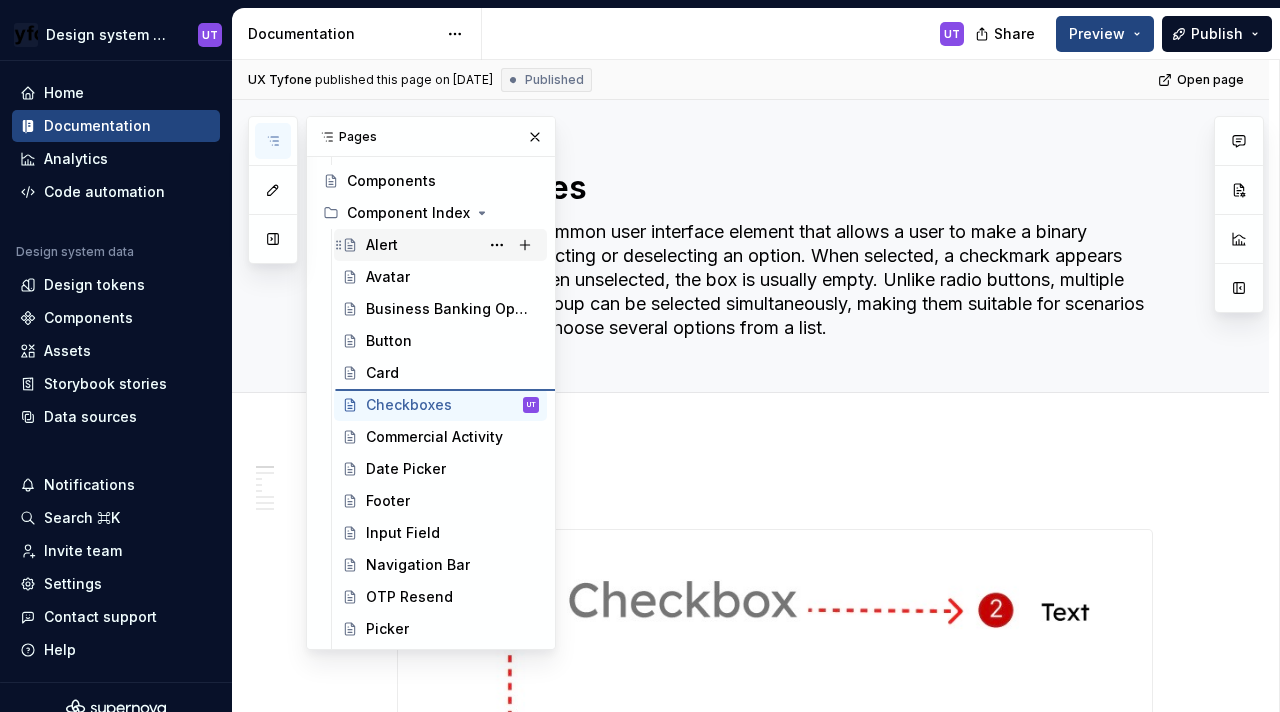 click on "Alert" at bounding box center (382, 245) 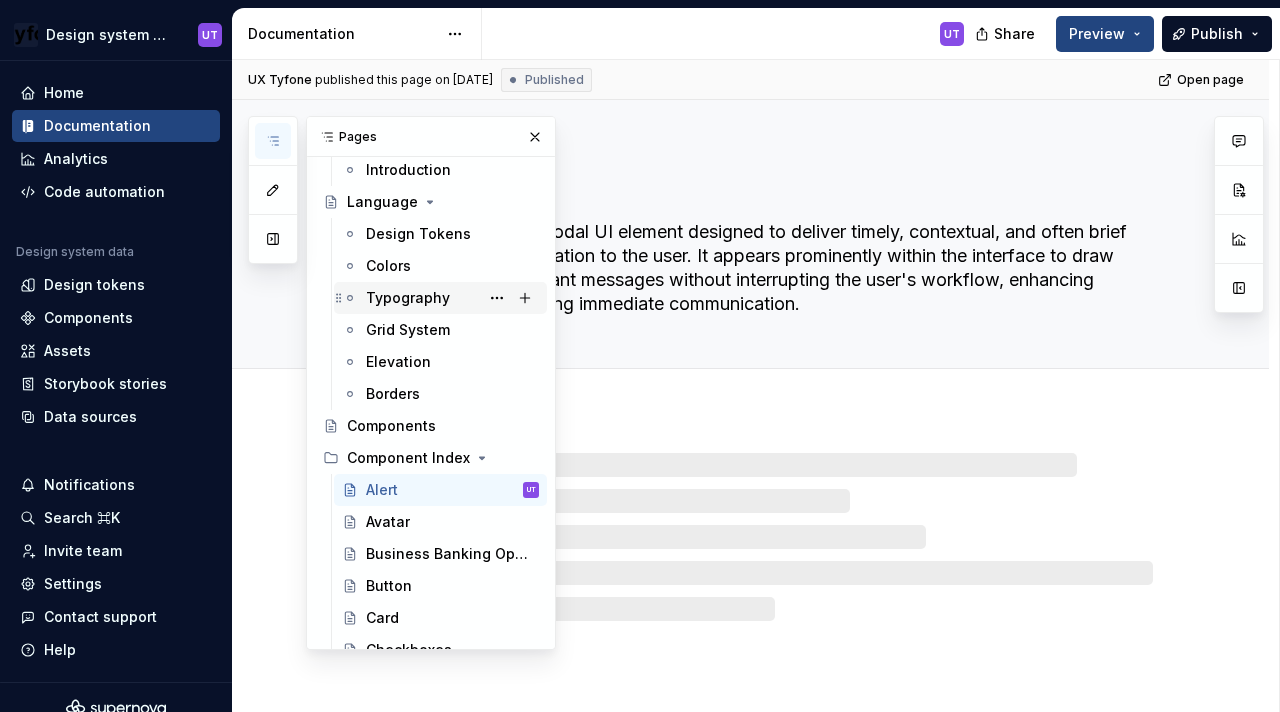 scroll, scrollTop: 68, scrollLeft: 0, axis: vertical 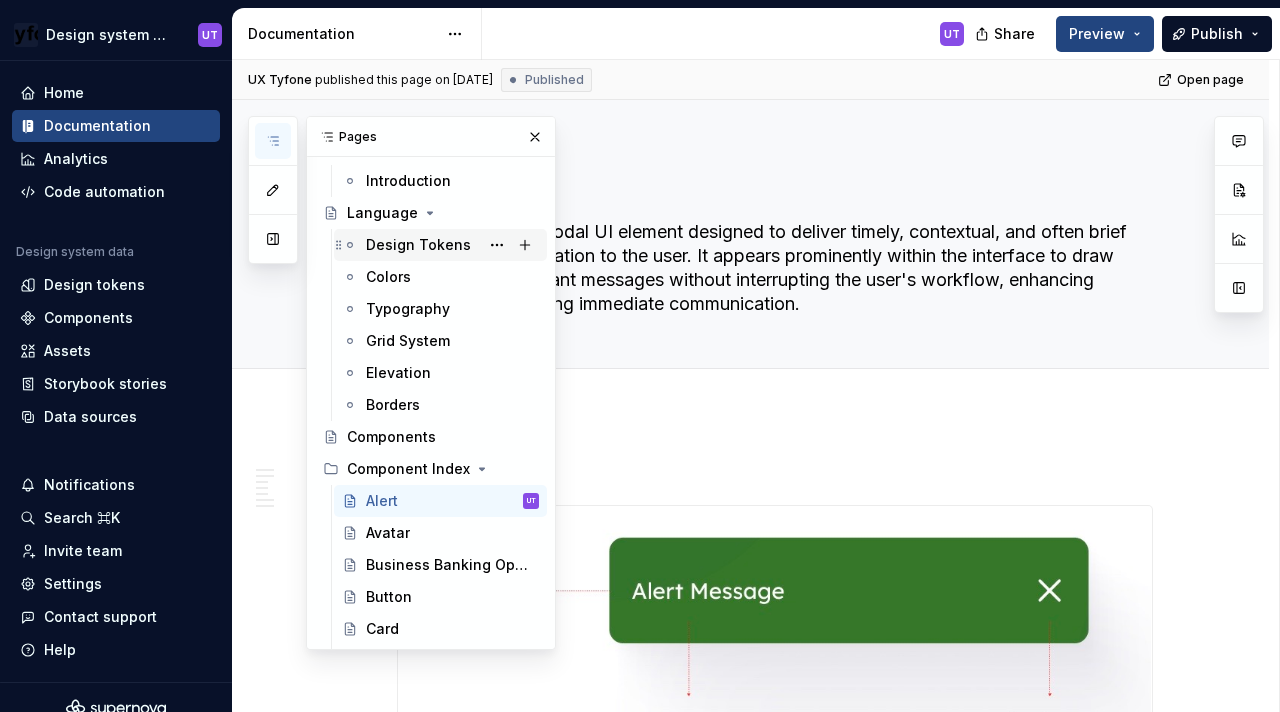 click on "Design Tokens" at bounding box center (418, 245) 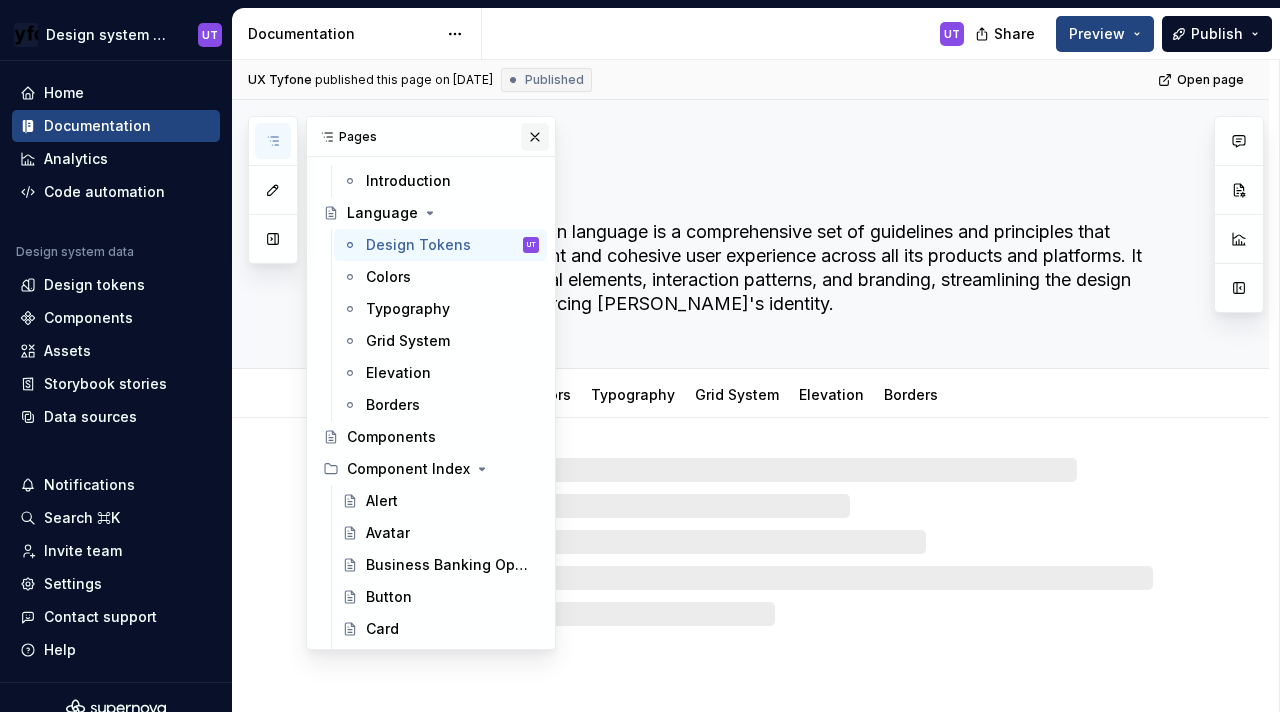 click at bounding box center [535, 137] 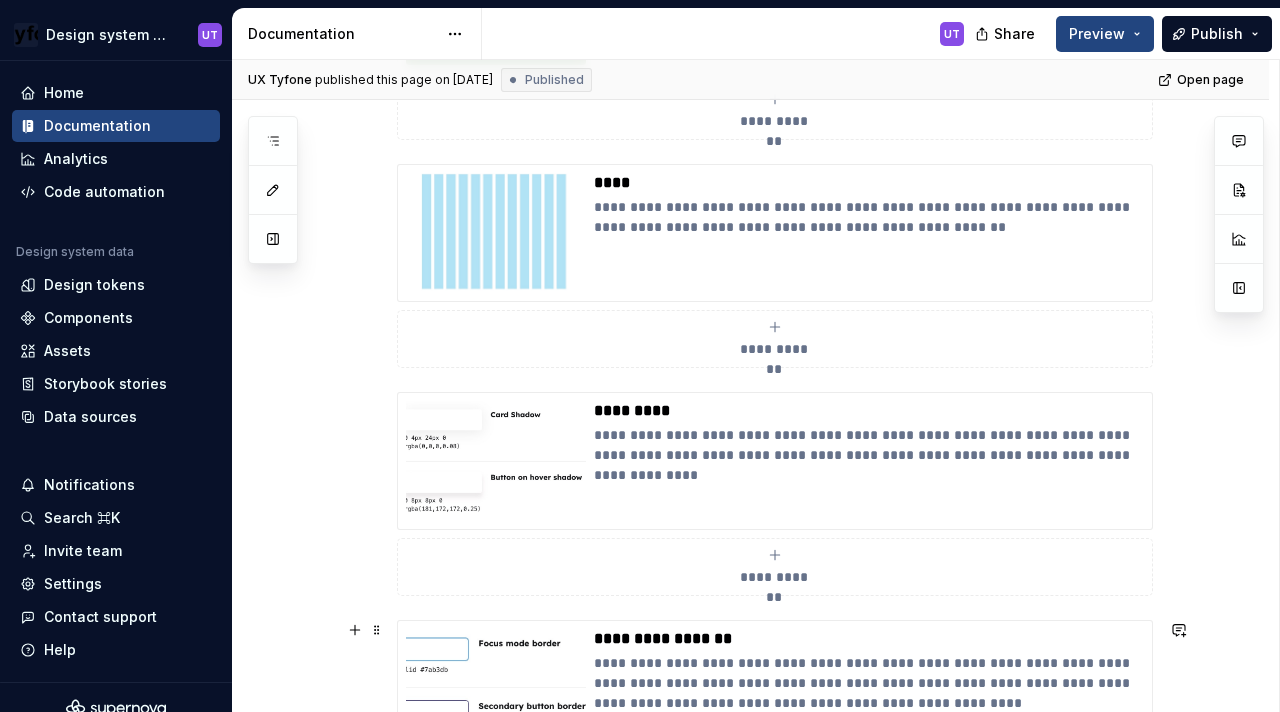 scroll, scrollTop: 1191, scrollLeft: 0, axis: vertical 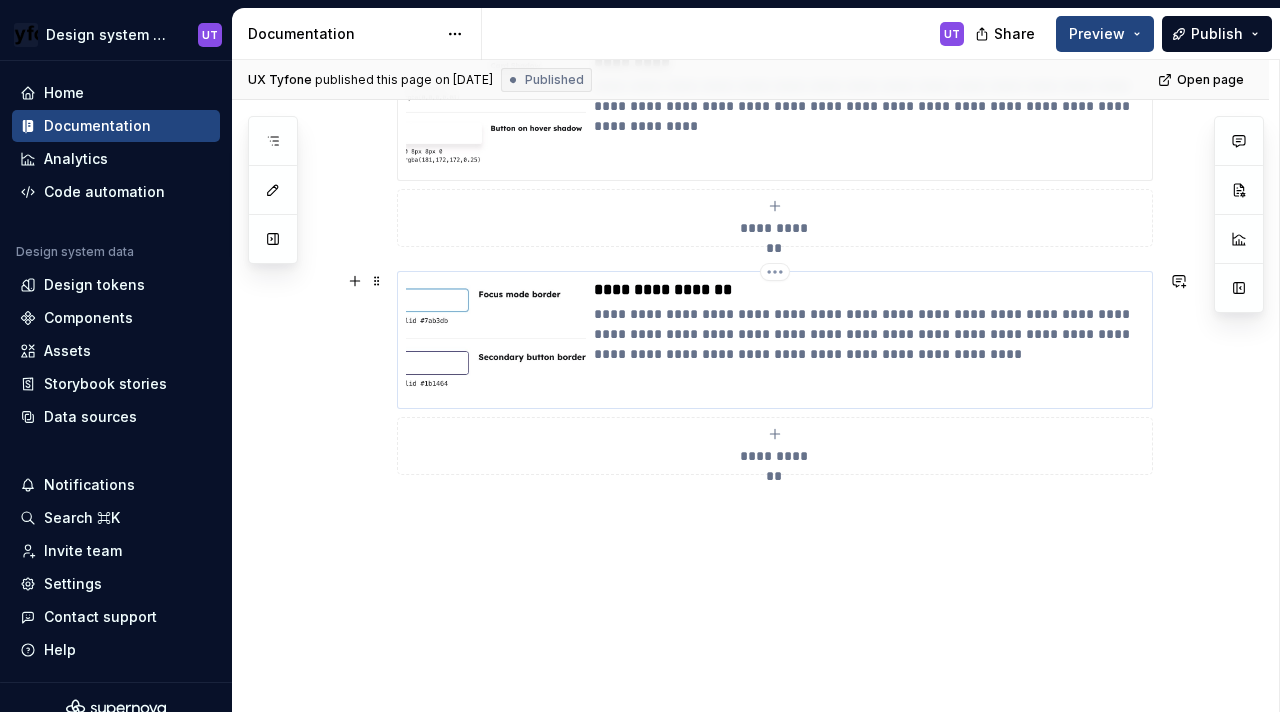 click on "**********" at bounding box center [869, 334] 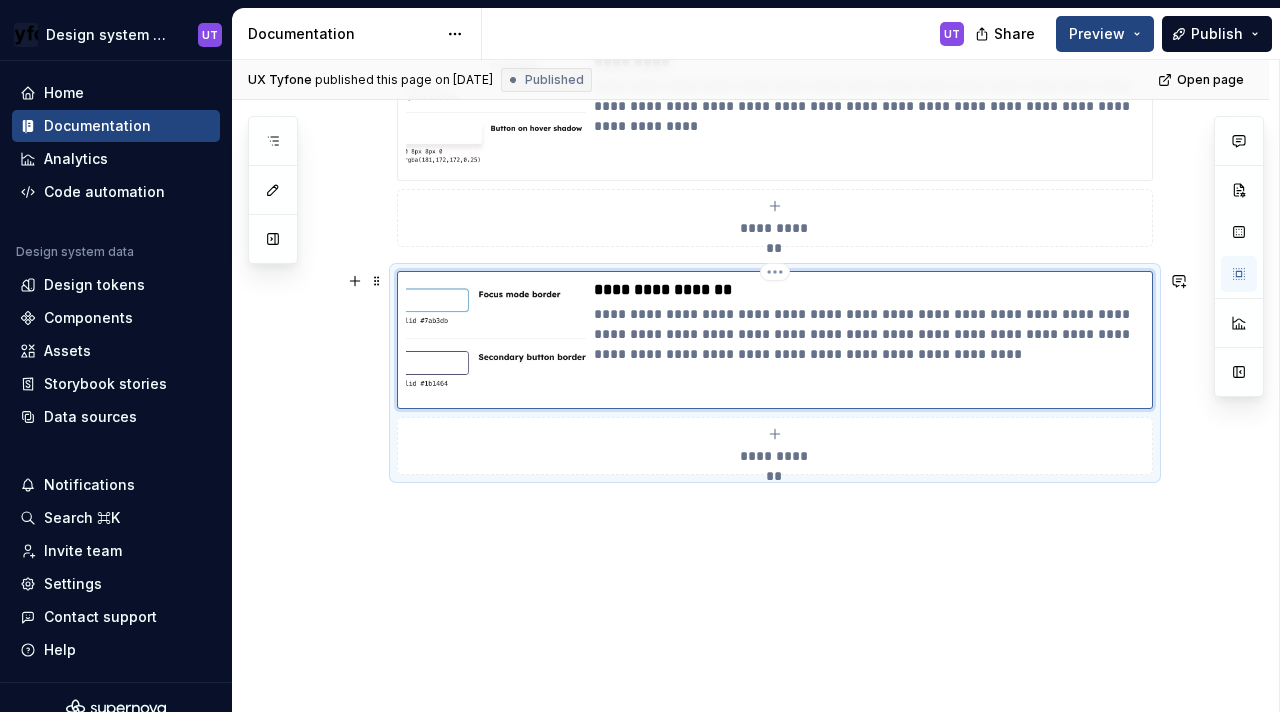 click on "**********" at bounding box center (869, 334) 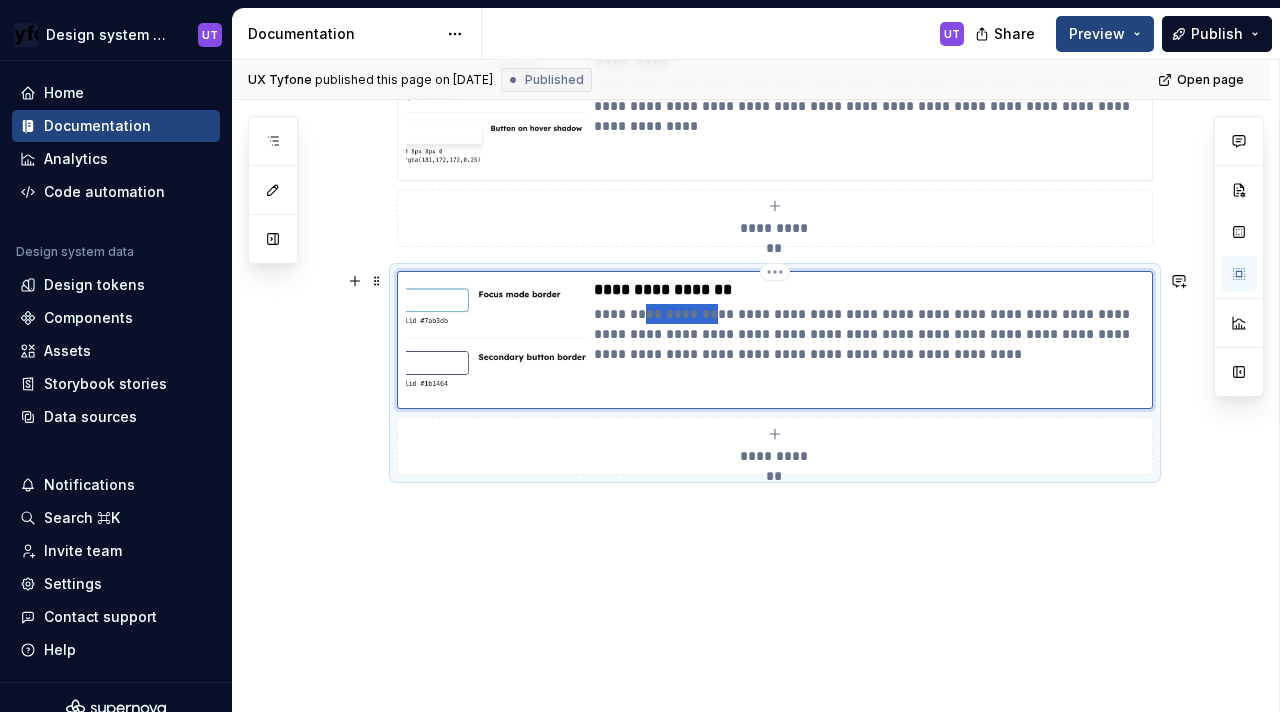click on "**********" at bounding box center [869, 334] 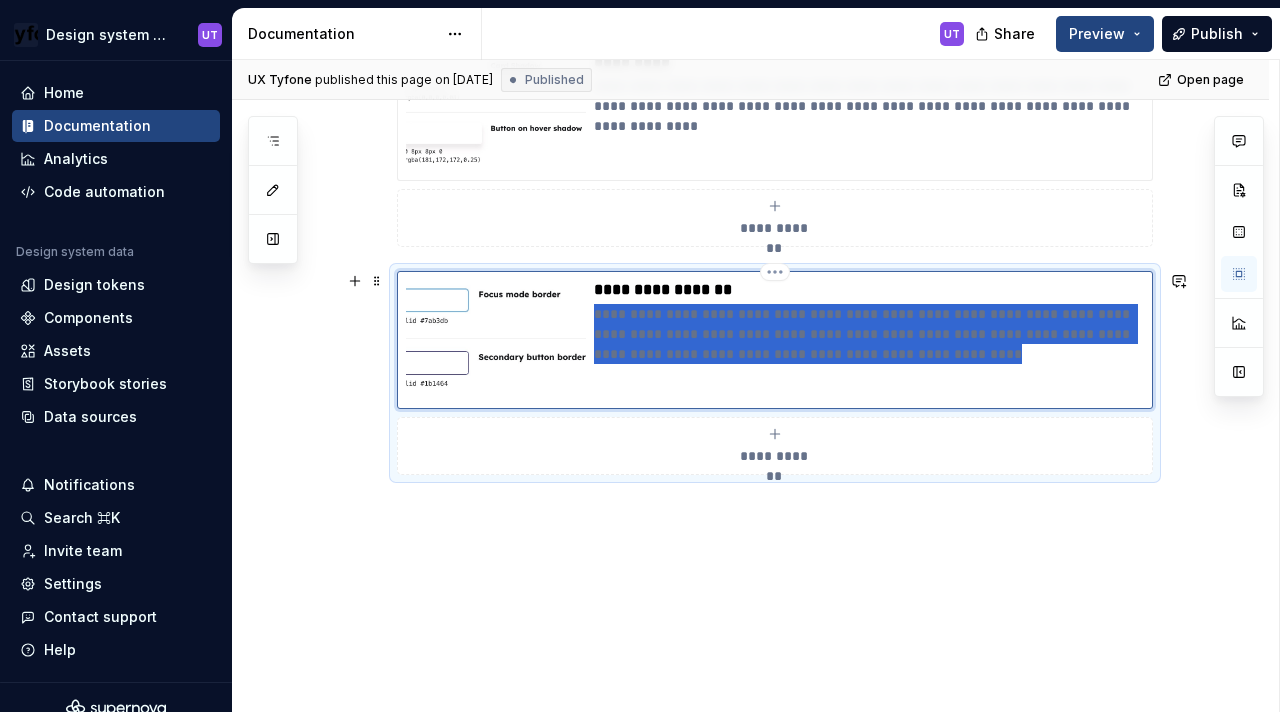 click on "**********" at bounding box center [869, 334] 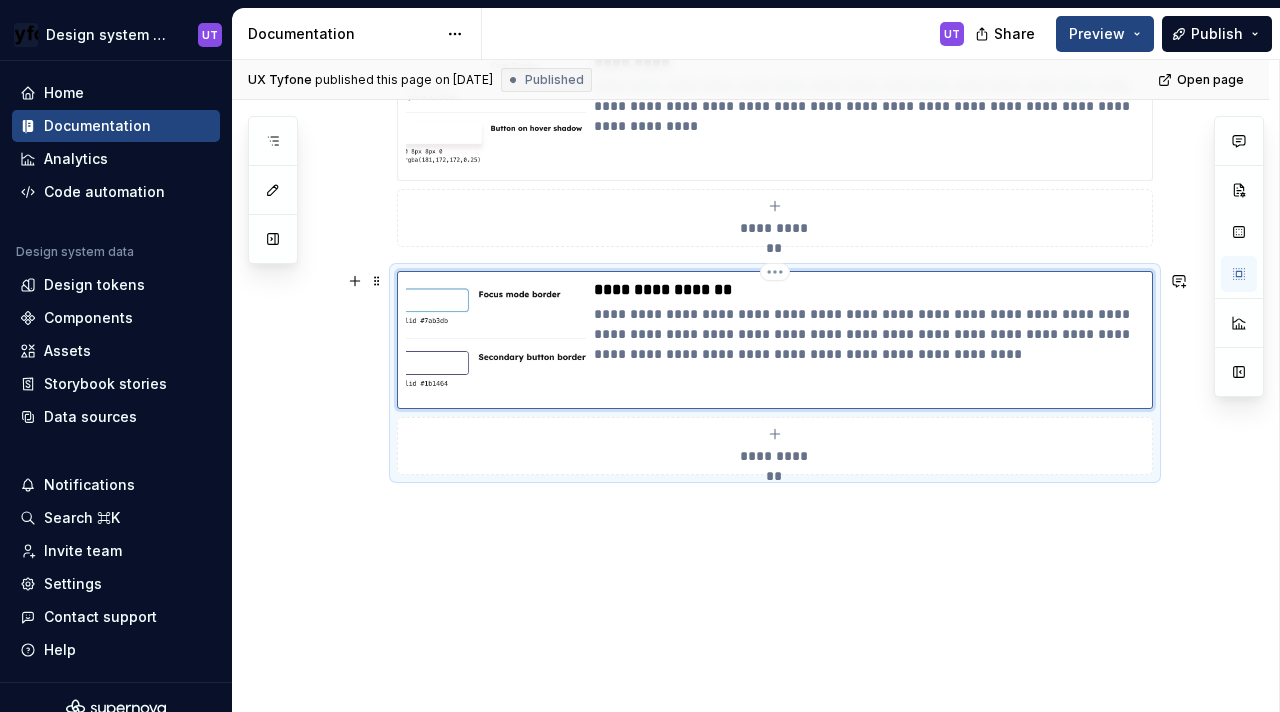 click on "**********" at bounding box center (869, 334) 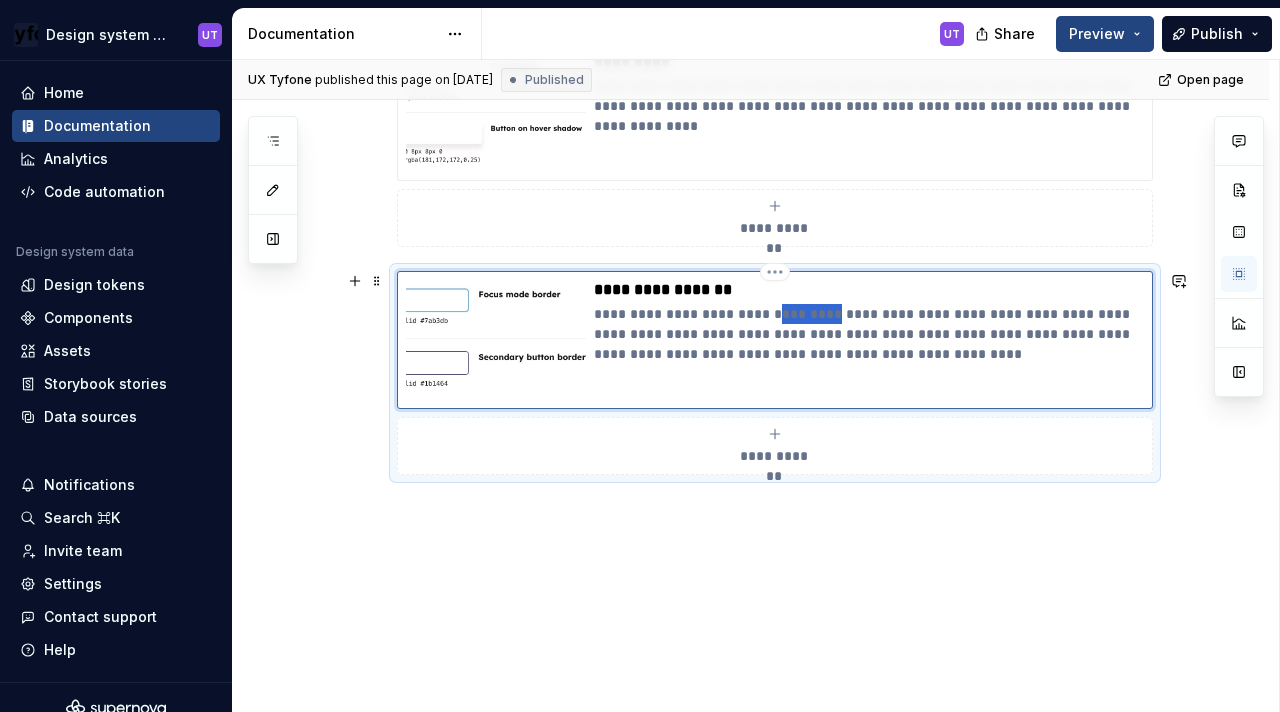 click on "**********" at bounding box center (869, 334) 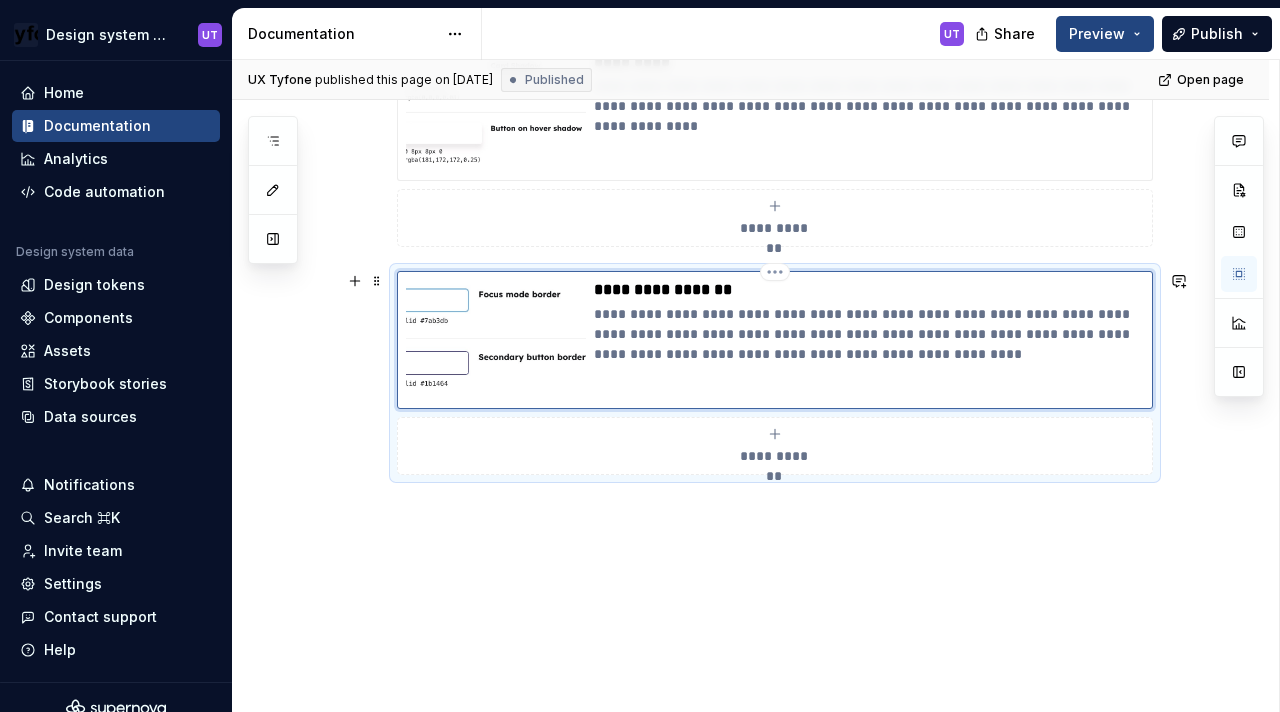 click on "**********" at bounding box center (869, 334) 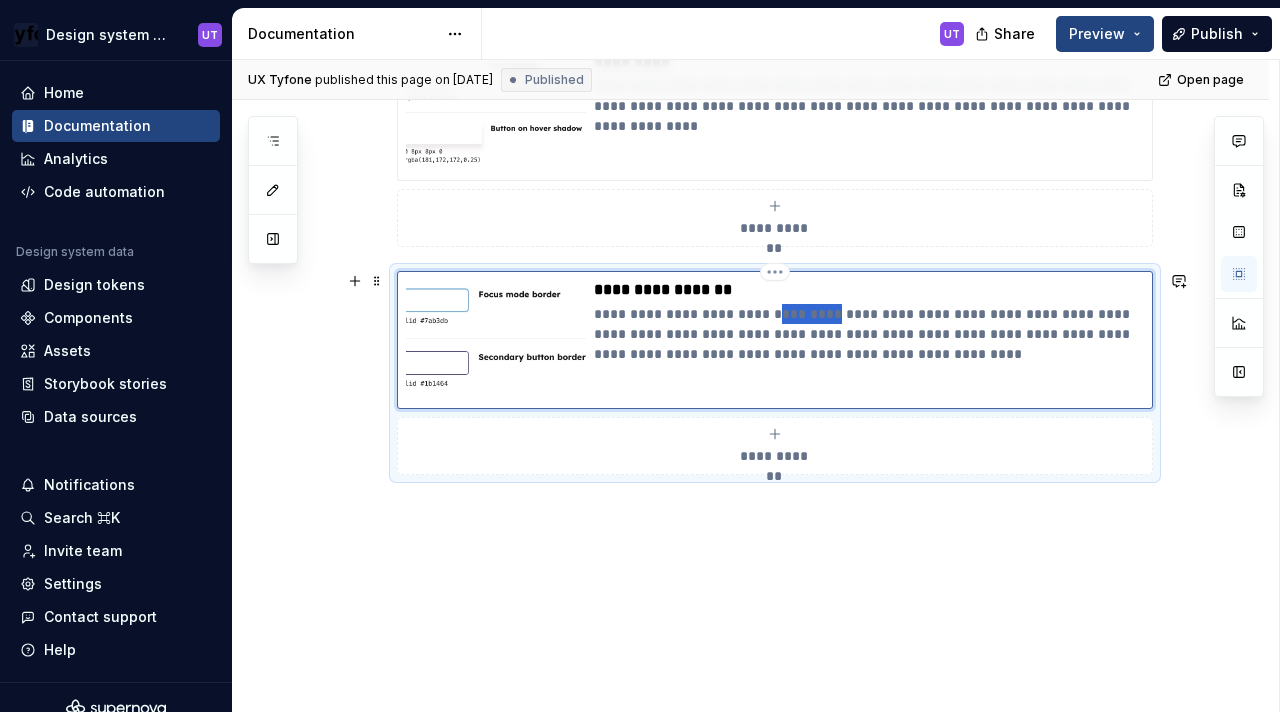 click on "**********" at bounding box center (869, 334) 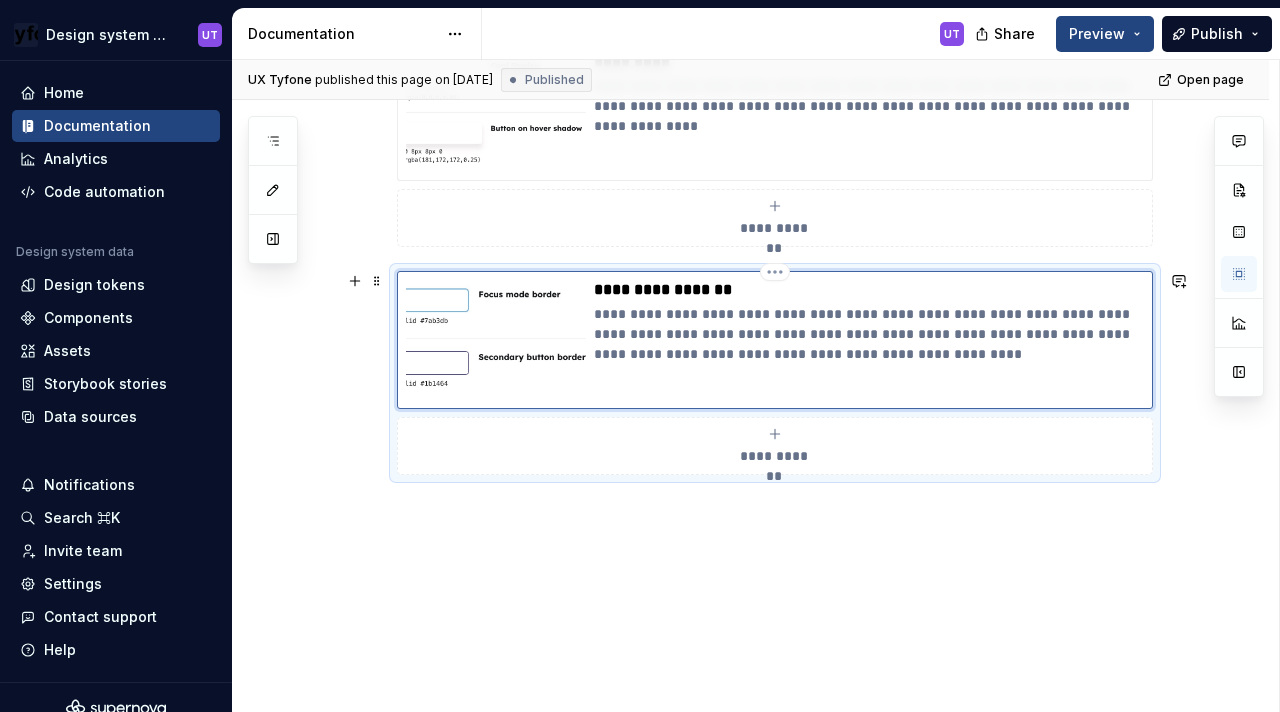 click on "**********" at bounding box center (869, 334) 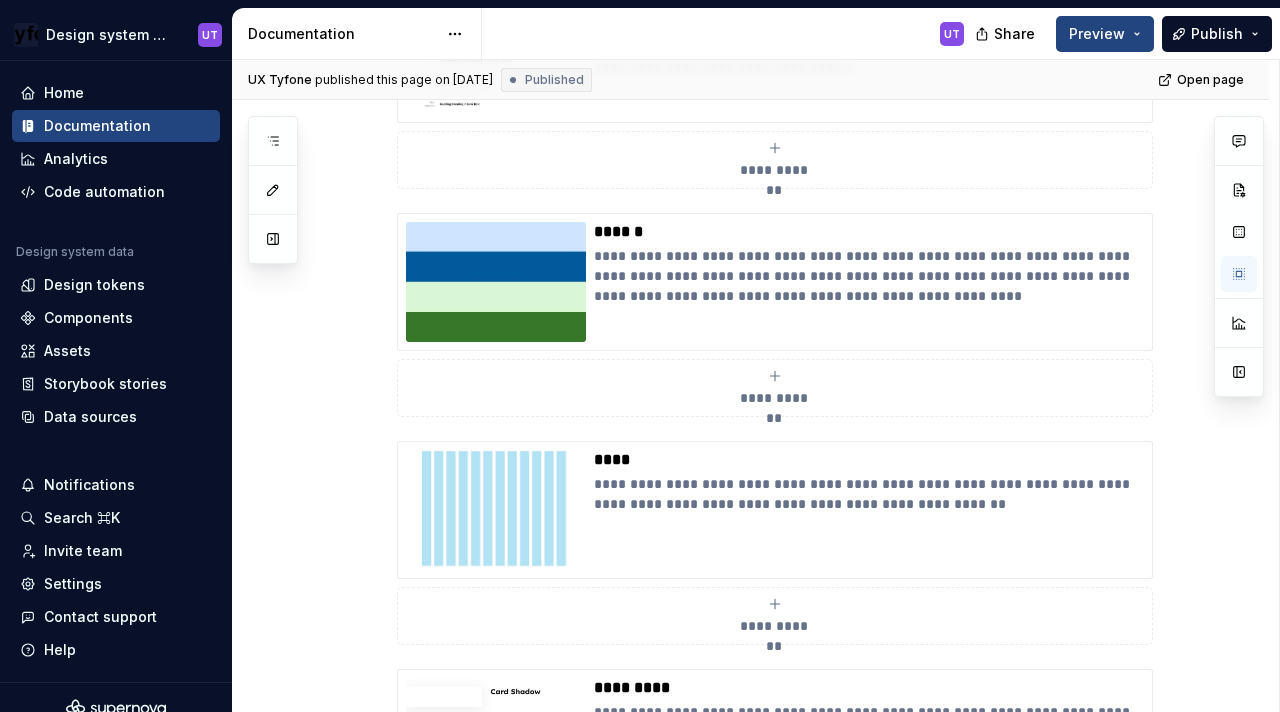 scroll, scrollTop: 0, scrollLeft: 0, axis: both 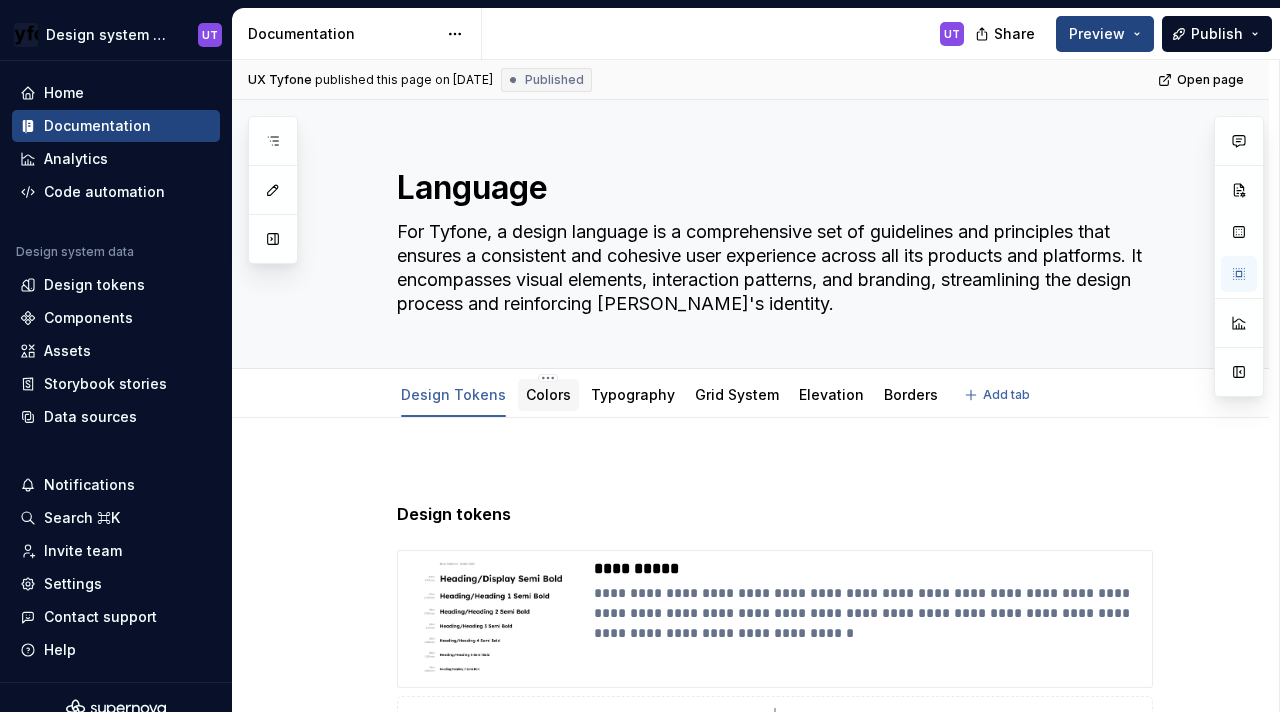 click on "Colors" at bounding box center (548, 394) 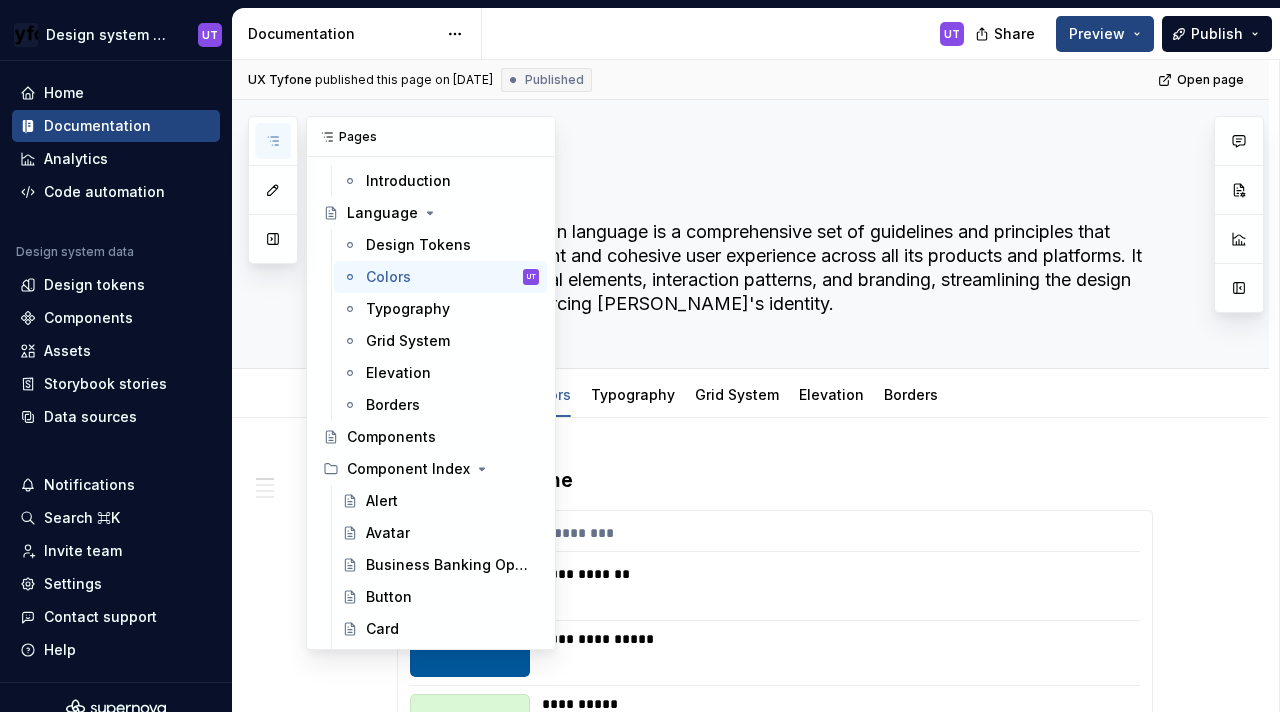 click at bounding box center (273, 141) 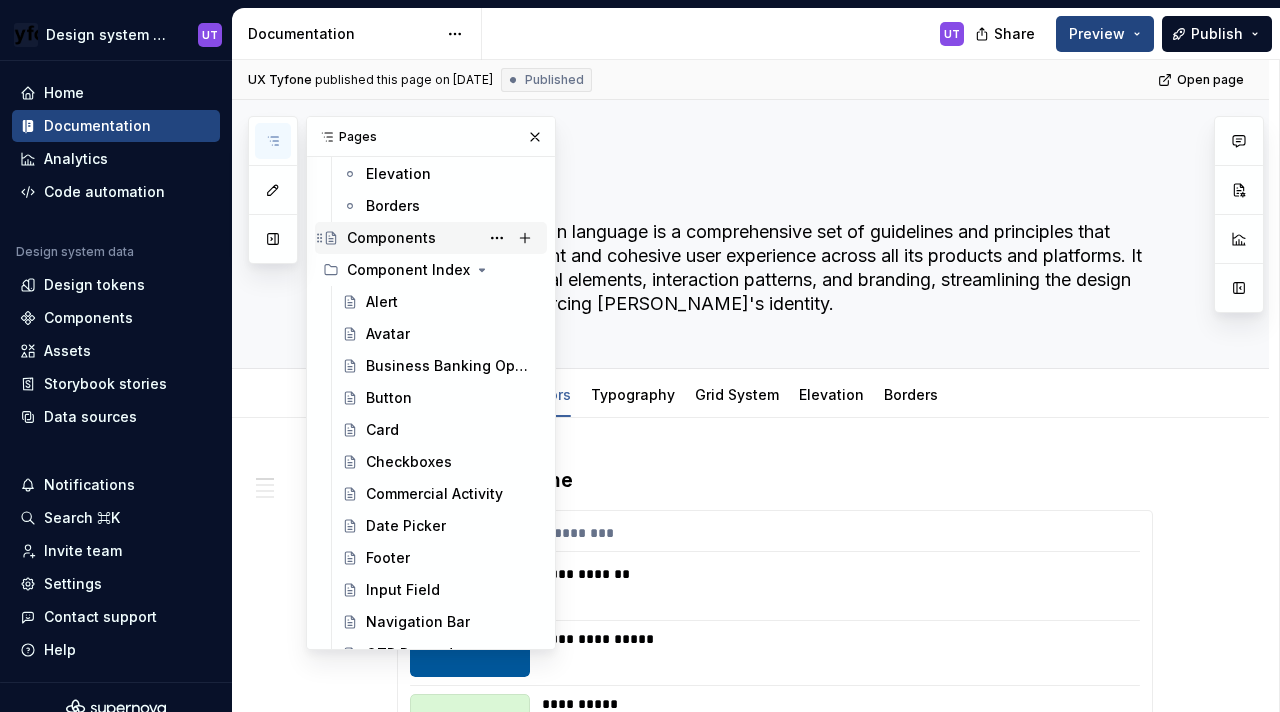 scroll, scrollTop: 272, scrollLeft: 0, axis: vertical 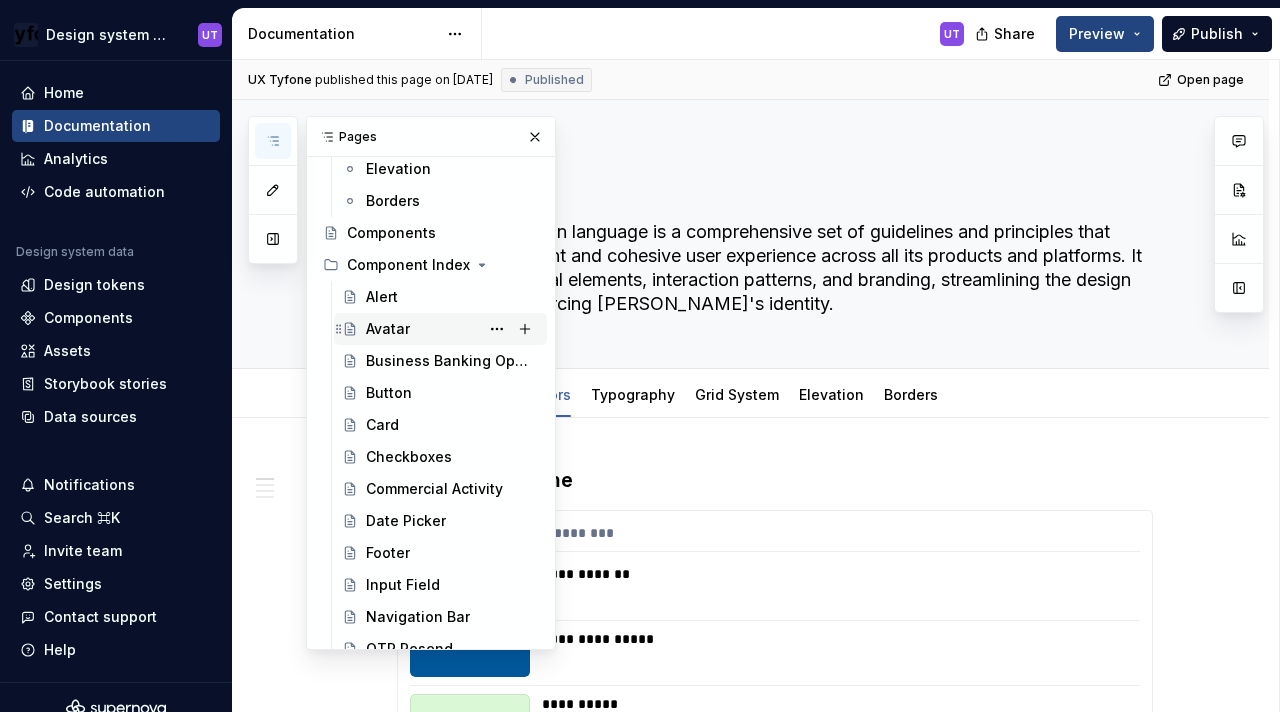 click on "Avatar" at bounding box center [388, 329] 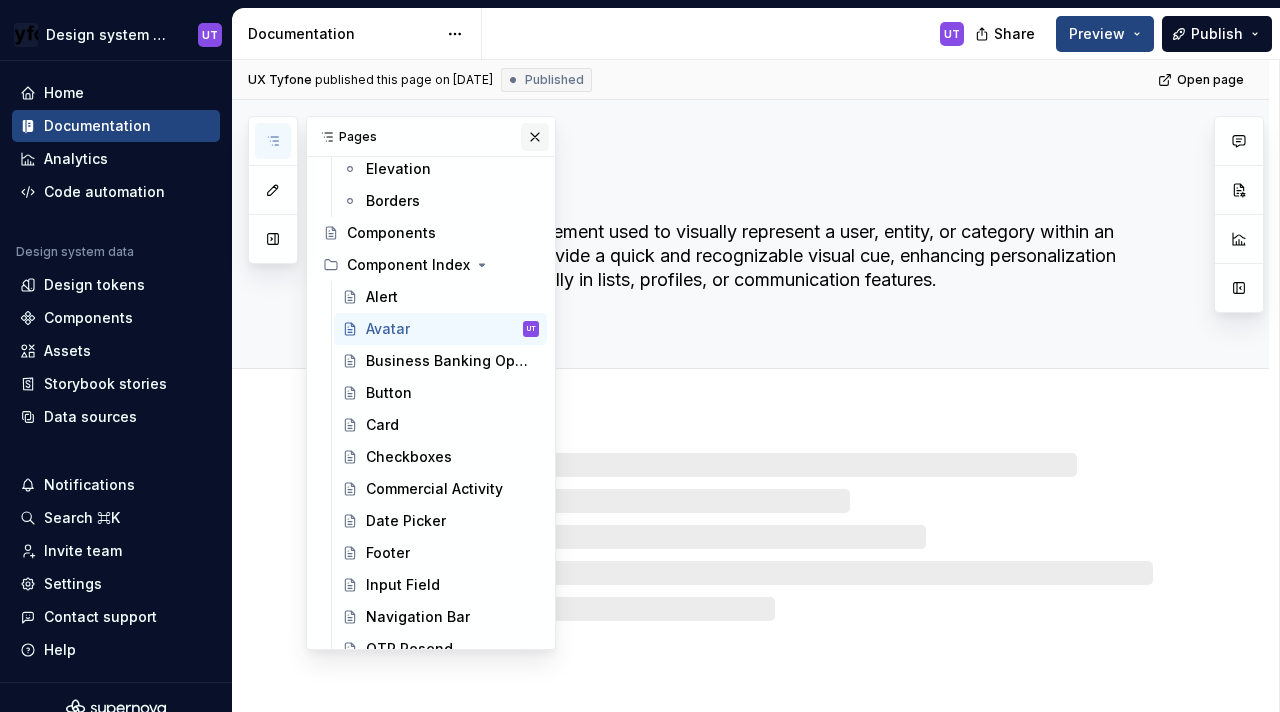 click at bounding box center [535, 137] 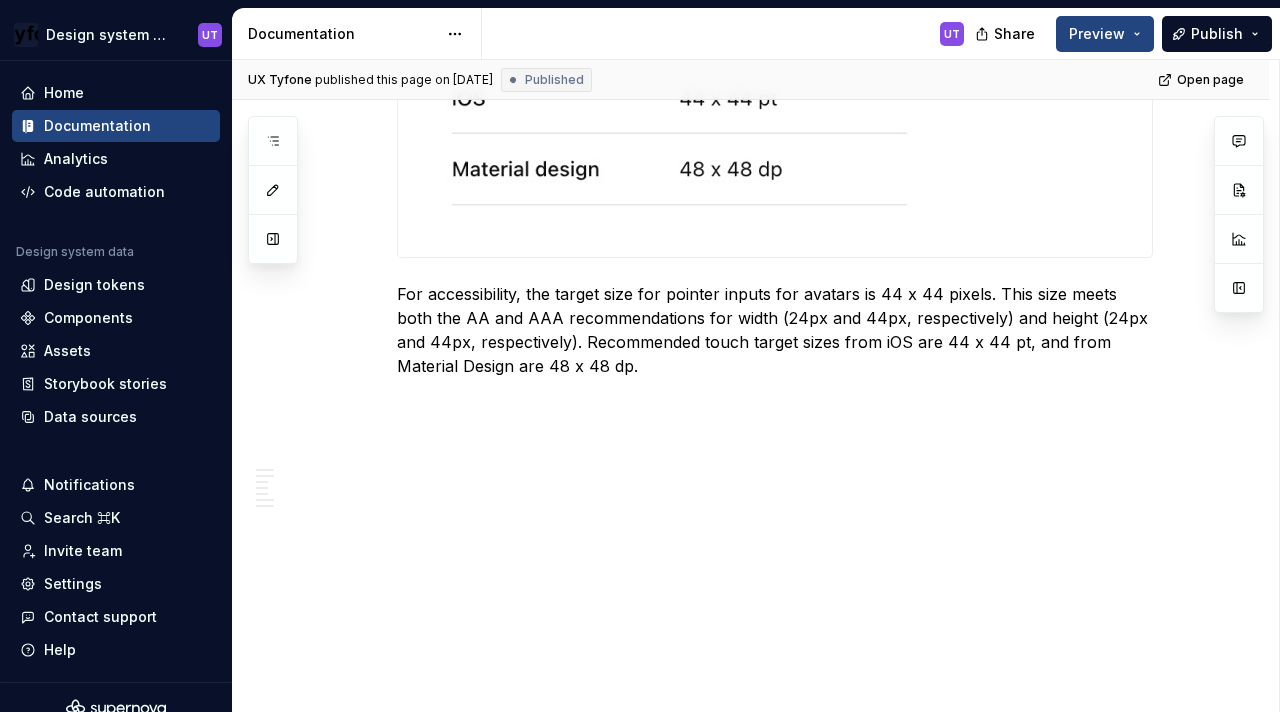 scroll, scrollTop: 9577, scrollLeft: 0, axis: vertical 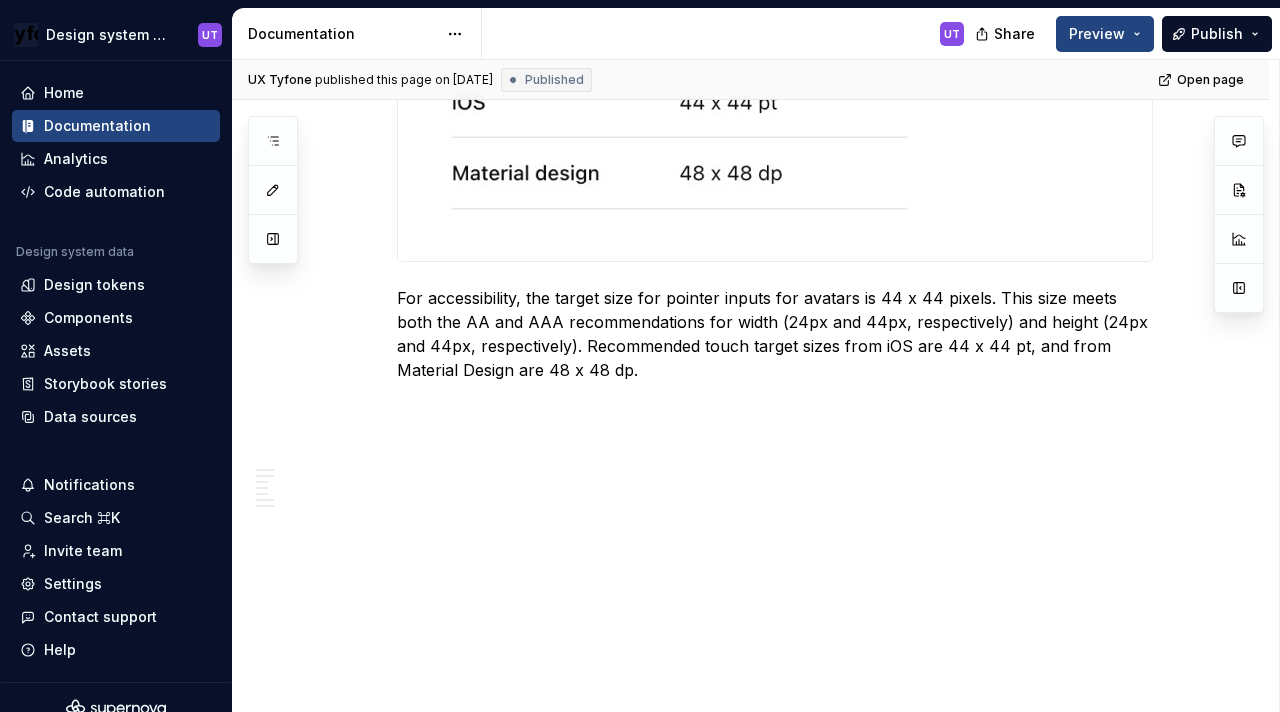 type on "*" 